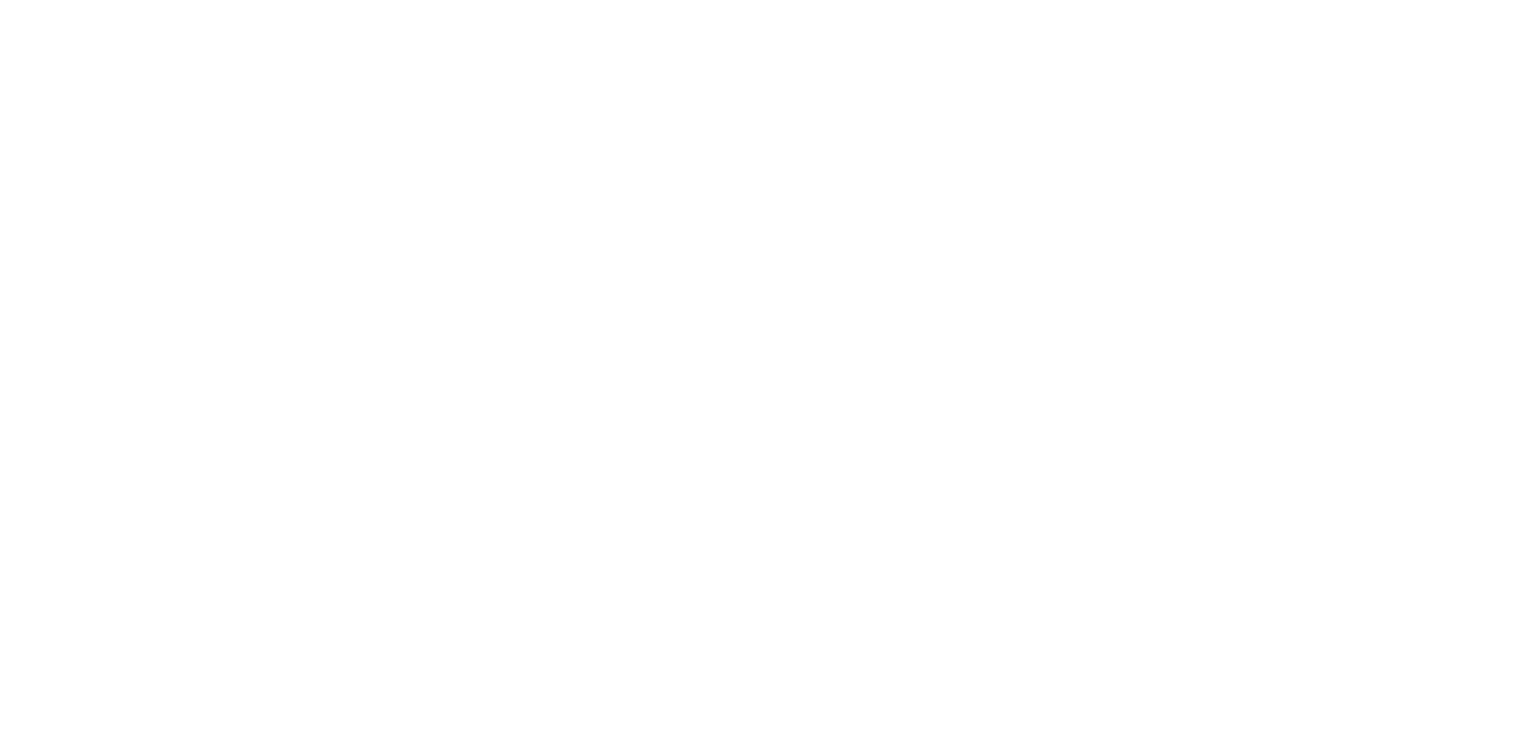 scroll, scrollTop: 0, scrollLeft: 0, axis: both 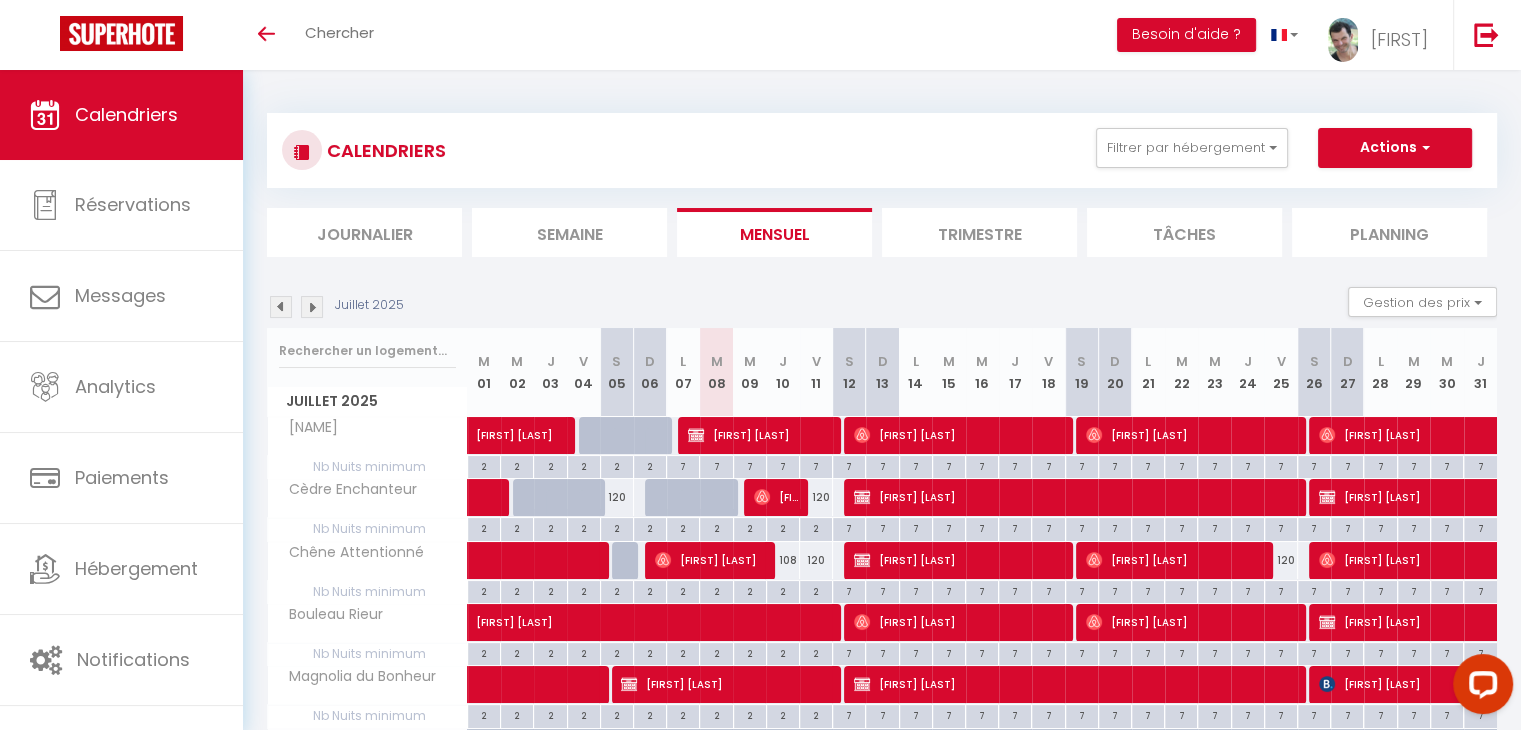 click at bounding box center (312, 307) 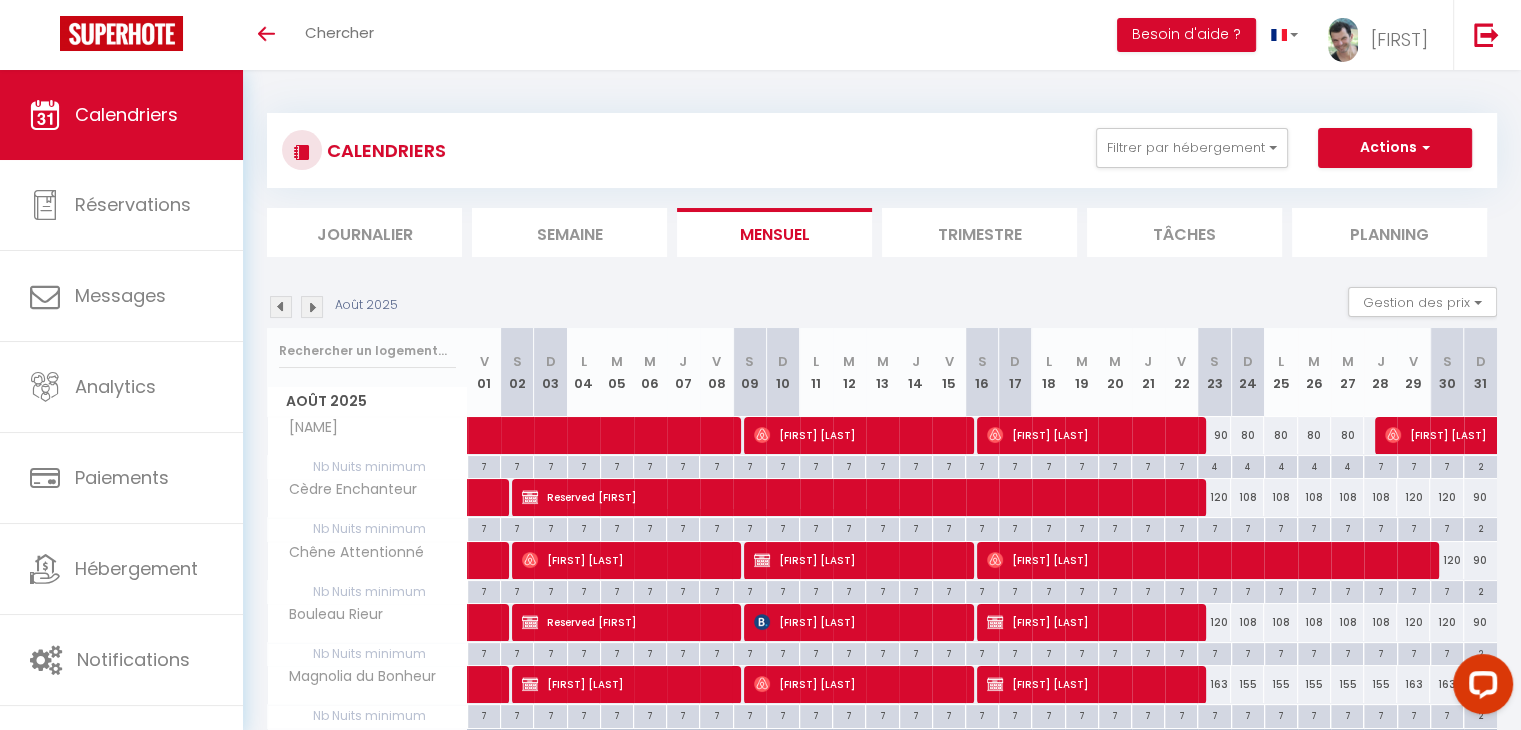click at bounding box center (312, 307) 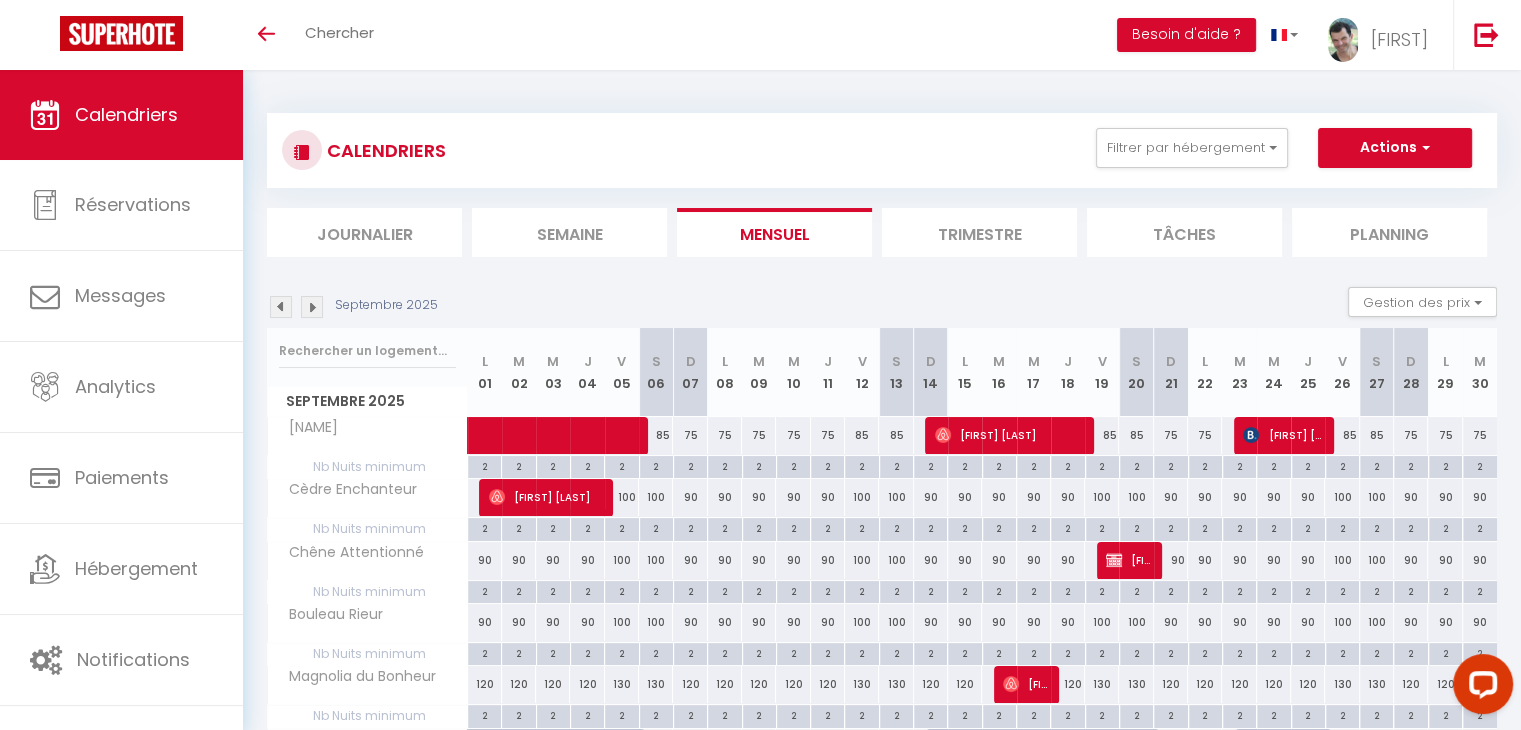 click at bounding box center (281, 307) 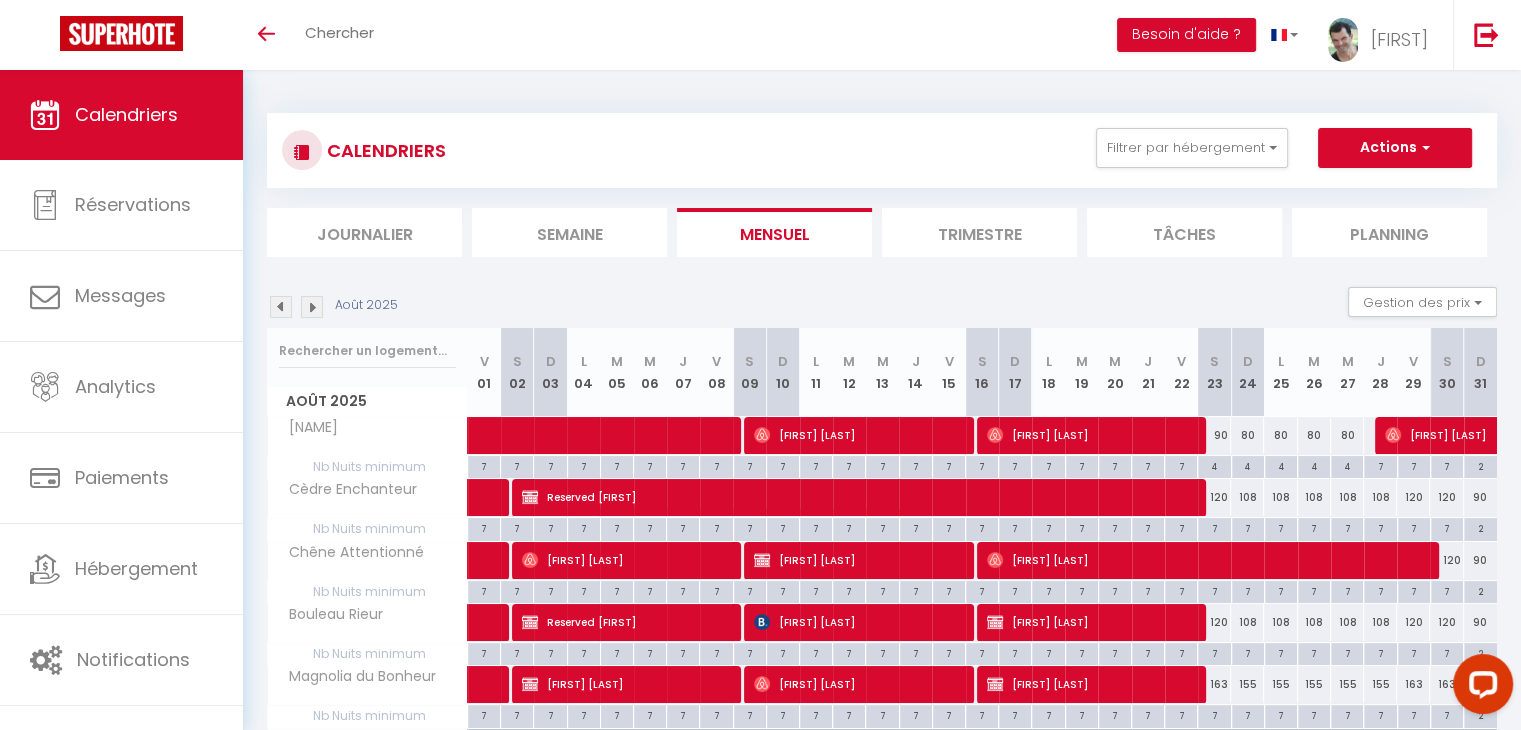 click at bounding box center [312, 307] 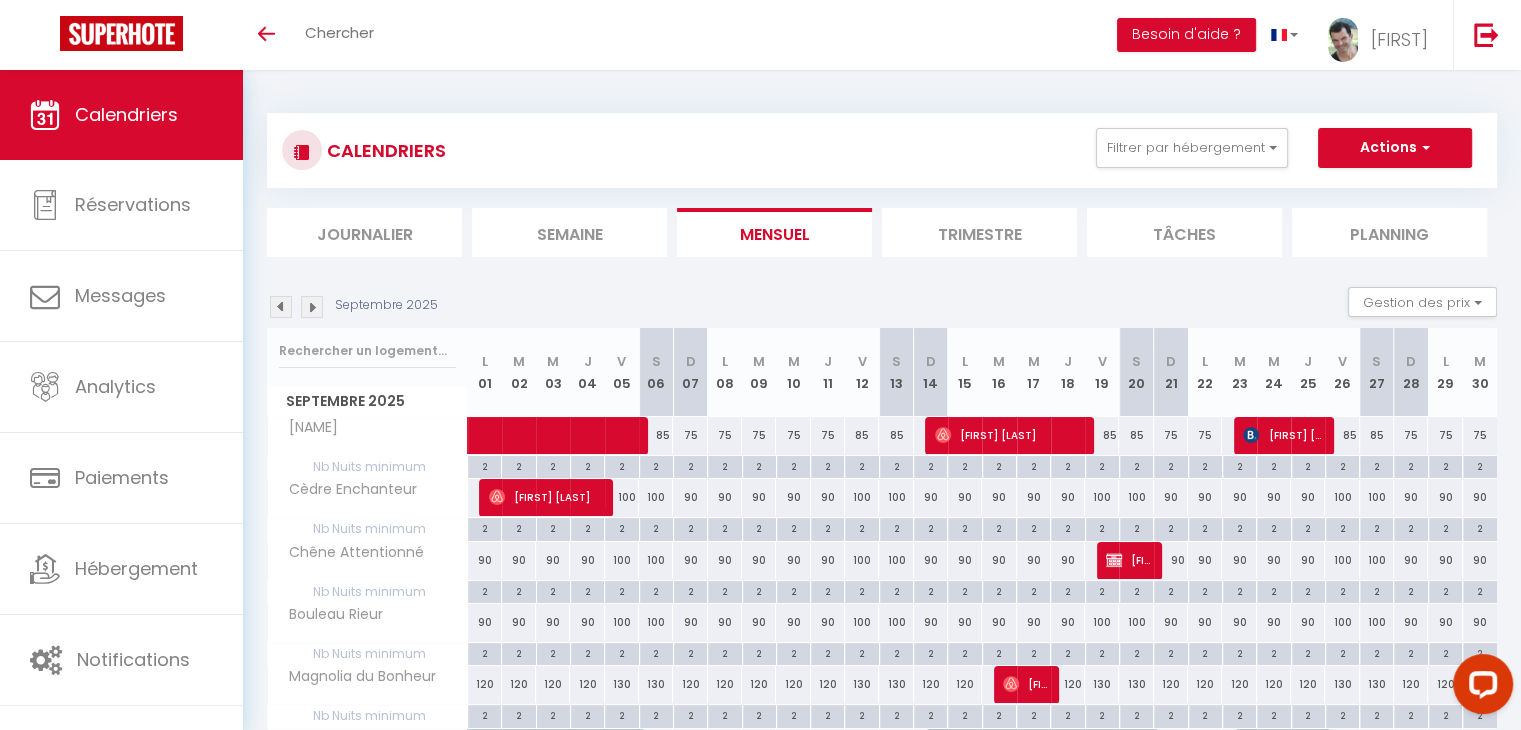 click at bounding box center (312, 307) 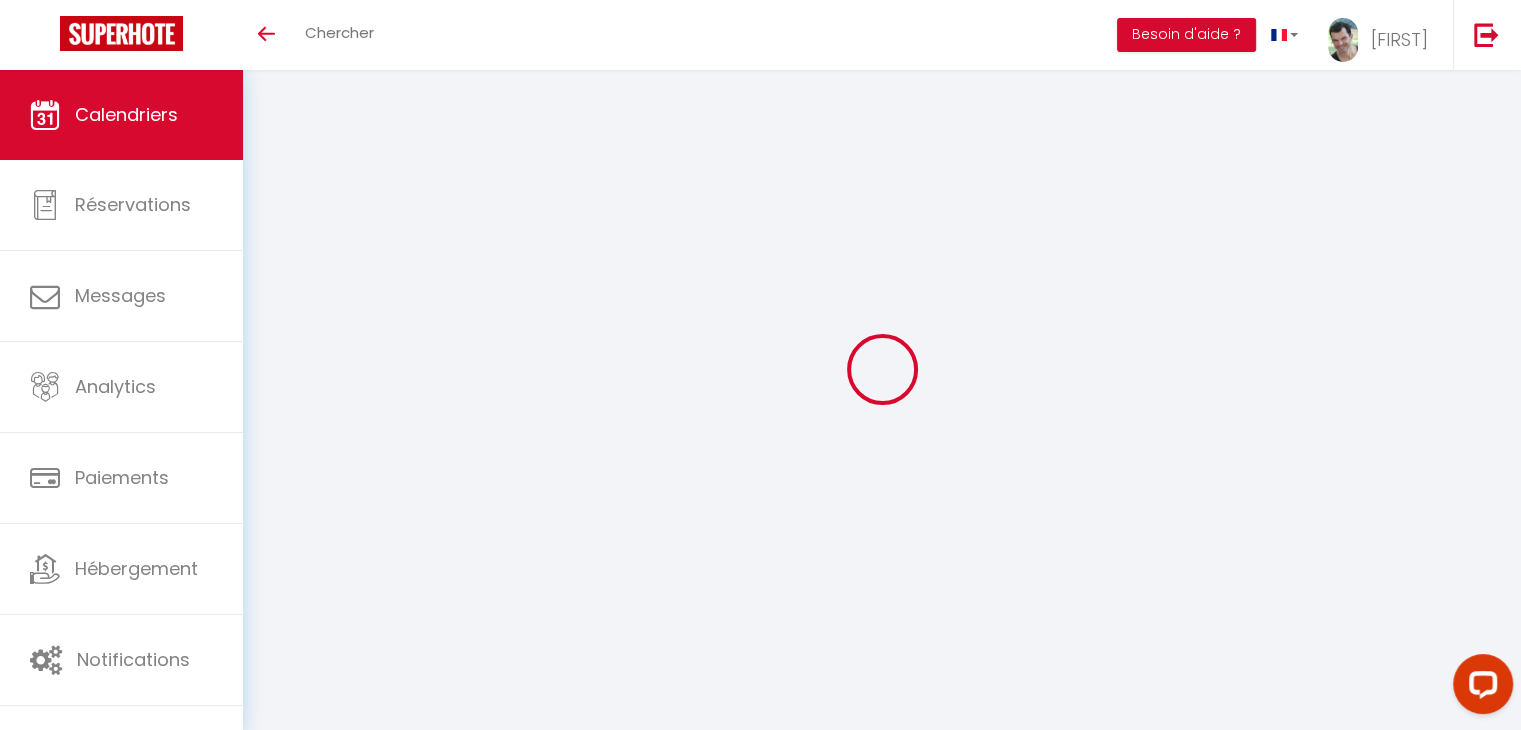 click at bounding box center [882, 369] 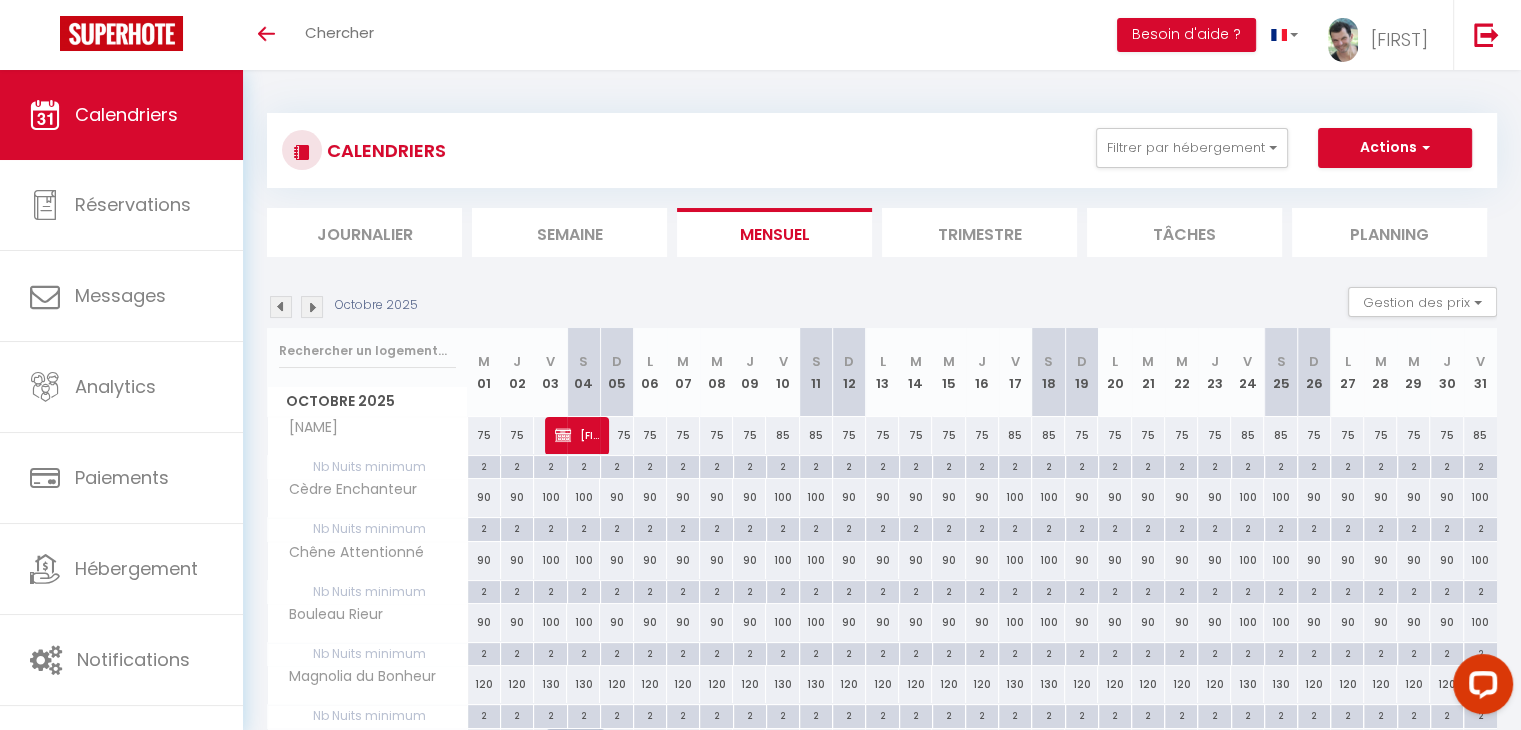 click at bounding box center [312, 307] 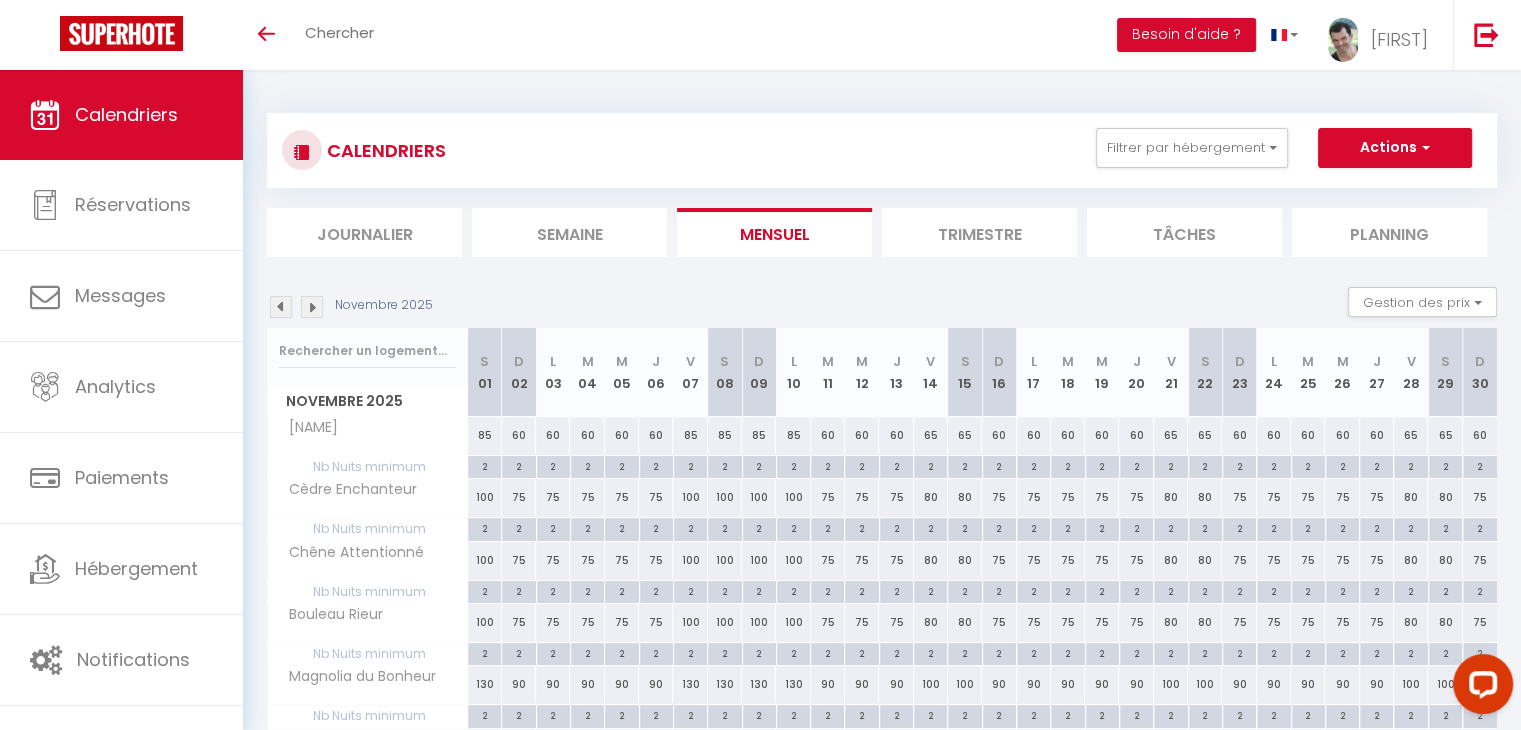 click at bounding box center [312, 307] 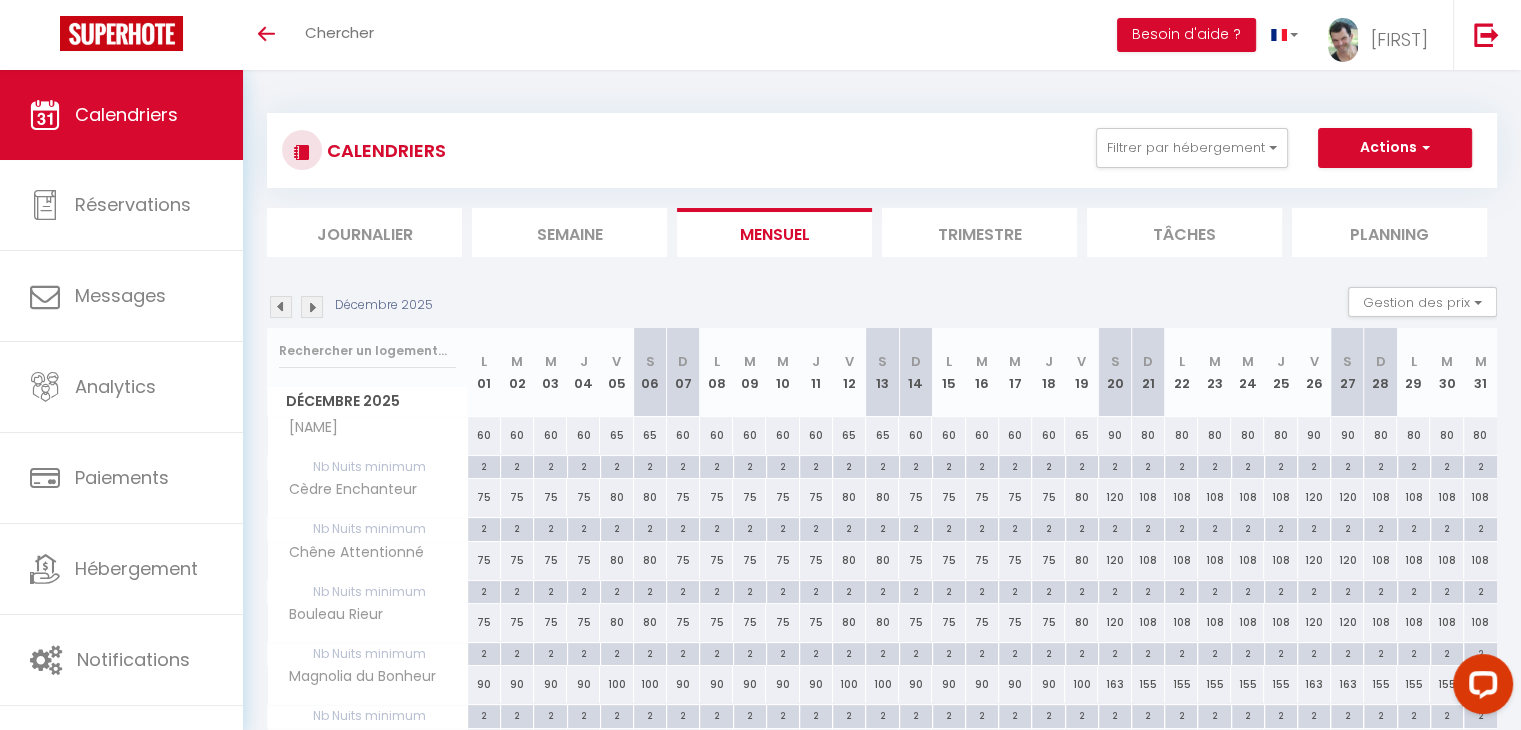 click at bounding box center [312, 307] 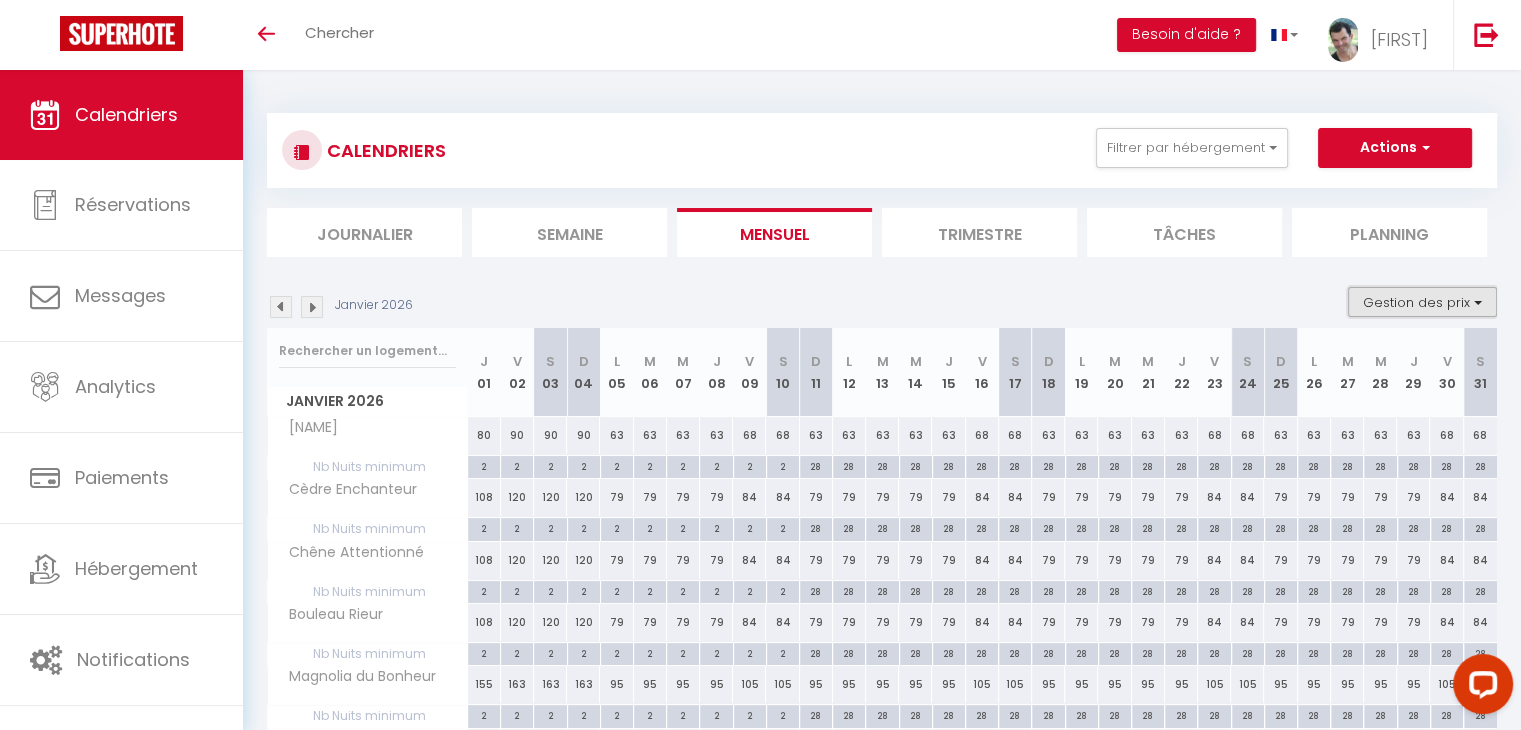 click on "Gestion des prix" at bounding box center (1422, 302) 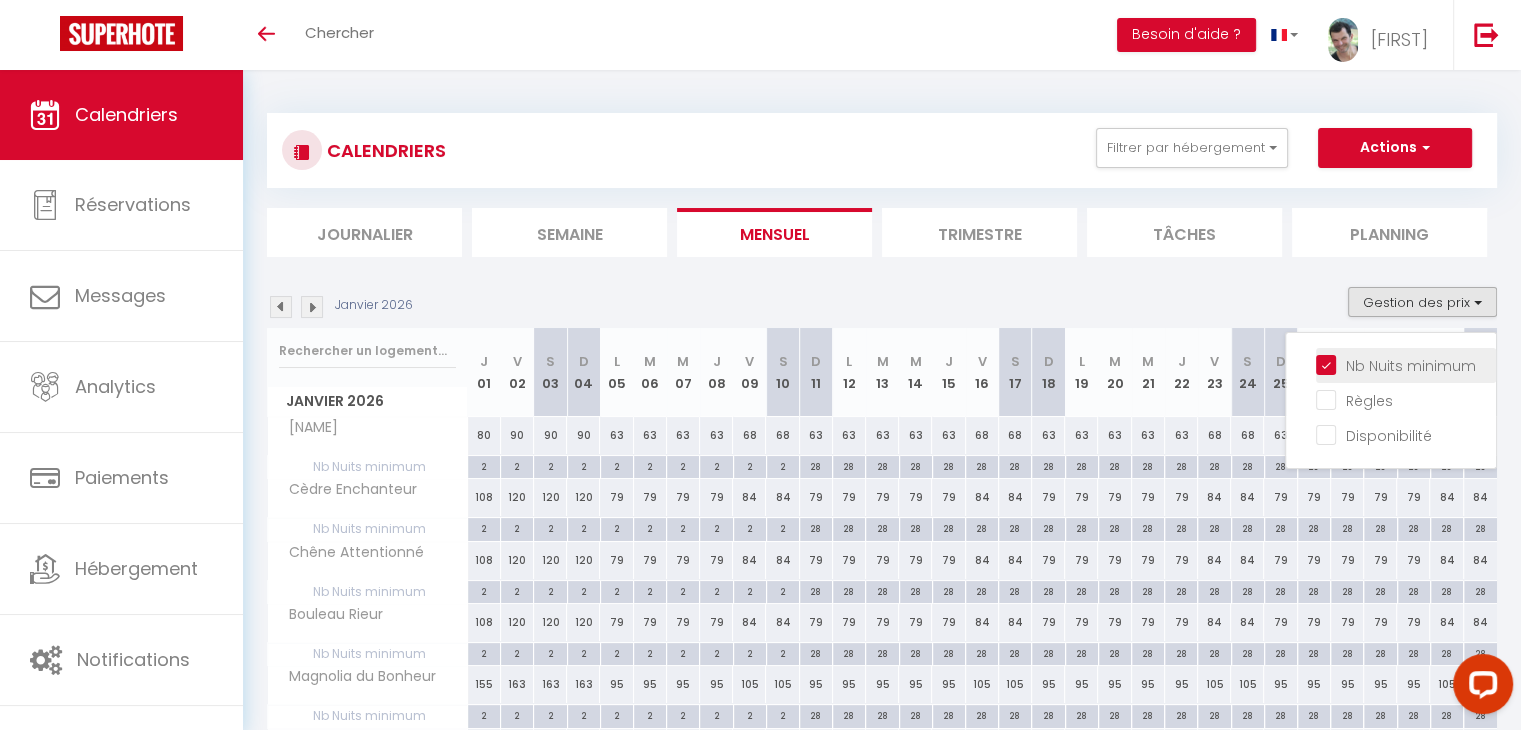 click on "Nb Nuits minimum" at bounding box center (1406, 364) 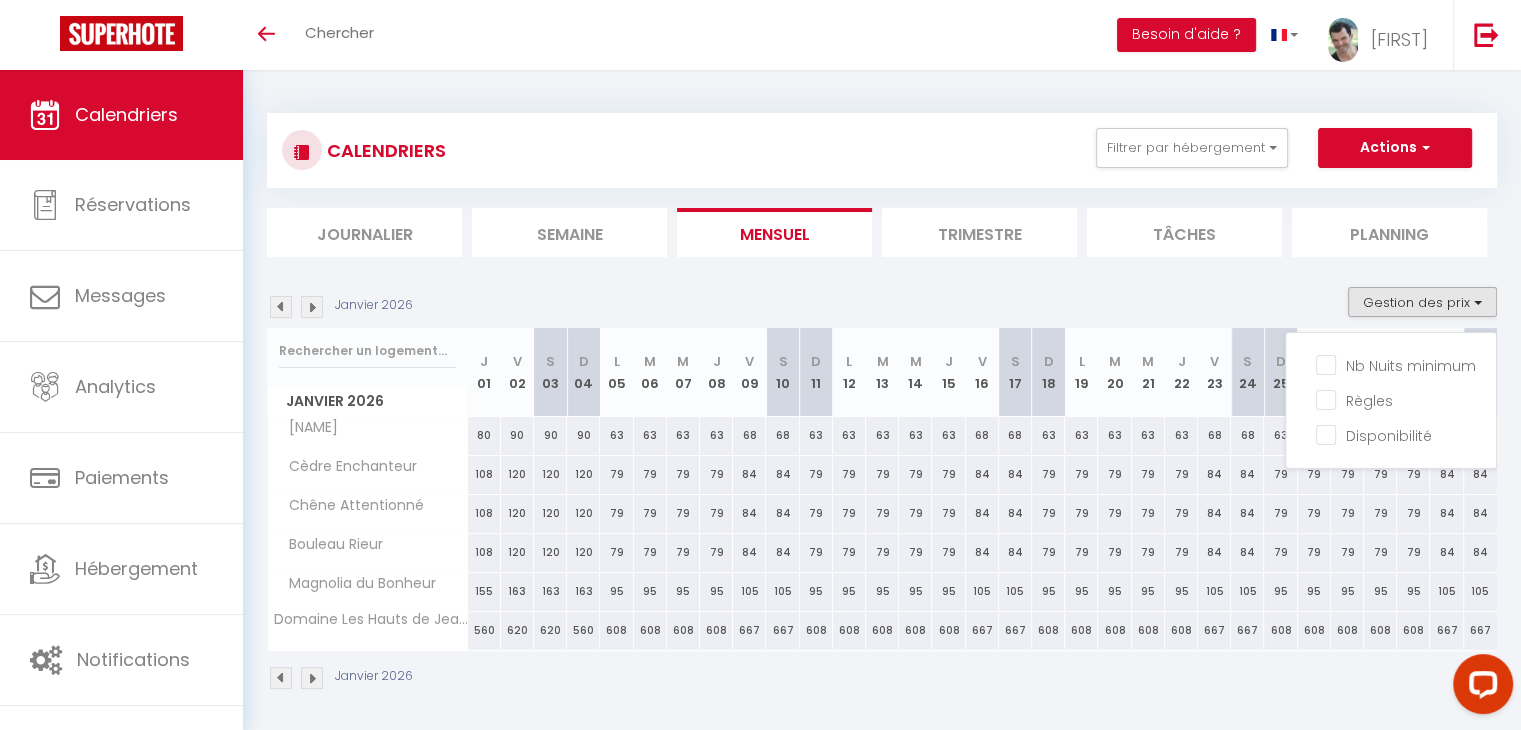 click at bounding box center (312, 307) 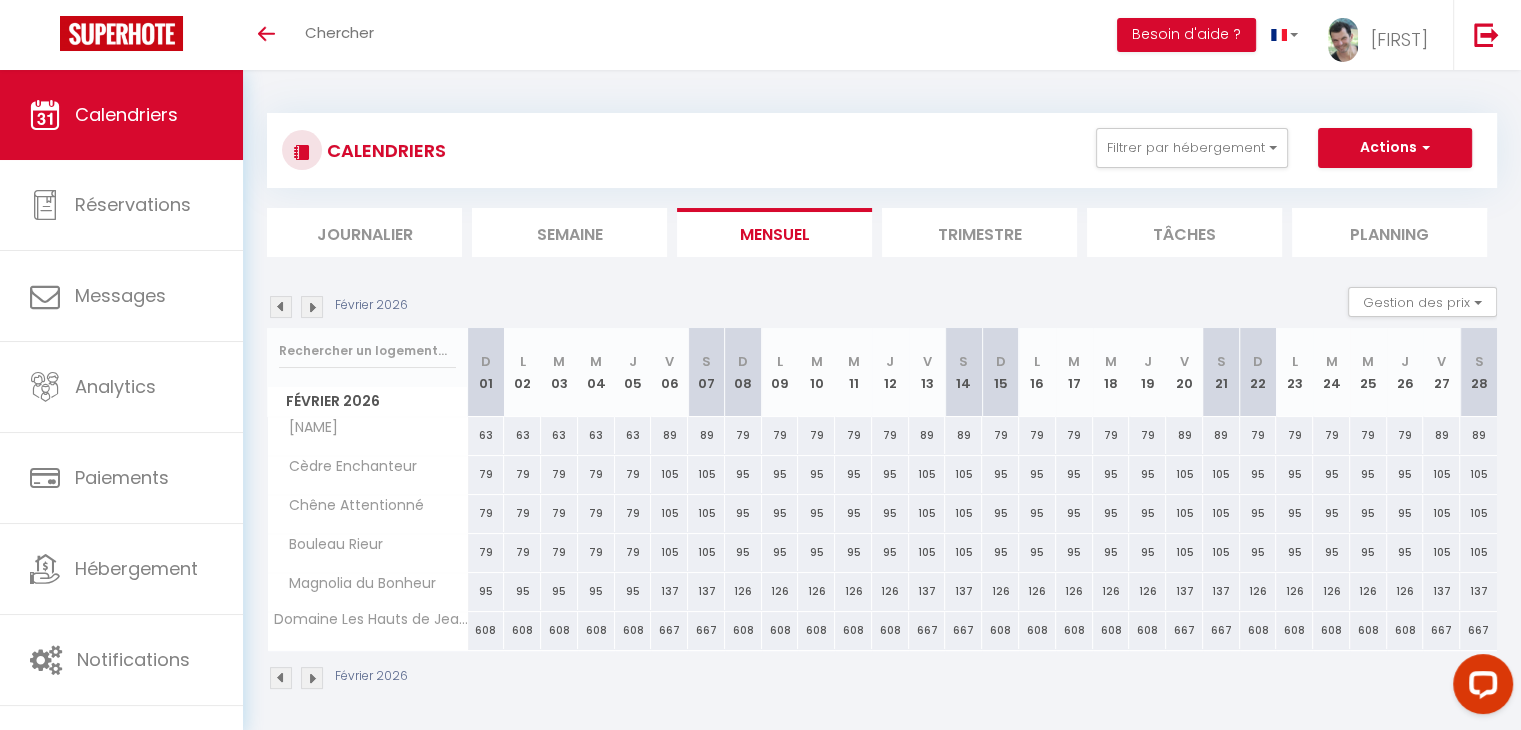 click at bounding box center [312, 307] 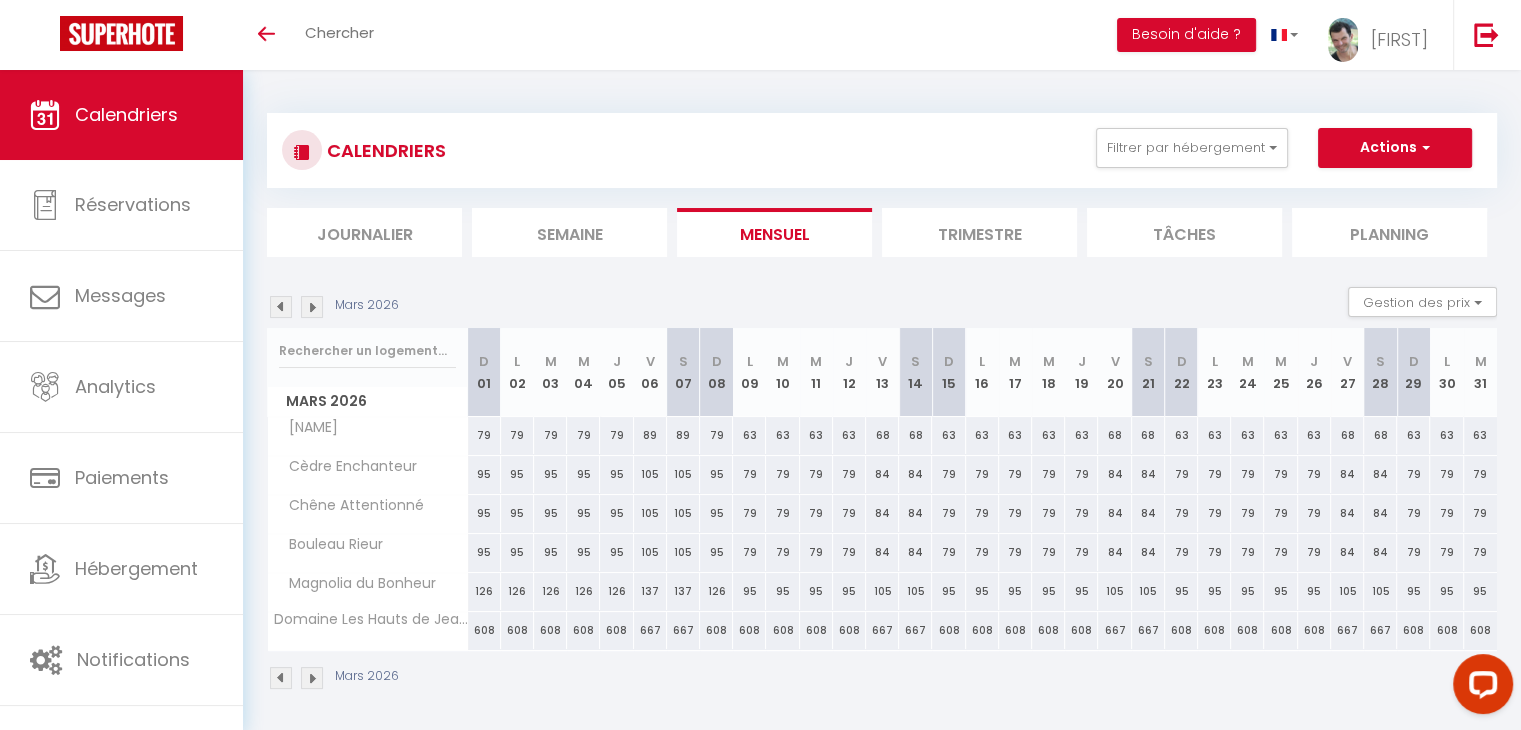 click at bounding box center [312, 307] 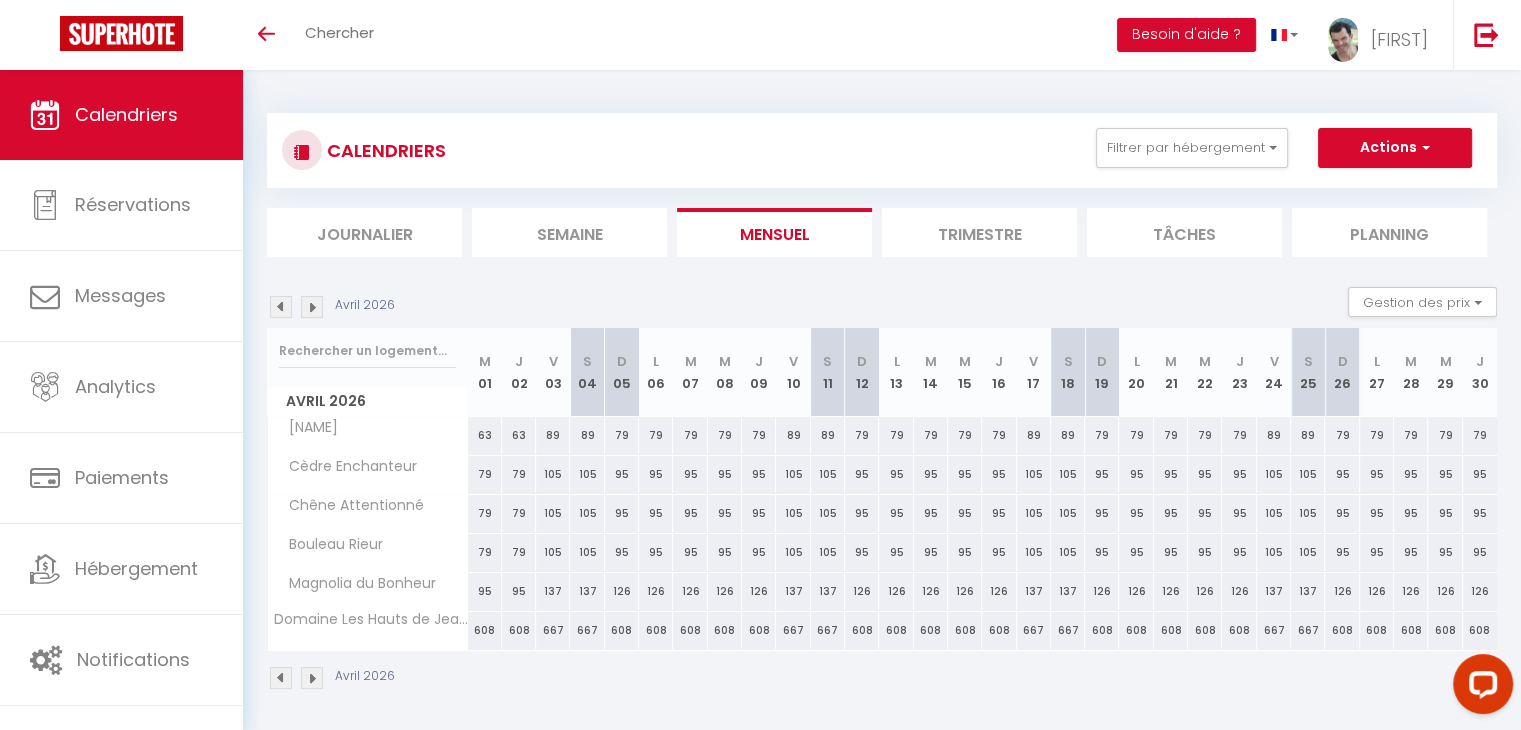 click at bounding box center [312, 307] 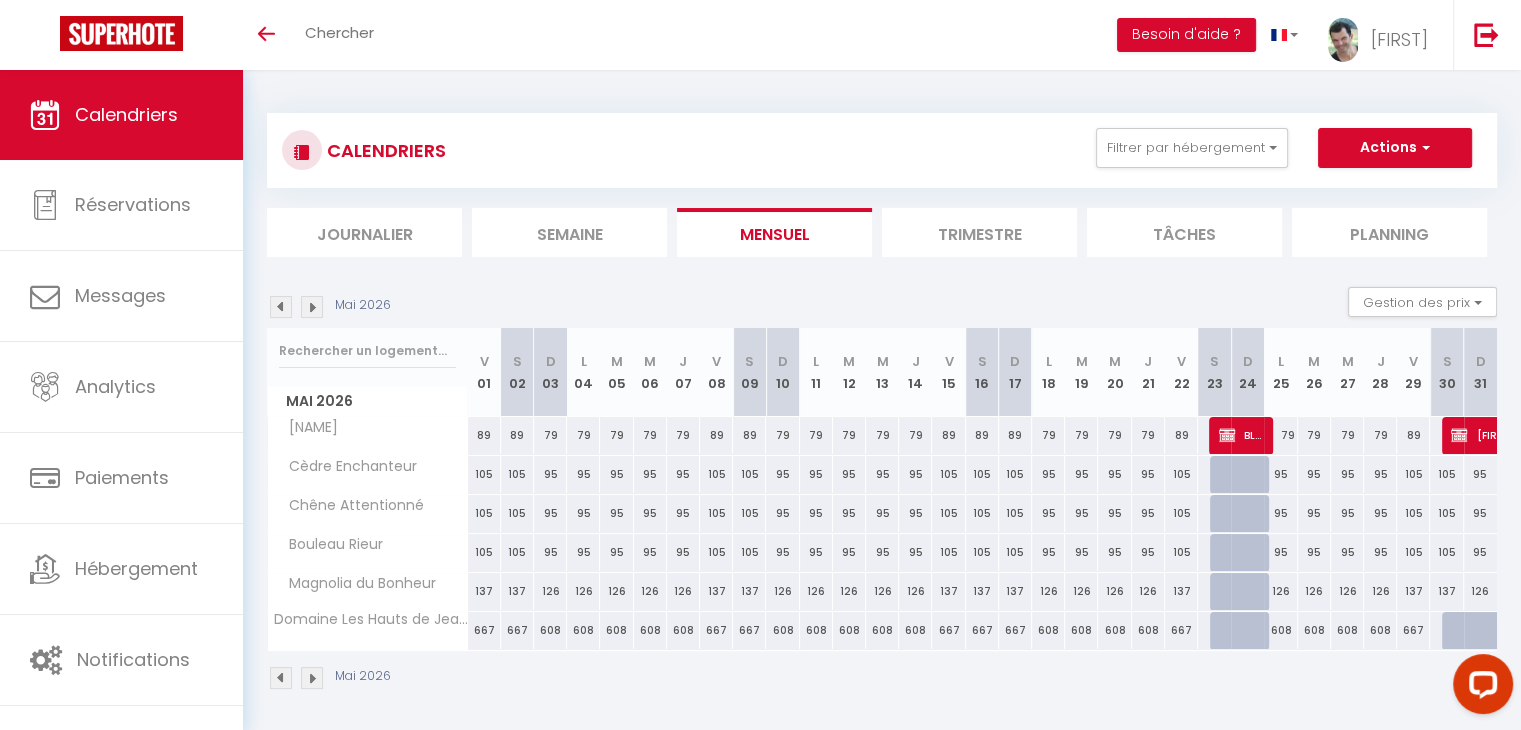 click at bounding box center [312, 307] 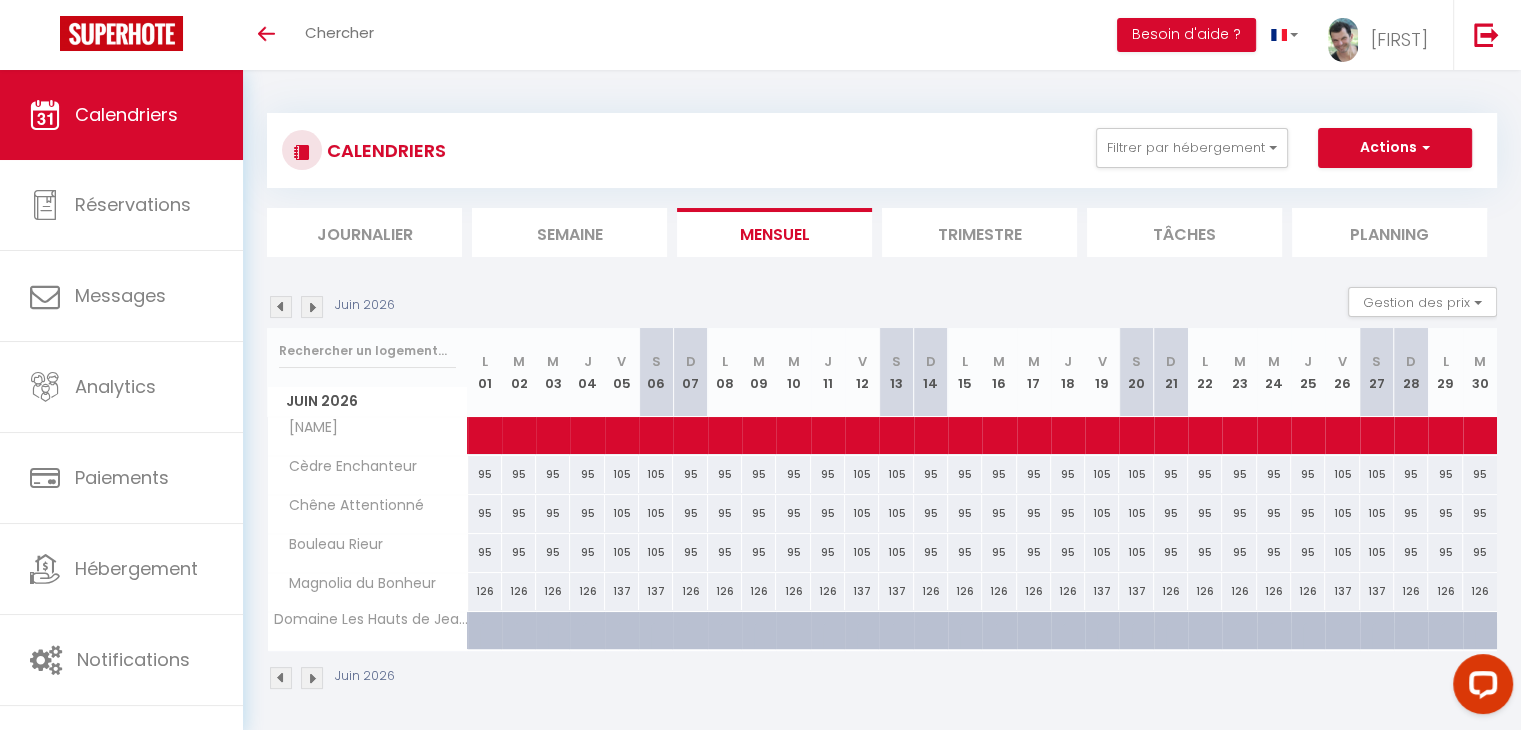 click at bounding box center [312, 307] 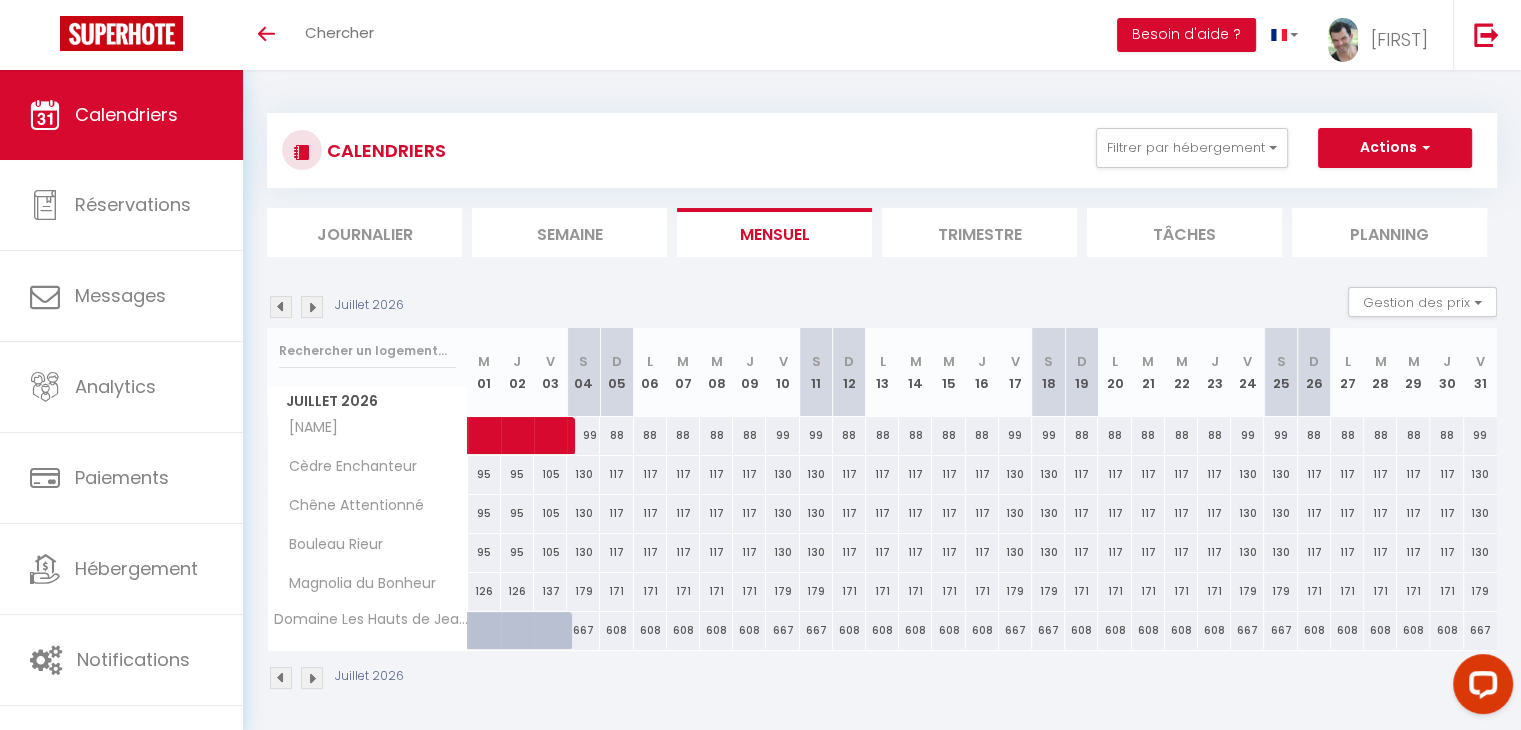 click at bounding box center [281, 307] 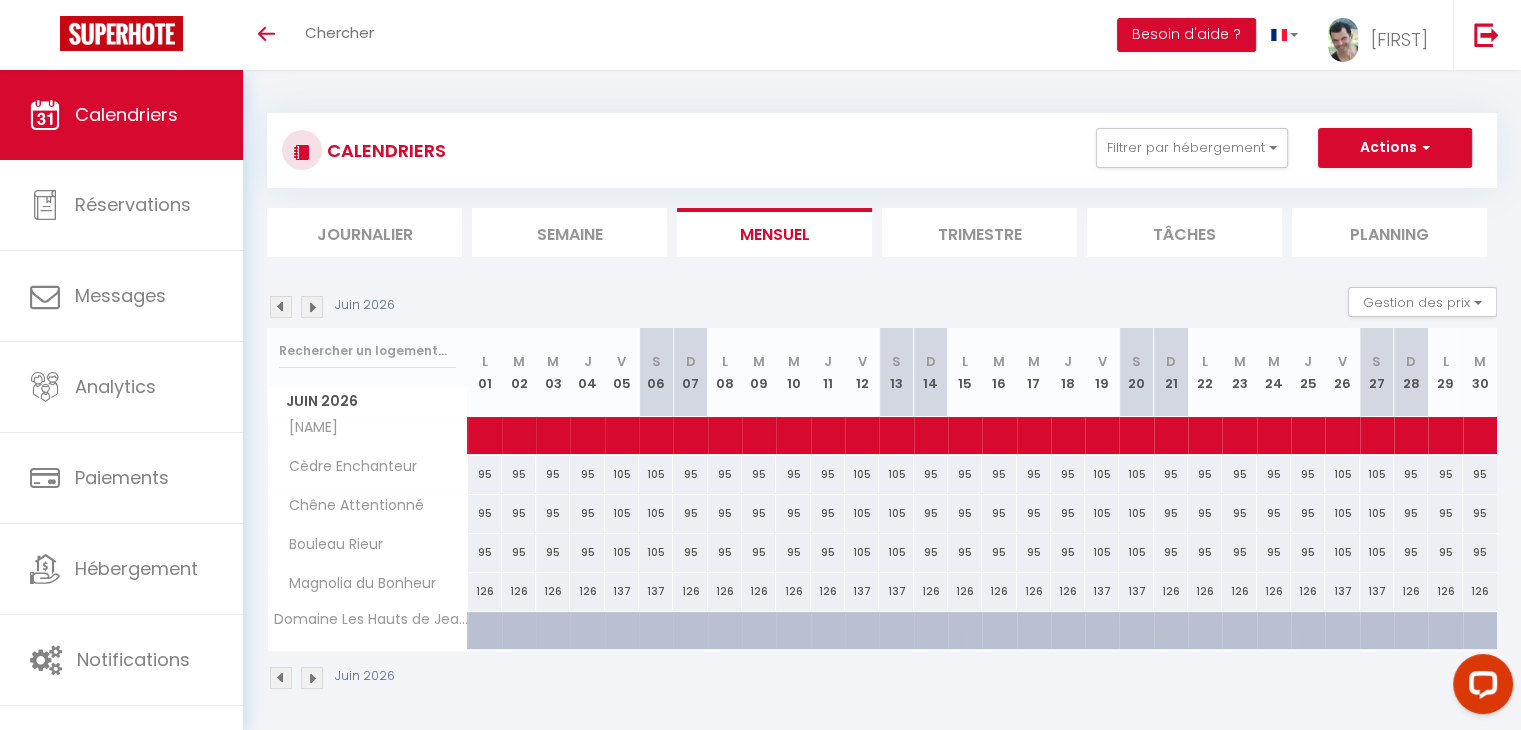 click at bounding box center [281, 307] 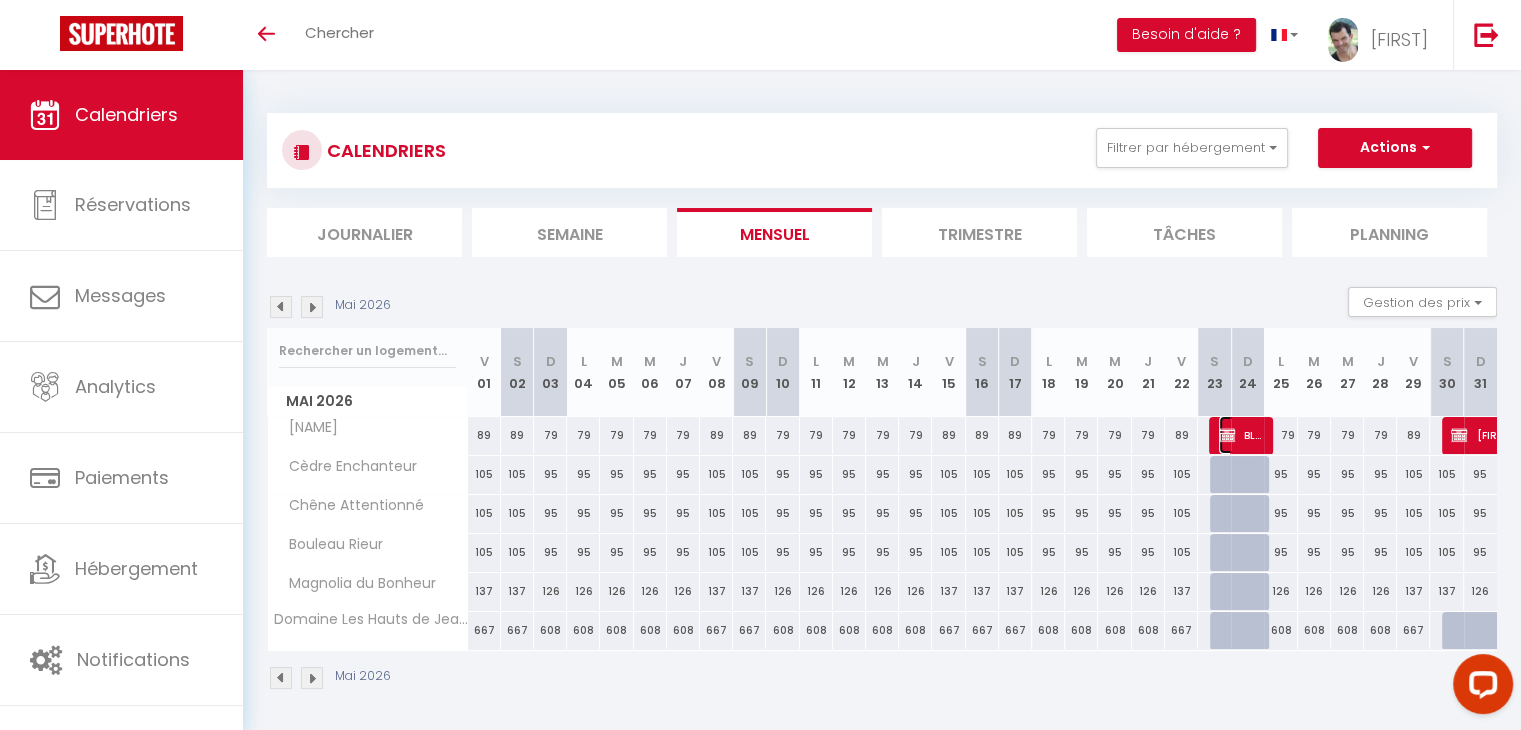 click on "BLOCKED" at bounding box center [1241, 435] 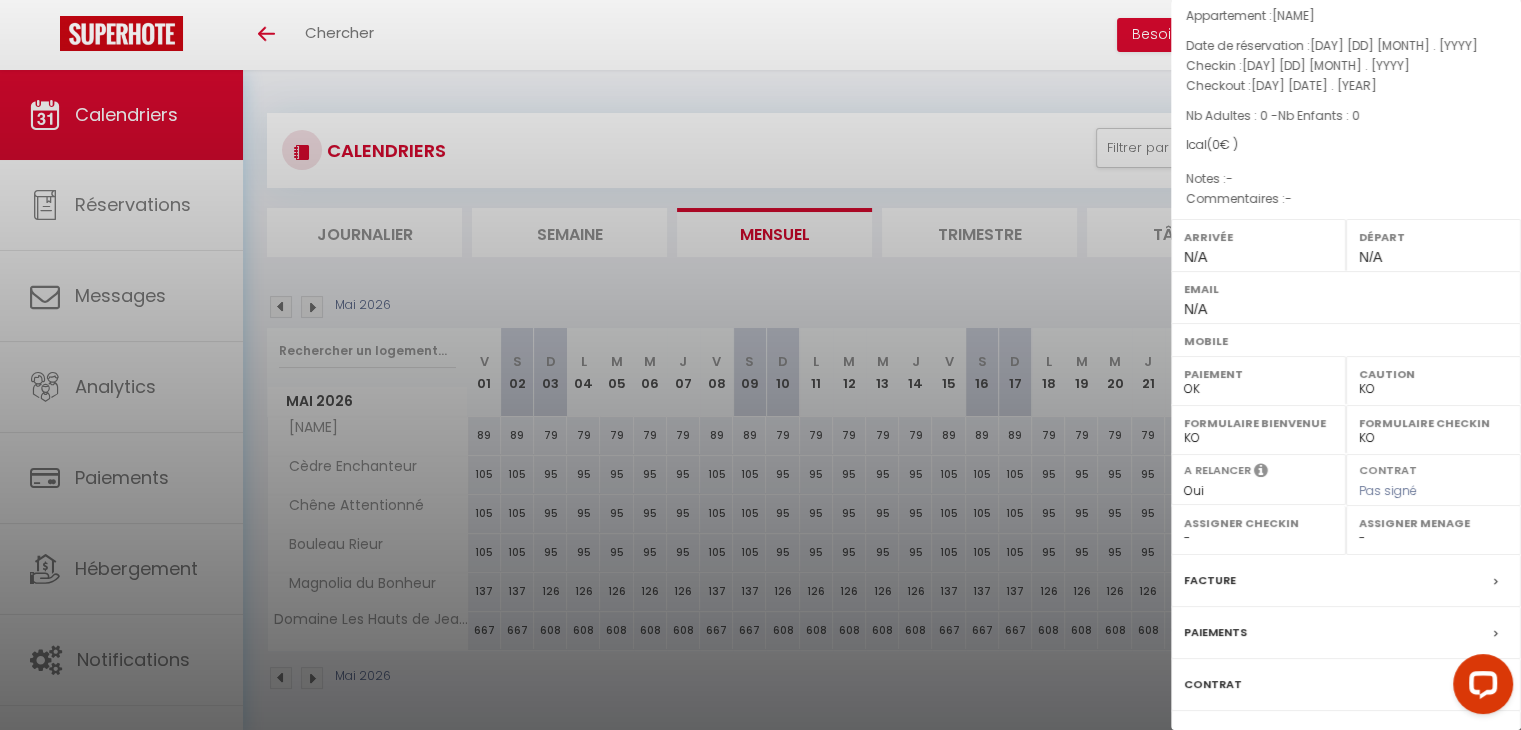 scroll, scrollTop: 180, scrollLeft: 0, axis: vertical 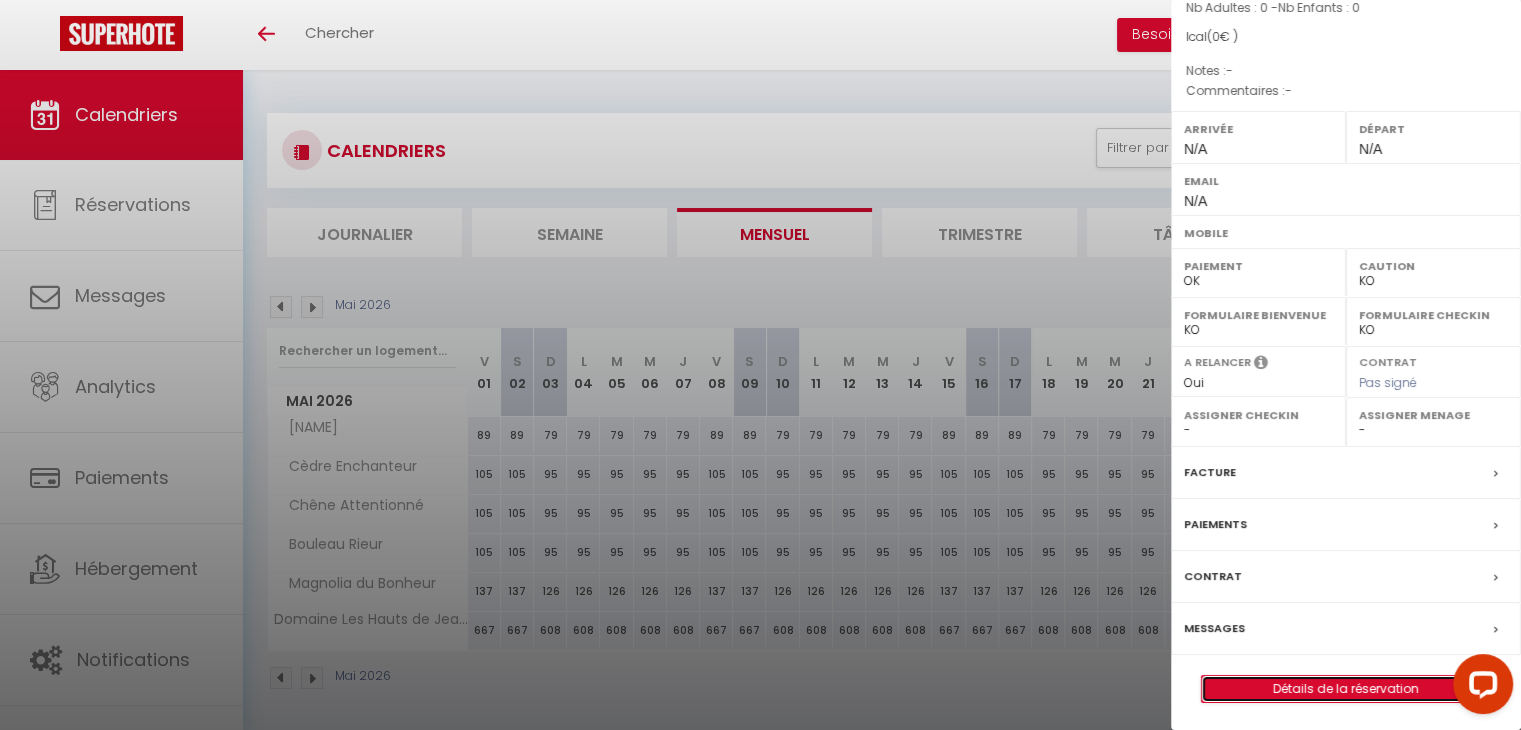 click on "Détails de la réservation" at bounding box center (1346, 689) 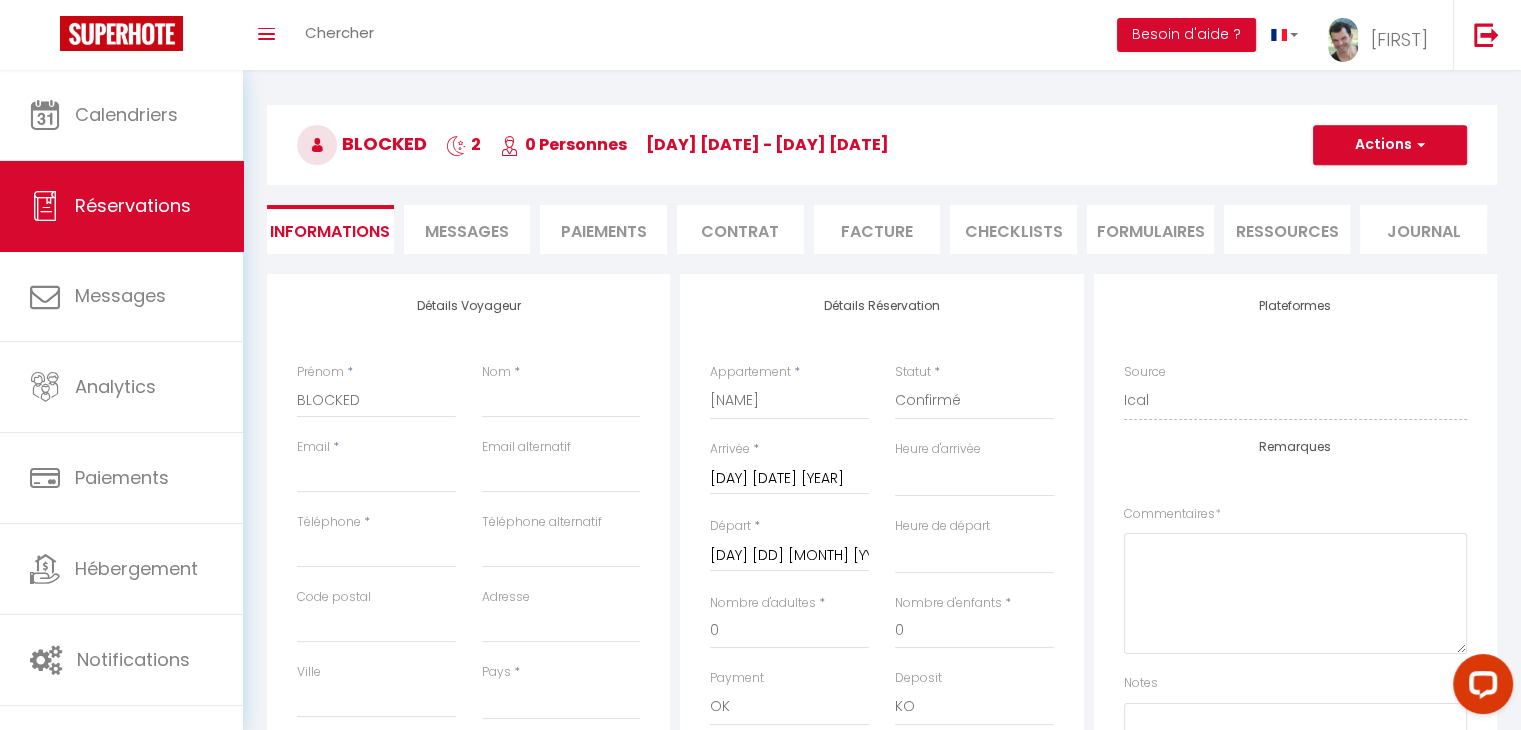 scroll, scrollTop: 0, scrollLeft: 0, axis: both 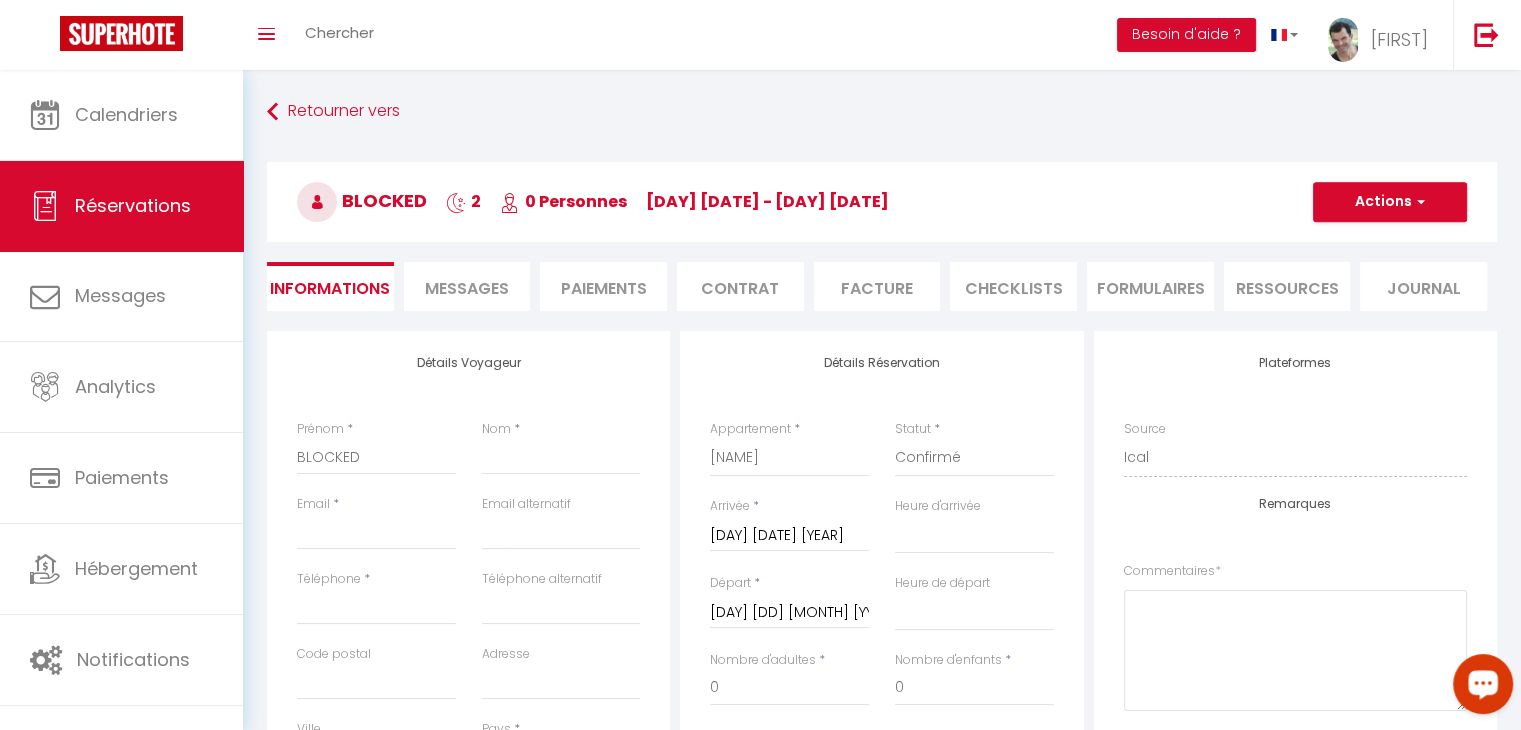 click on "Messages" at bounding box center (467, 286) 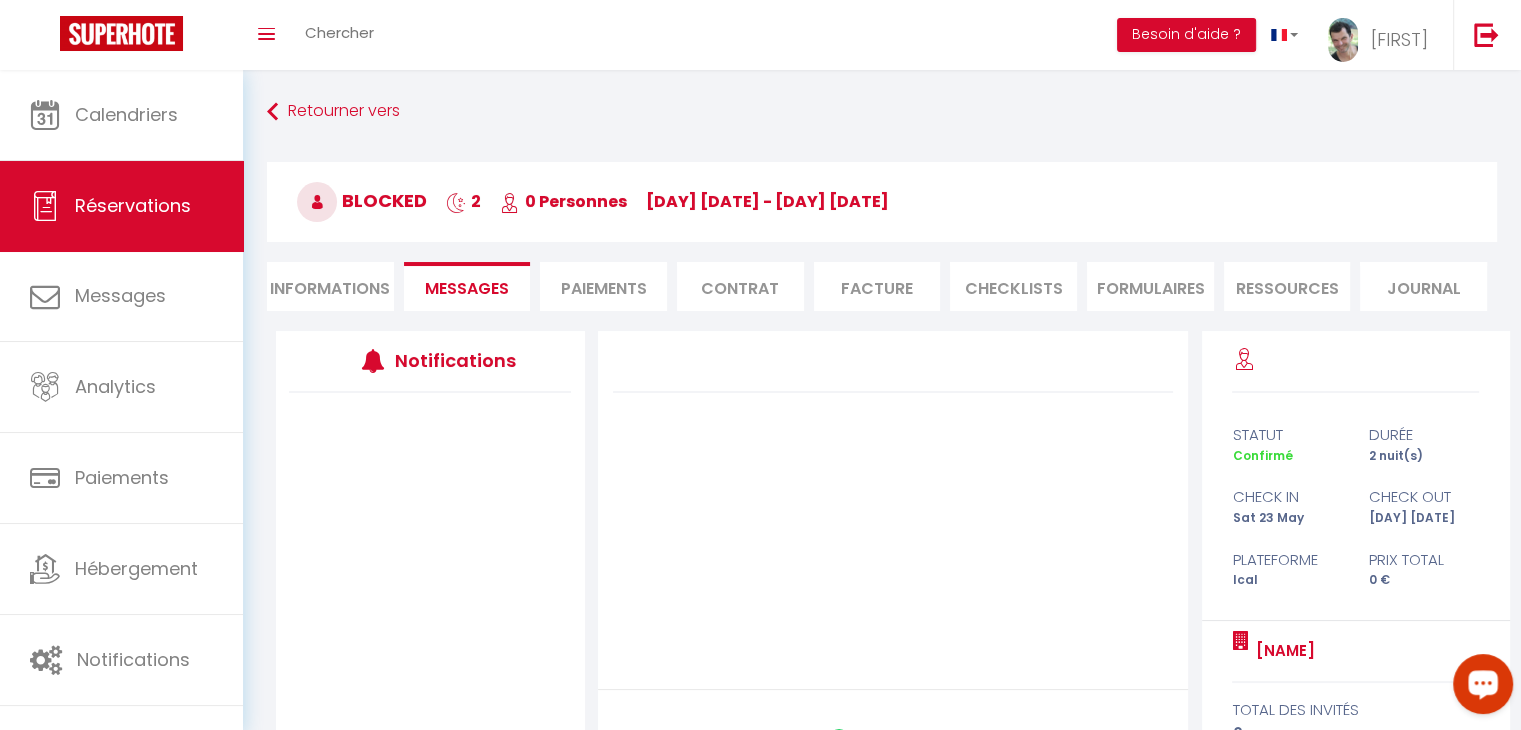 click on "Paiements" at bounding box center [603, 286] 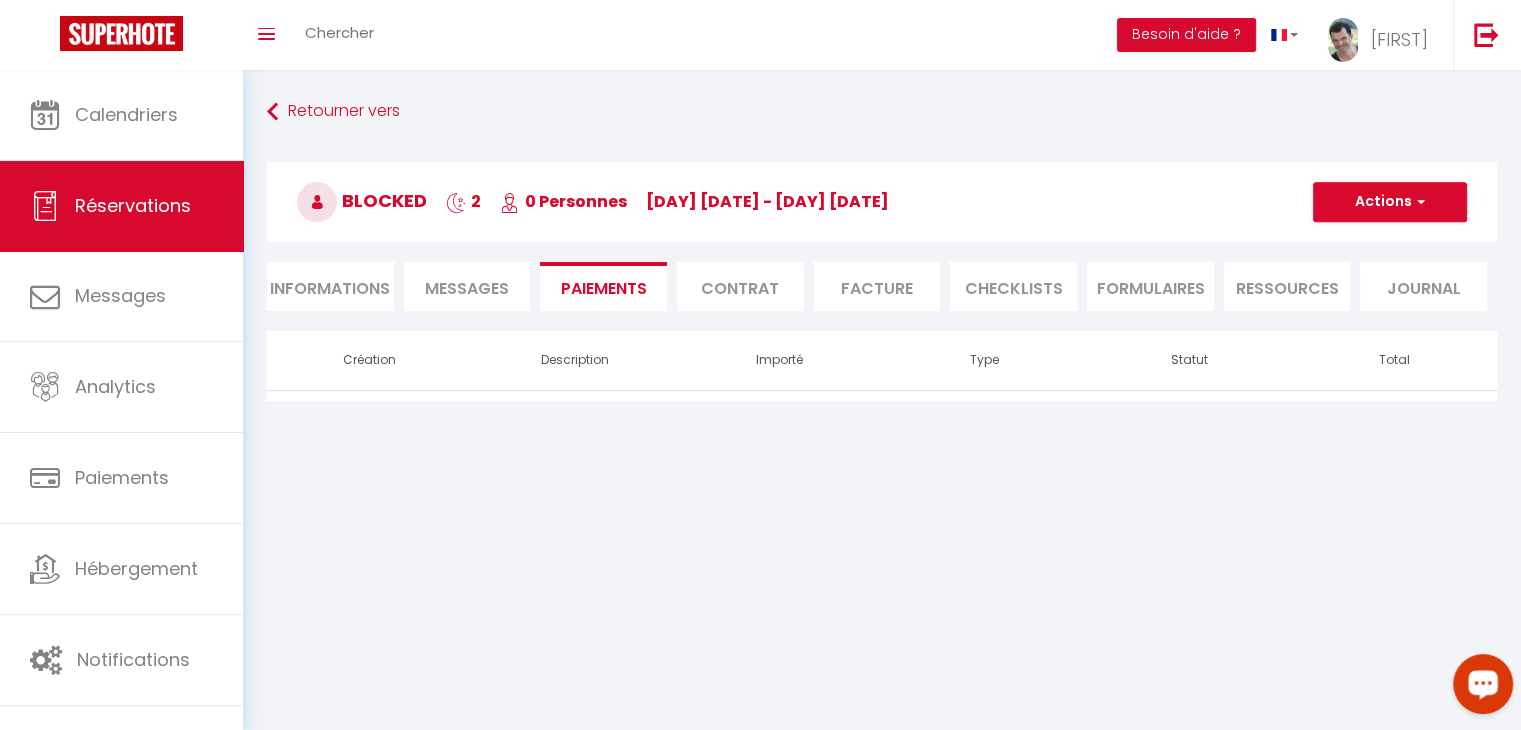 click on "Contrat" at bounding box center (740, 286) 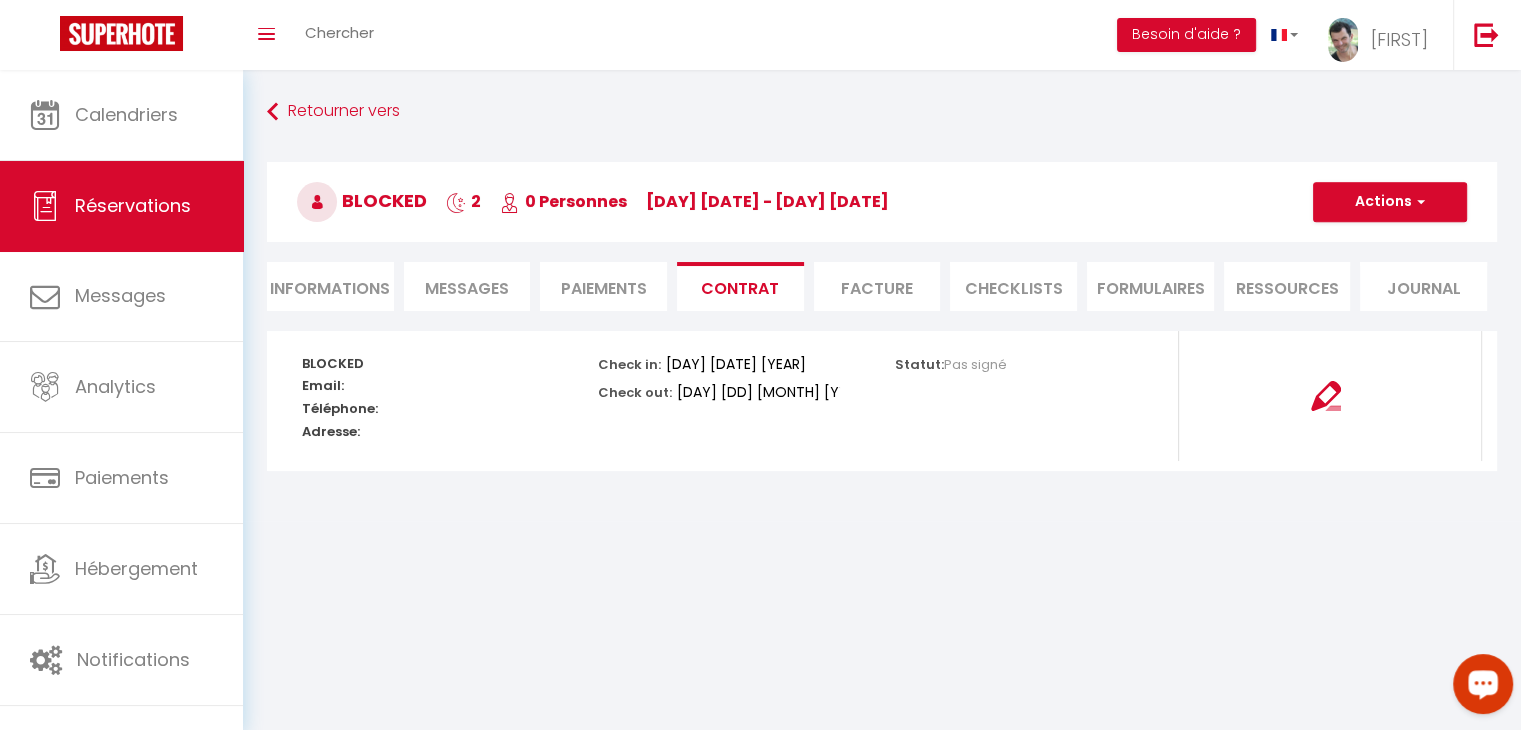 click on "Facture" at bounding box center (877, 286) 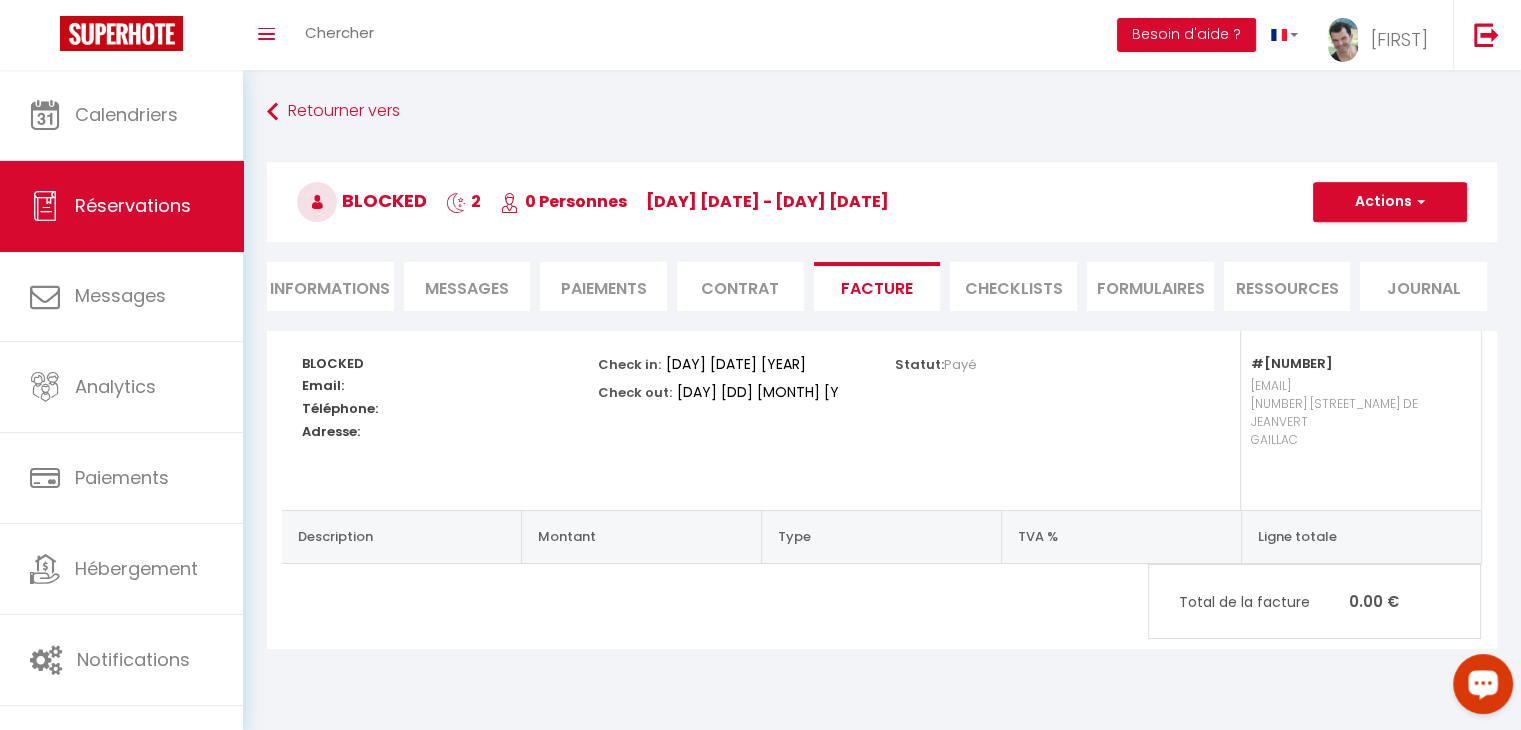 click on "CHECKLISTS" at bounding box center [1013, 286] 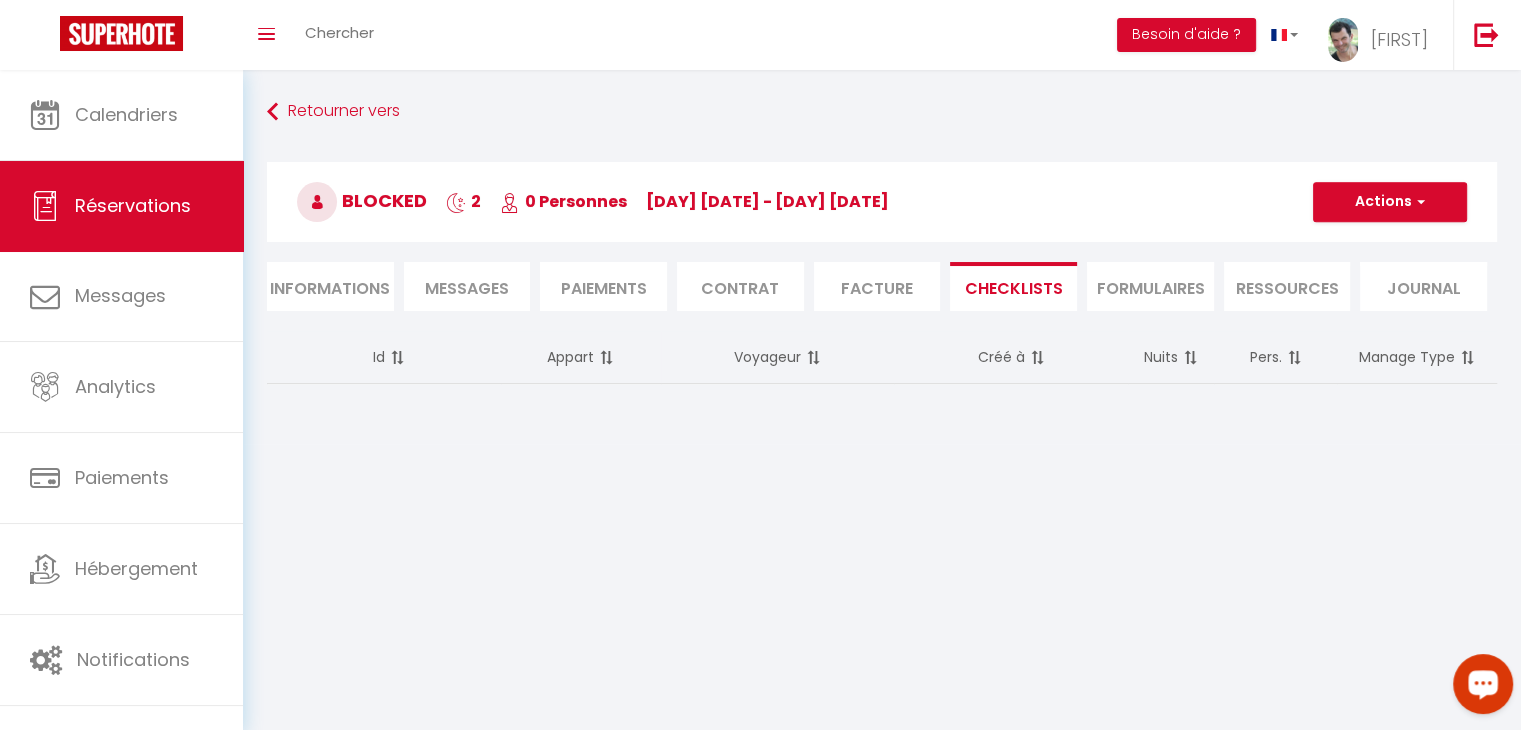 click on "FORMULAIRES" at bounding box center (1150, 286) 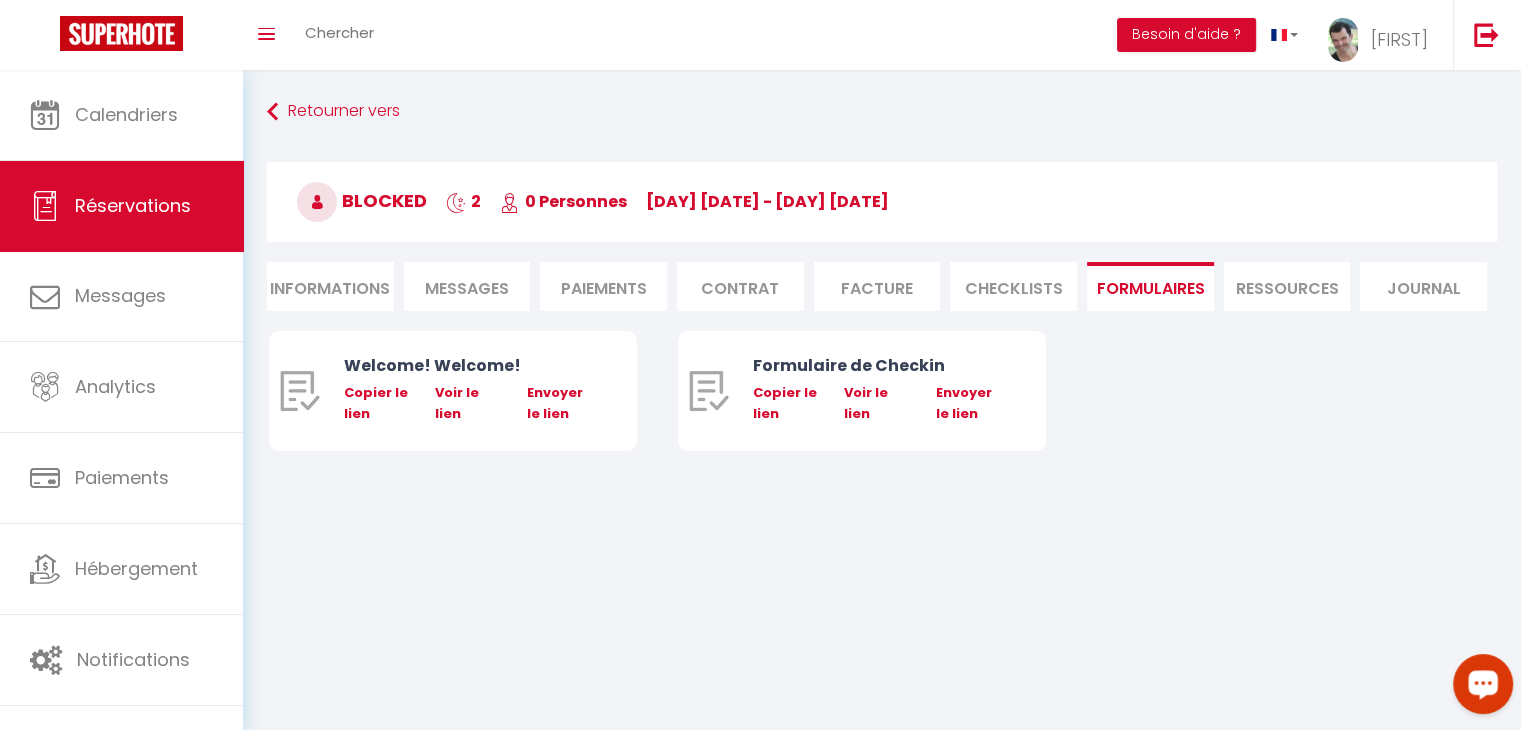 click on "Ressources" at bounding box center [1287, 286] 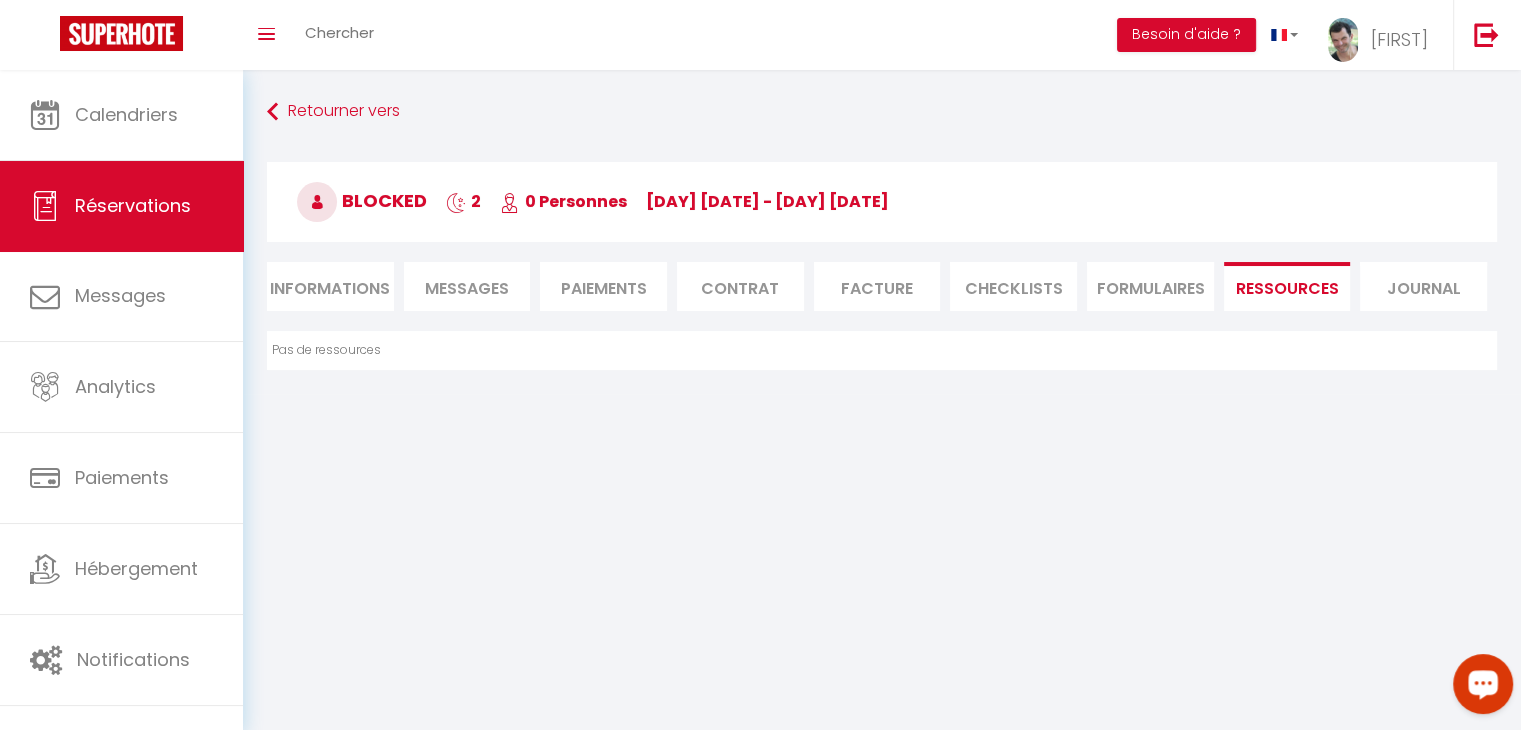 click on "BLOCKED 2 0 Personnes
[DAY] [DATE] - [DAY] [DATE]
Actions
Enregistrer Dupliquer Supprimer
Actions
Enregistrer Aperçu et éditer Envoyer la facture Copier le lien
Actions
Voir le contrat Envoyer le contrat Copier le lien
Actions
Encaisser un paiement Encaisser une caution Créer nouveau lien paiement Créer nouveau lien caution Envoyer un paiement global
Actions" at bounding box center [882, 198] 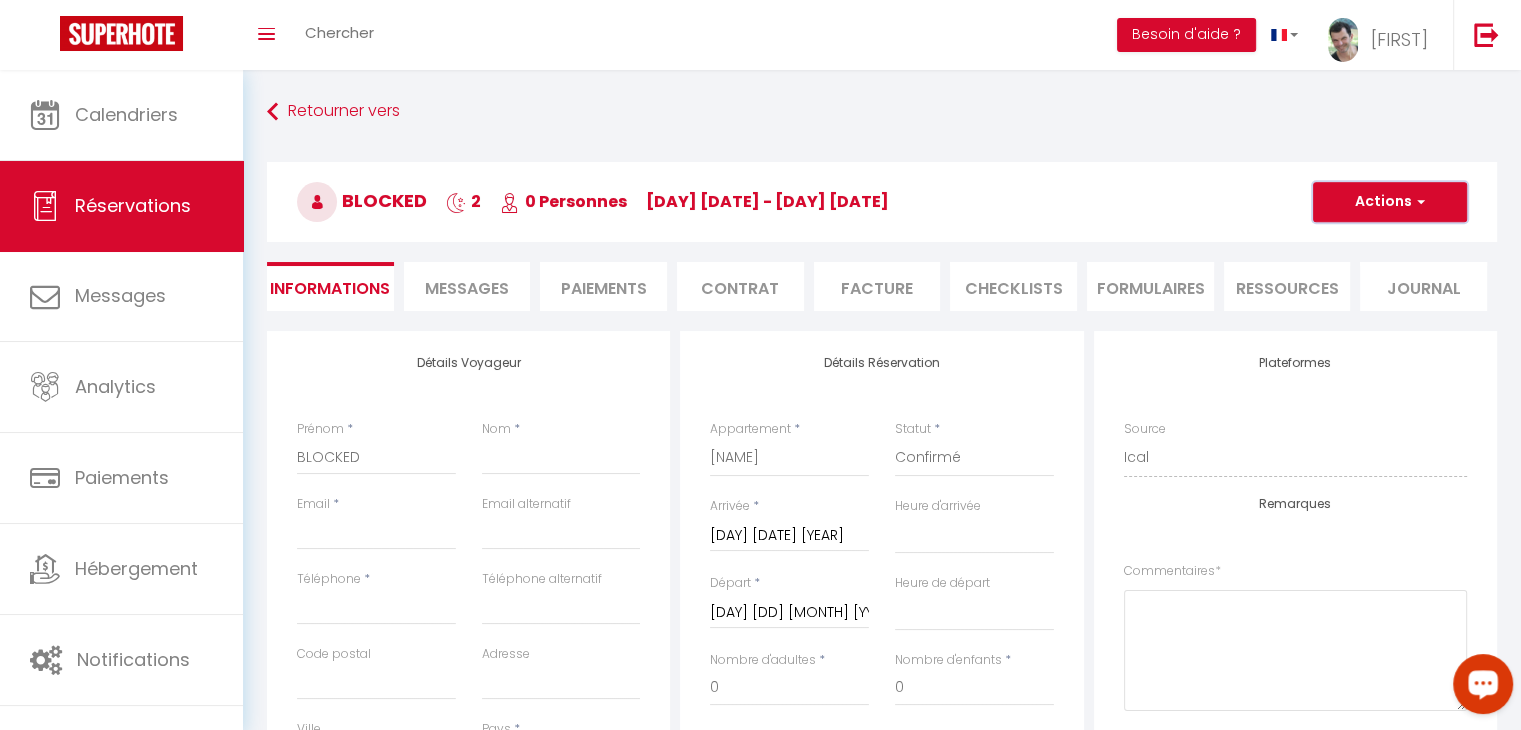 click on "Actions" at bounding box center [1390, 202] 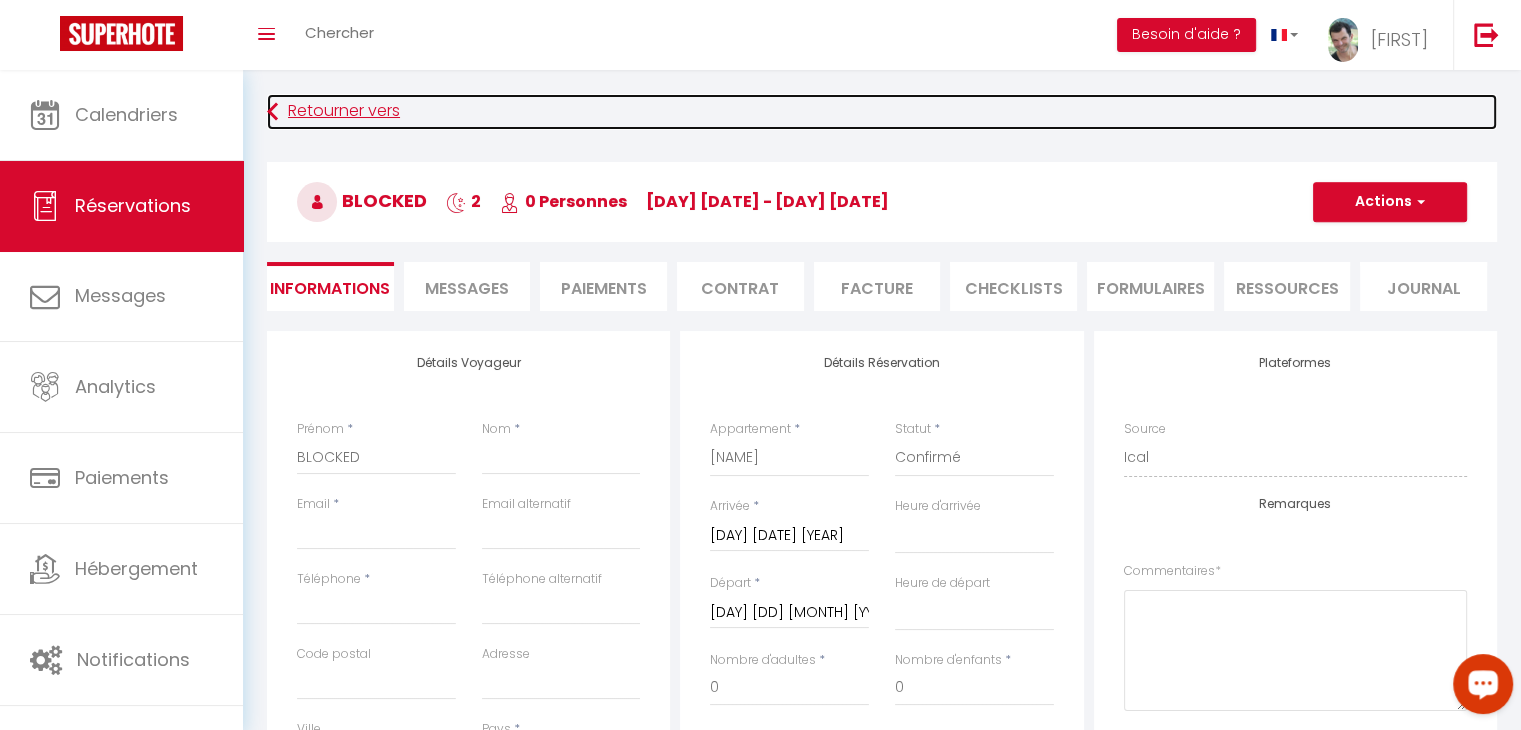 click on "Retourner vers" at bounding box center [882, 112] 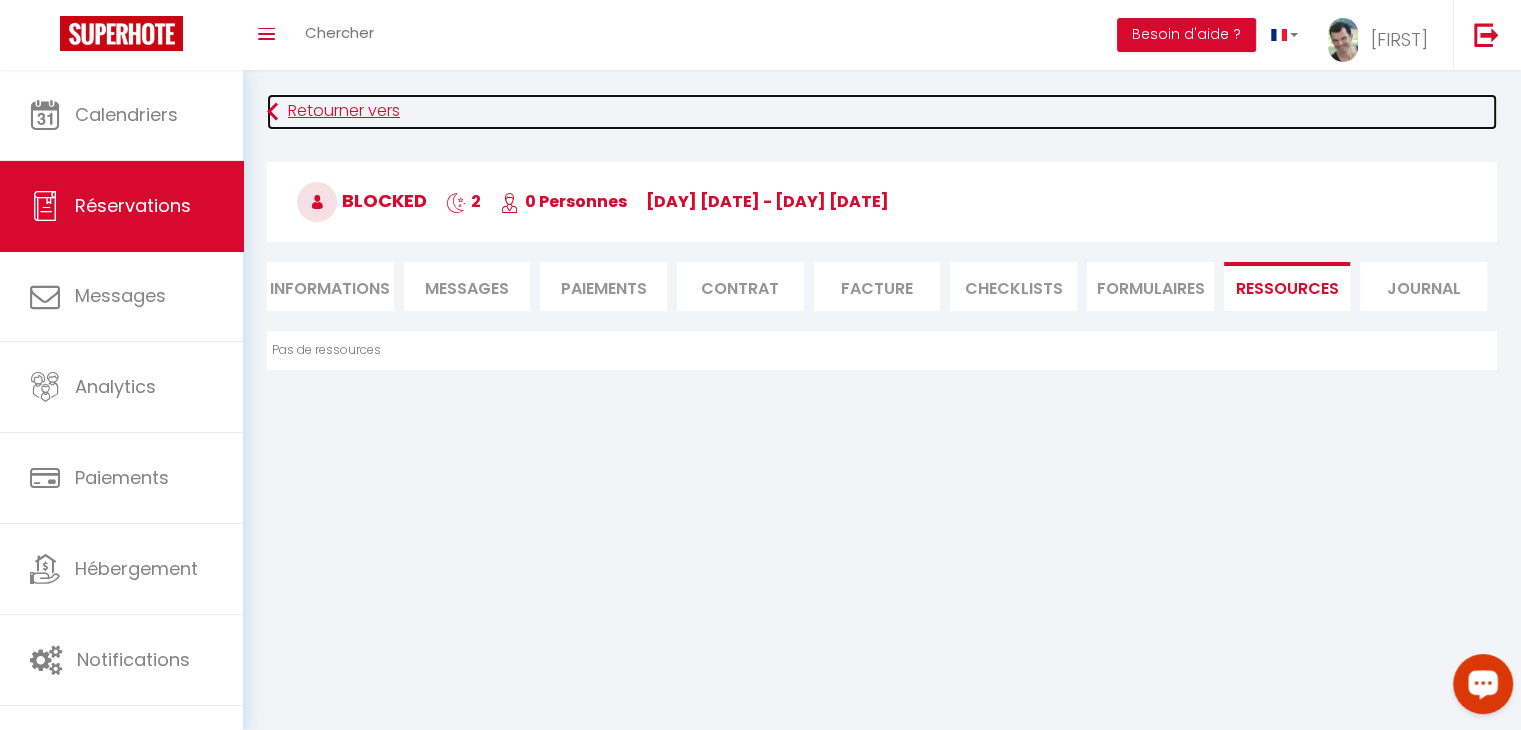 click on "Retourner vers" at bounding box center (882, 112) 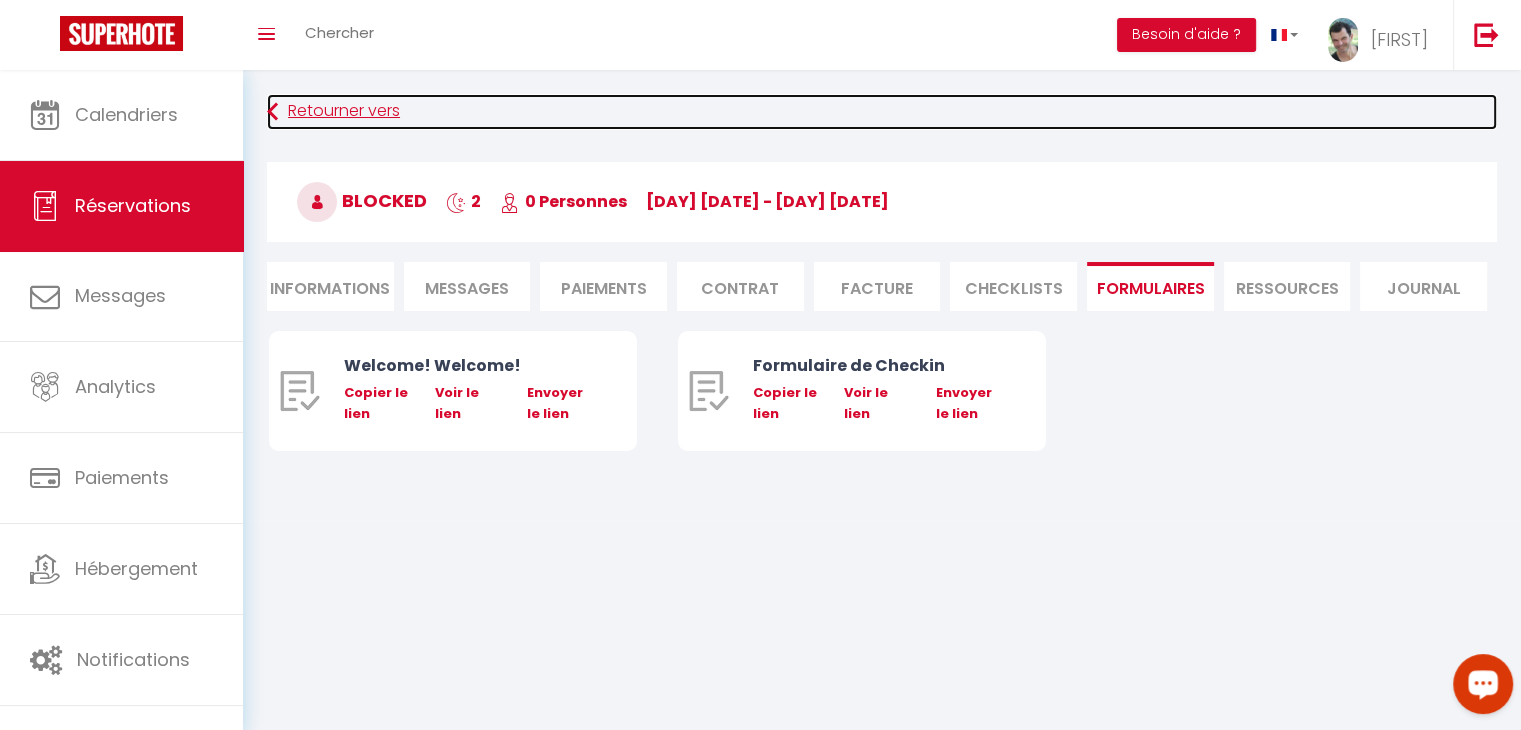 click on "Retourner vers" at bounding box center [882, 112] 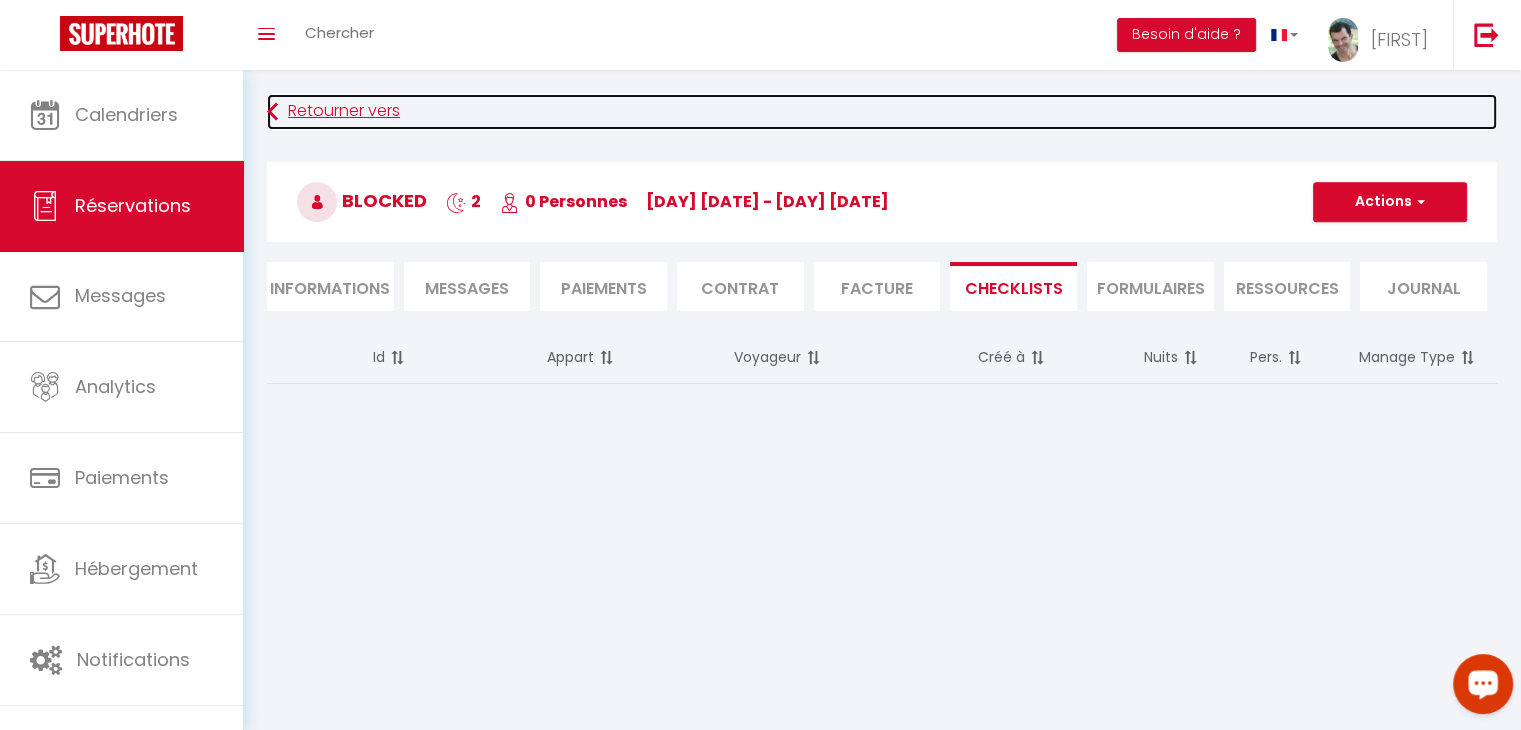 click on "Retourner vers" at bounding box center (882, 112) 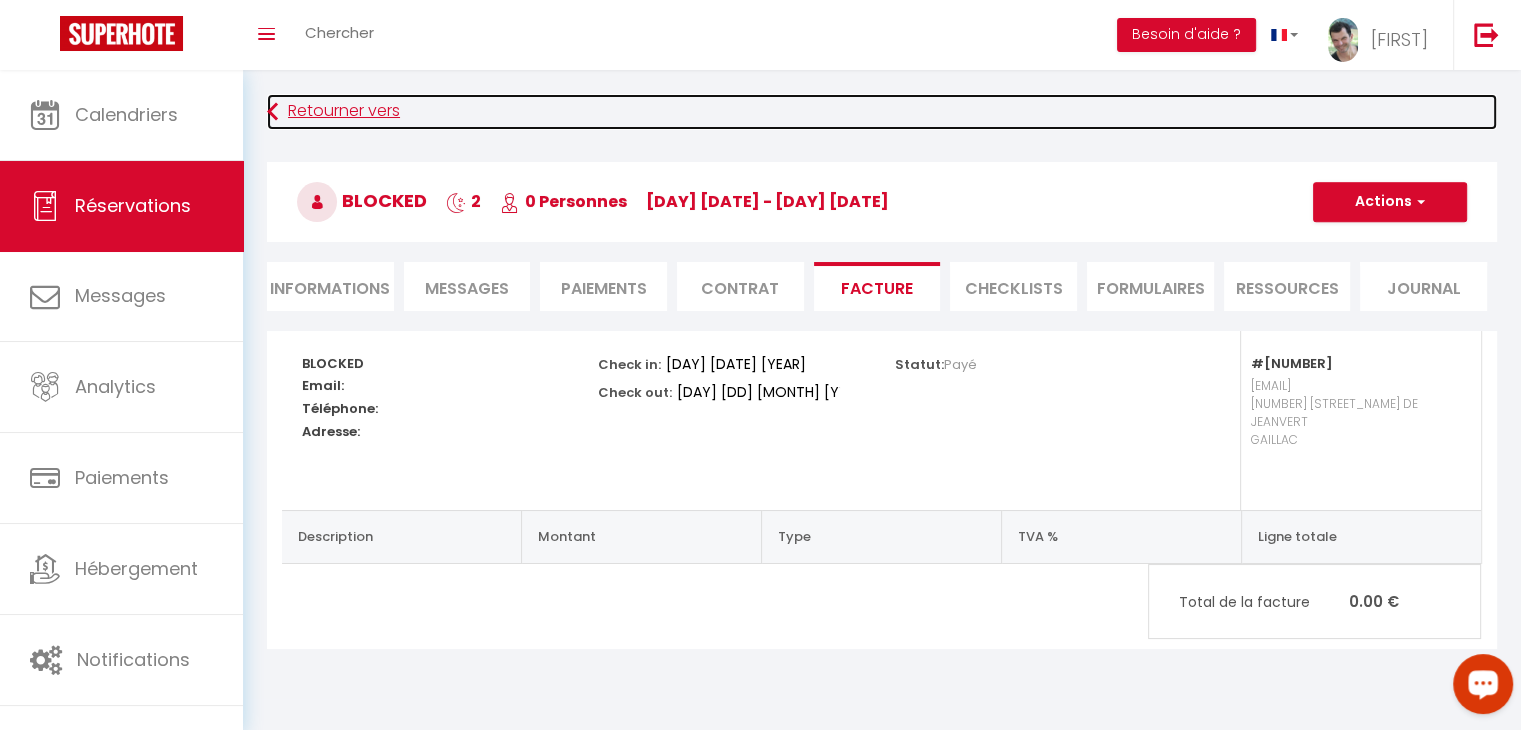 click on "Retourner vers" at bounding box center (882, 112) 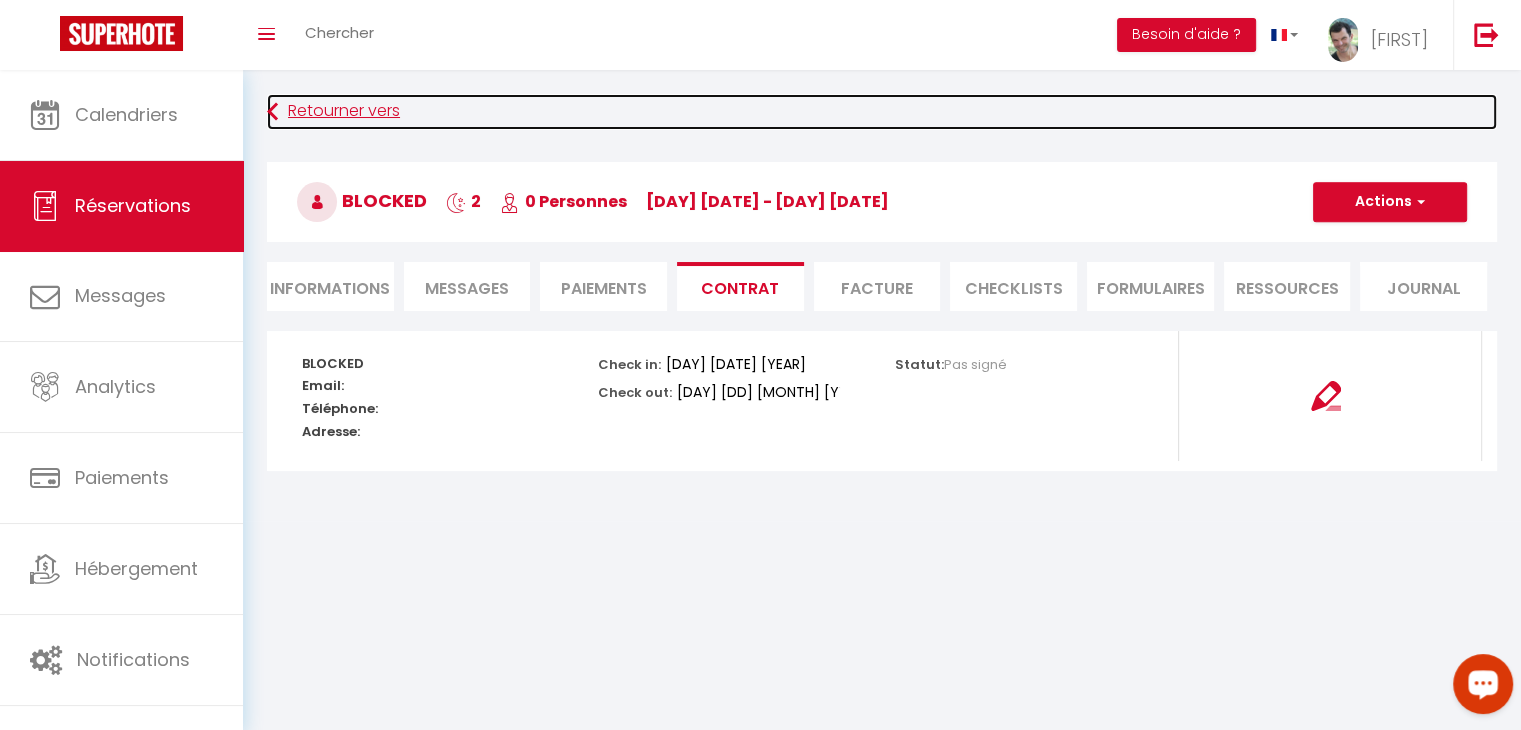 click on "Retourner vers" at bounding box center (882, 112) 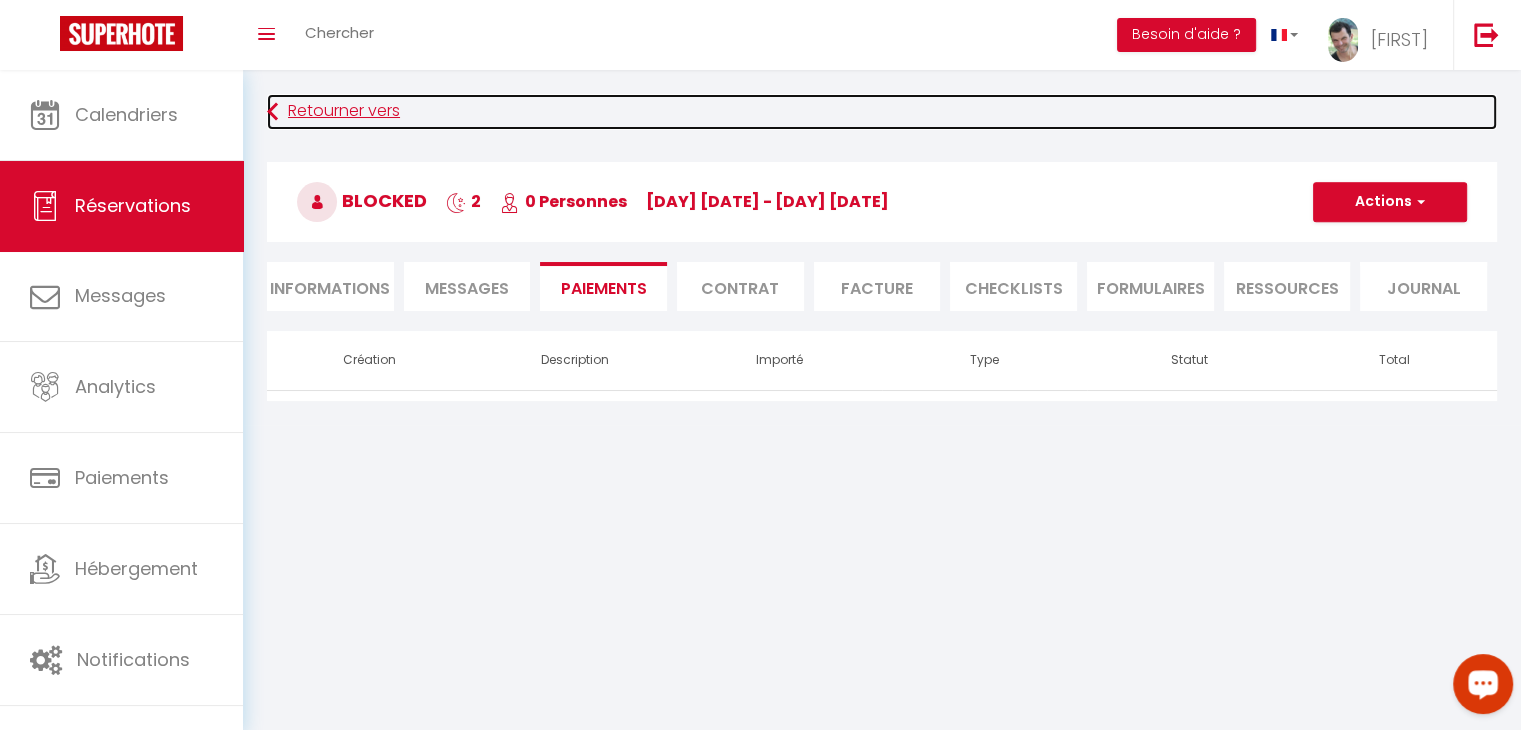 click on "Retourner vers" at bounding box center (882, 112) 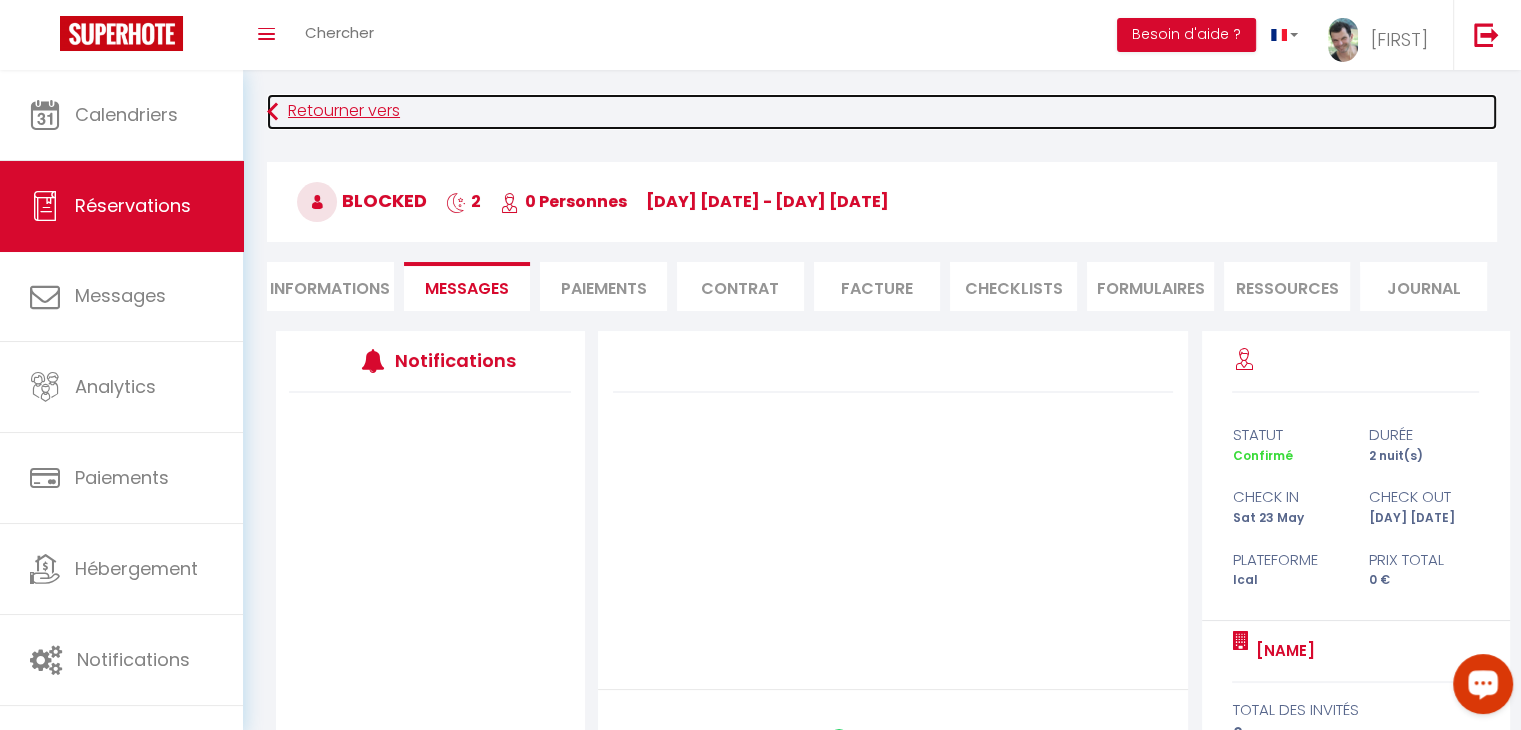 click on "Retourner vers" at bounding box center (882, 112) 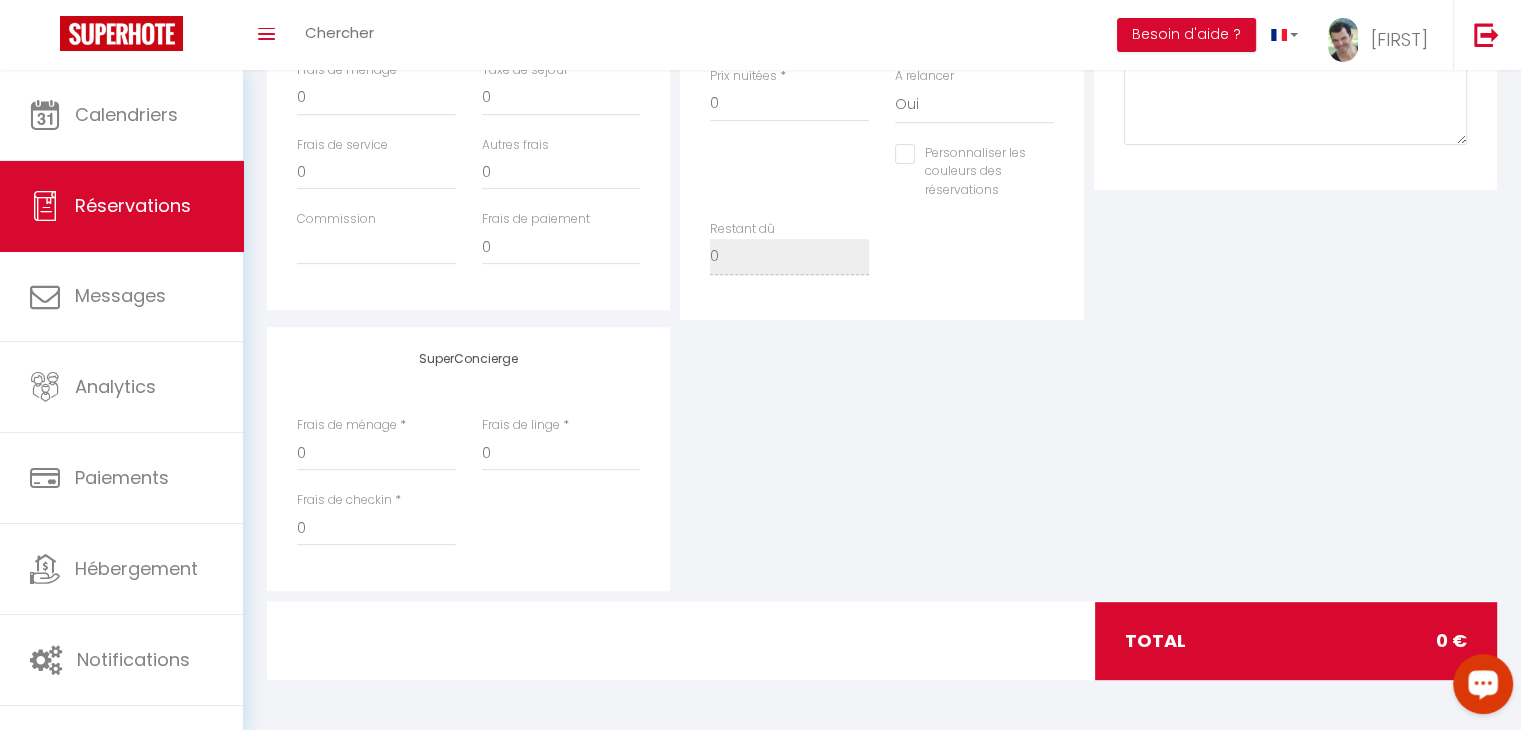 scroll, scrollTop: 314, scrollLeft: 0, axis: vertical 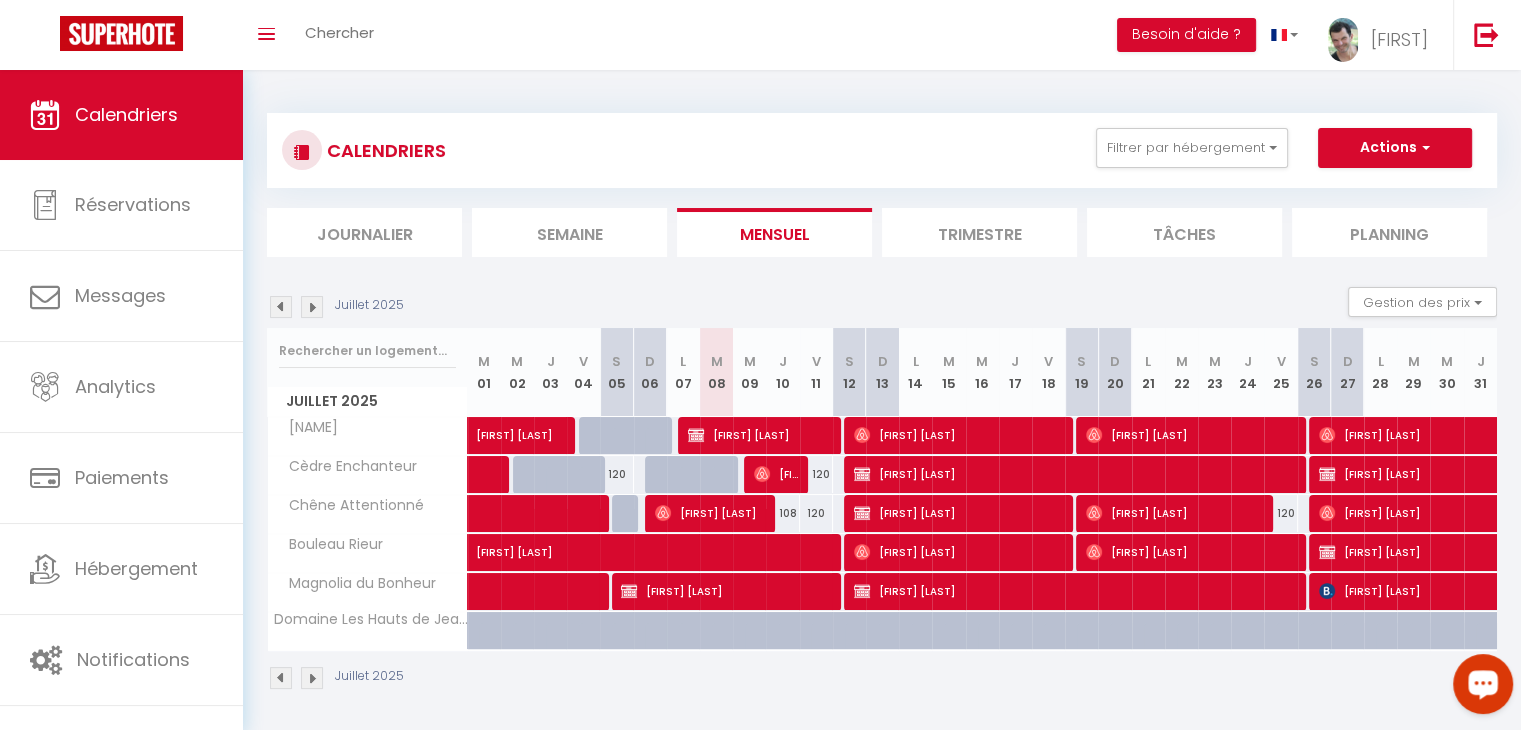 click at bounding box center (312, 307) 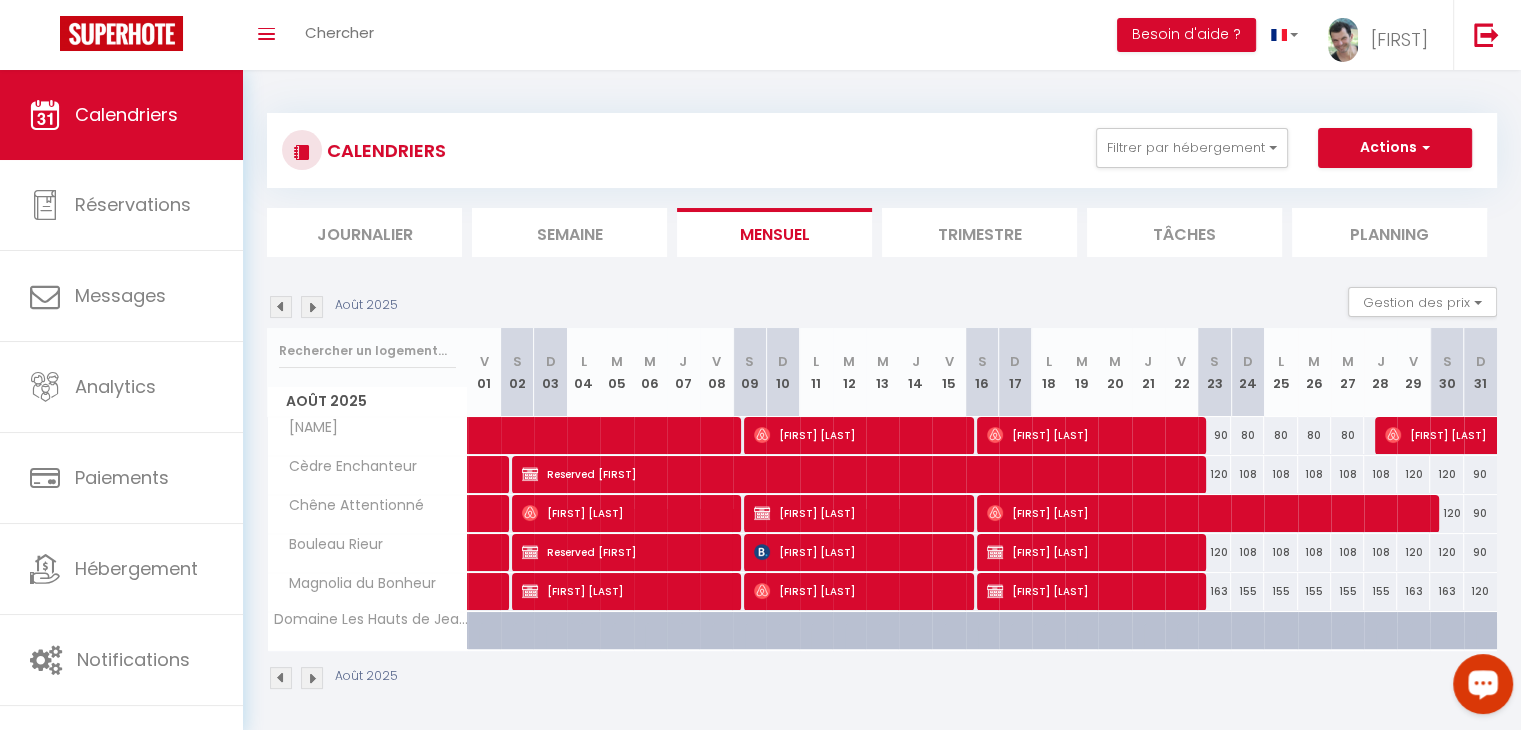 click at bounding box center (312, 307) 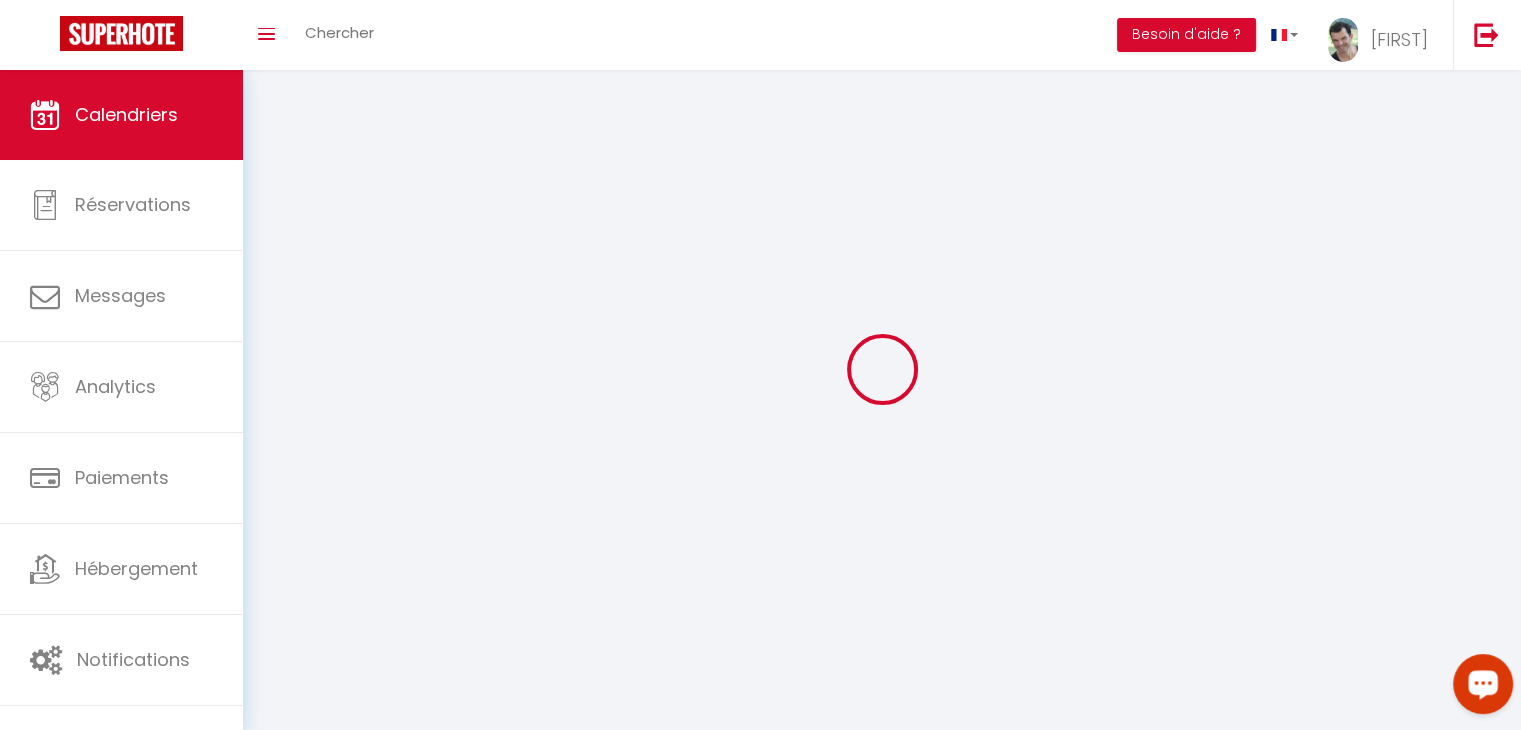 click at bounding box center (882, 369) 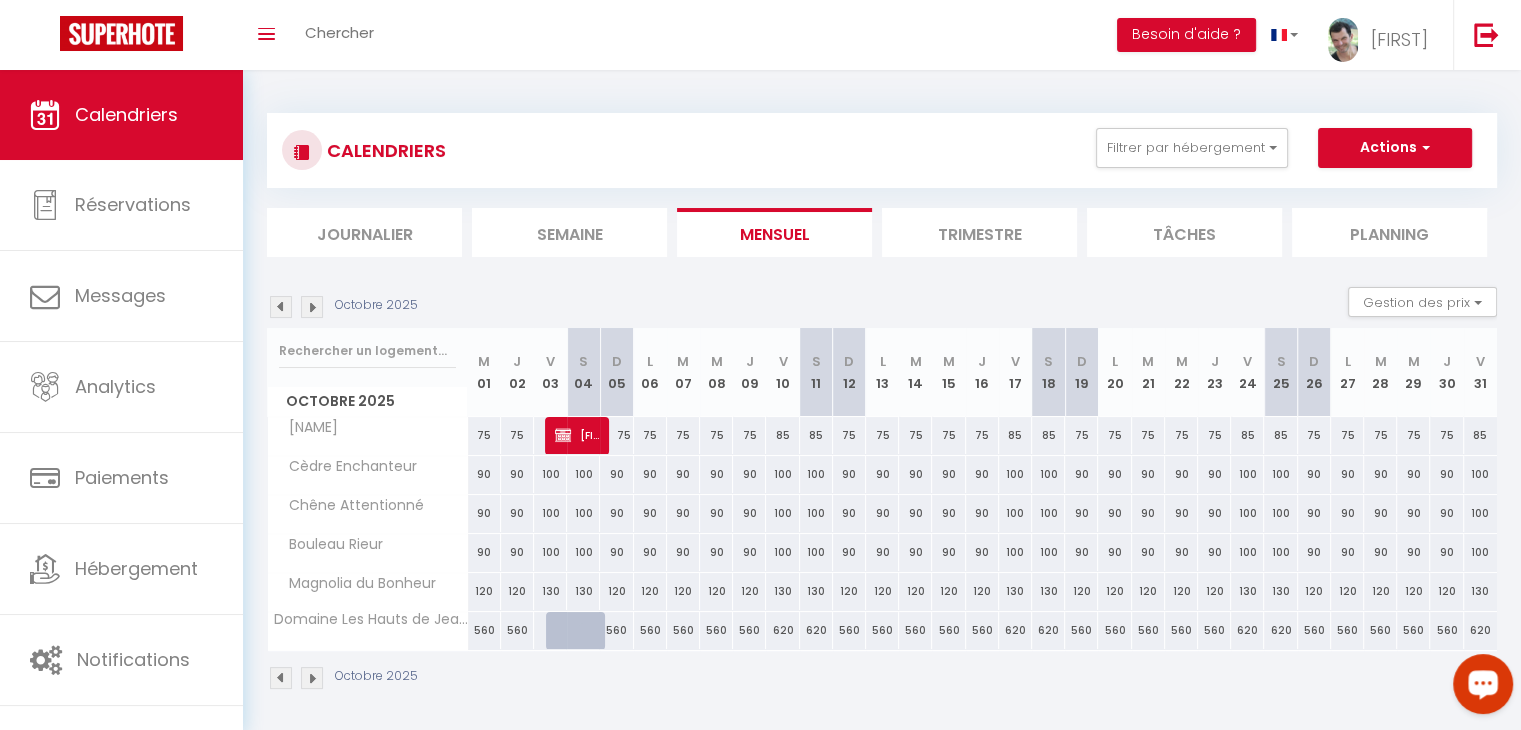 click at bounding box center (312, 307) 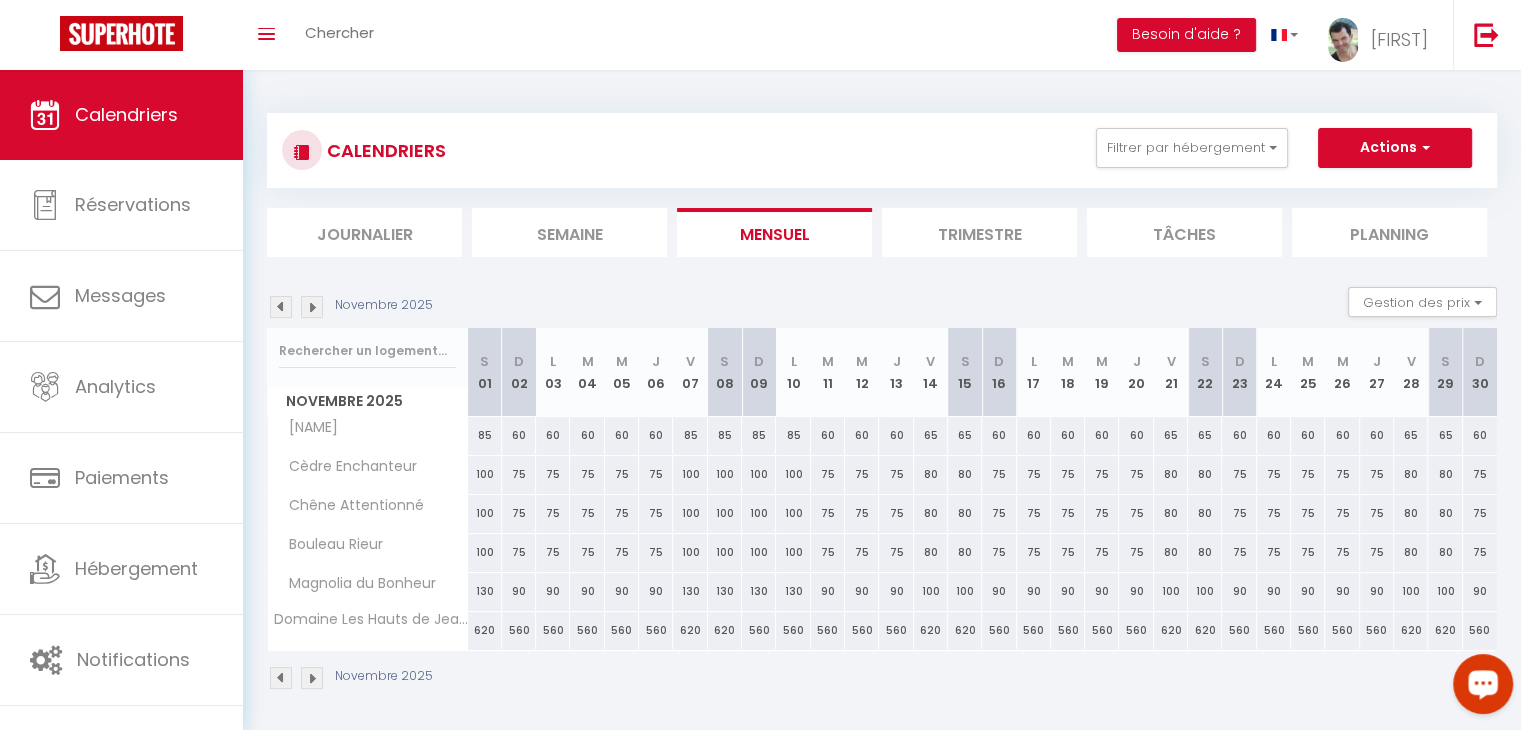 click at bounding box center (312, 307) 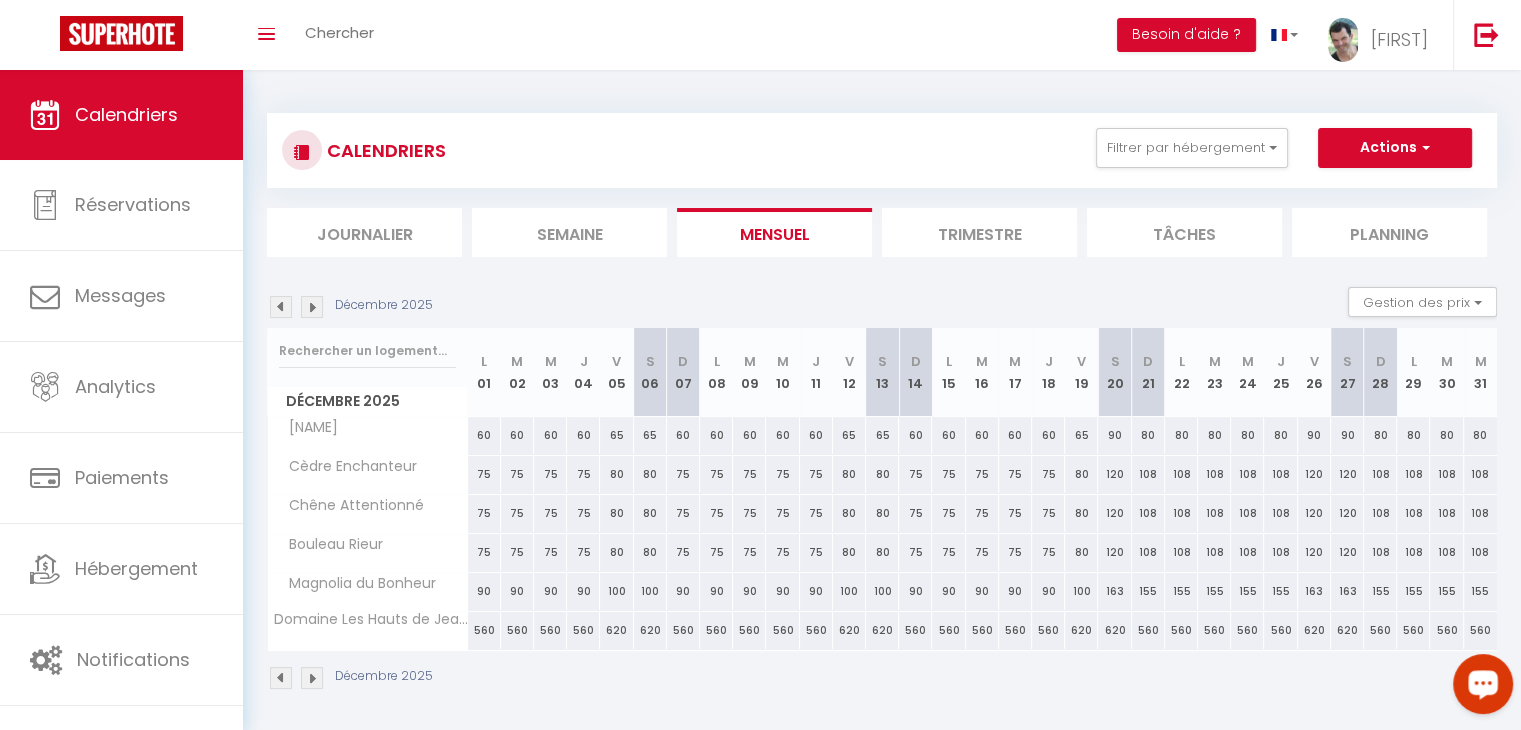 click at bounding box center (312, 307) 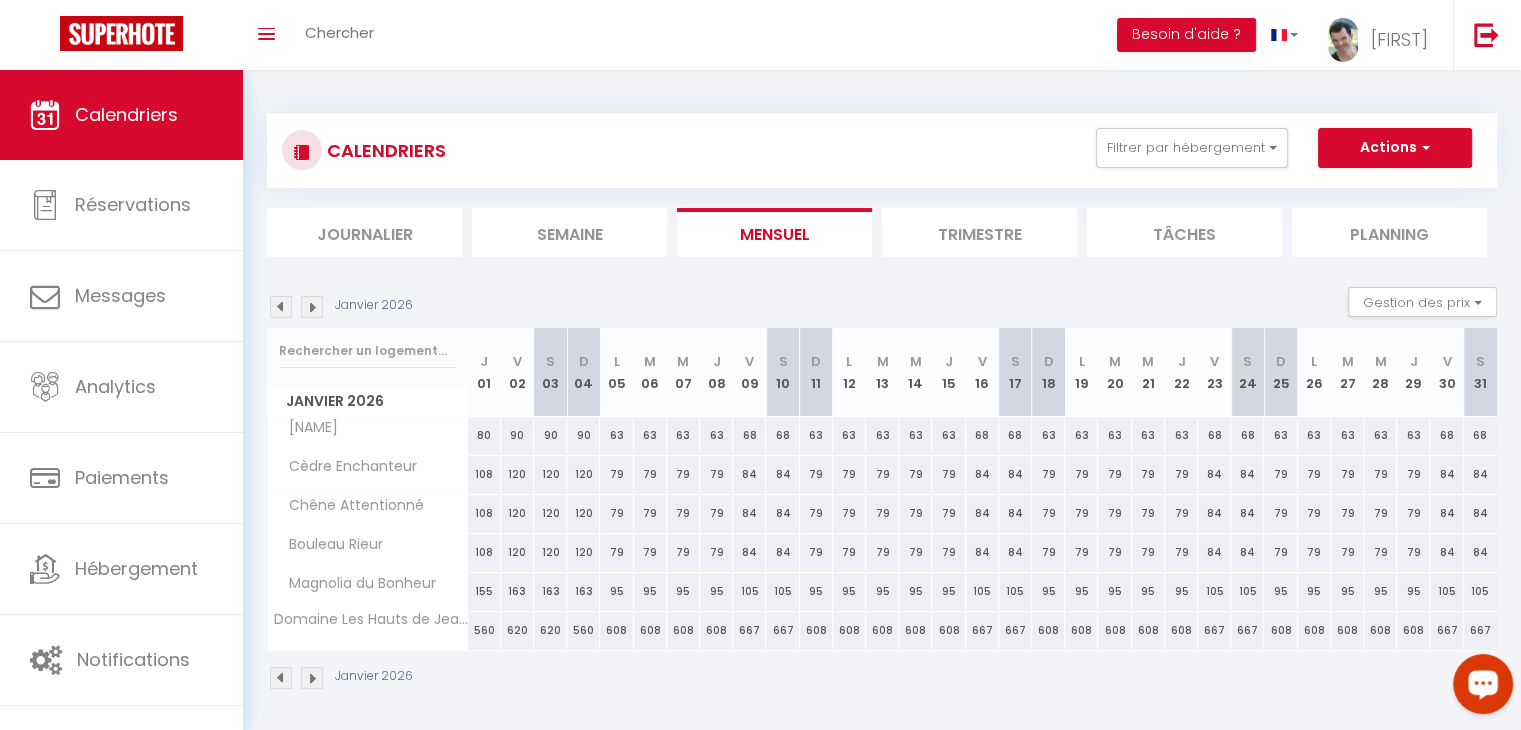 click at bounding box center (312, 307) 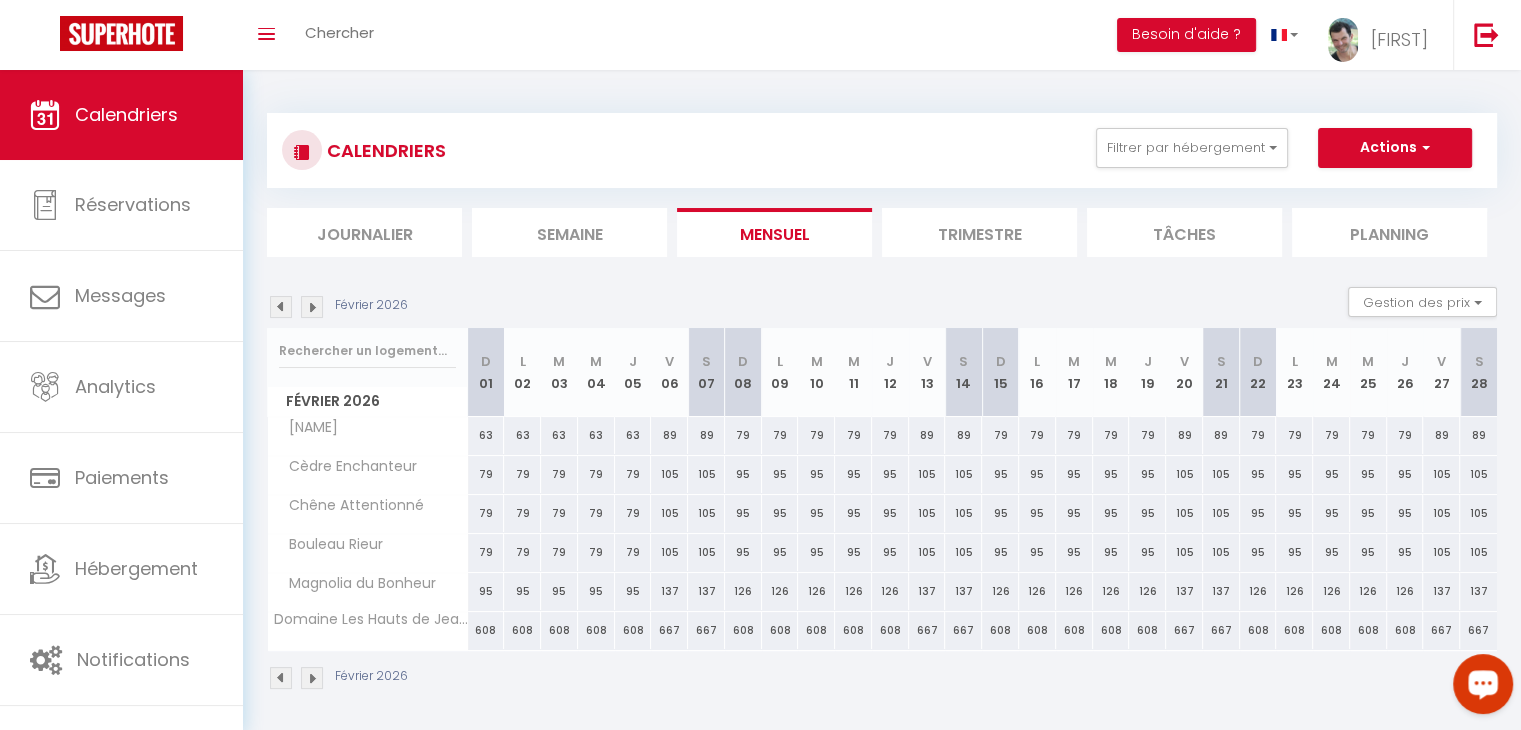 click at bounding box center (312, 307) 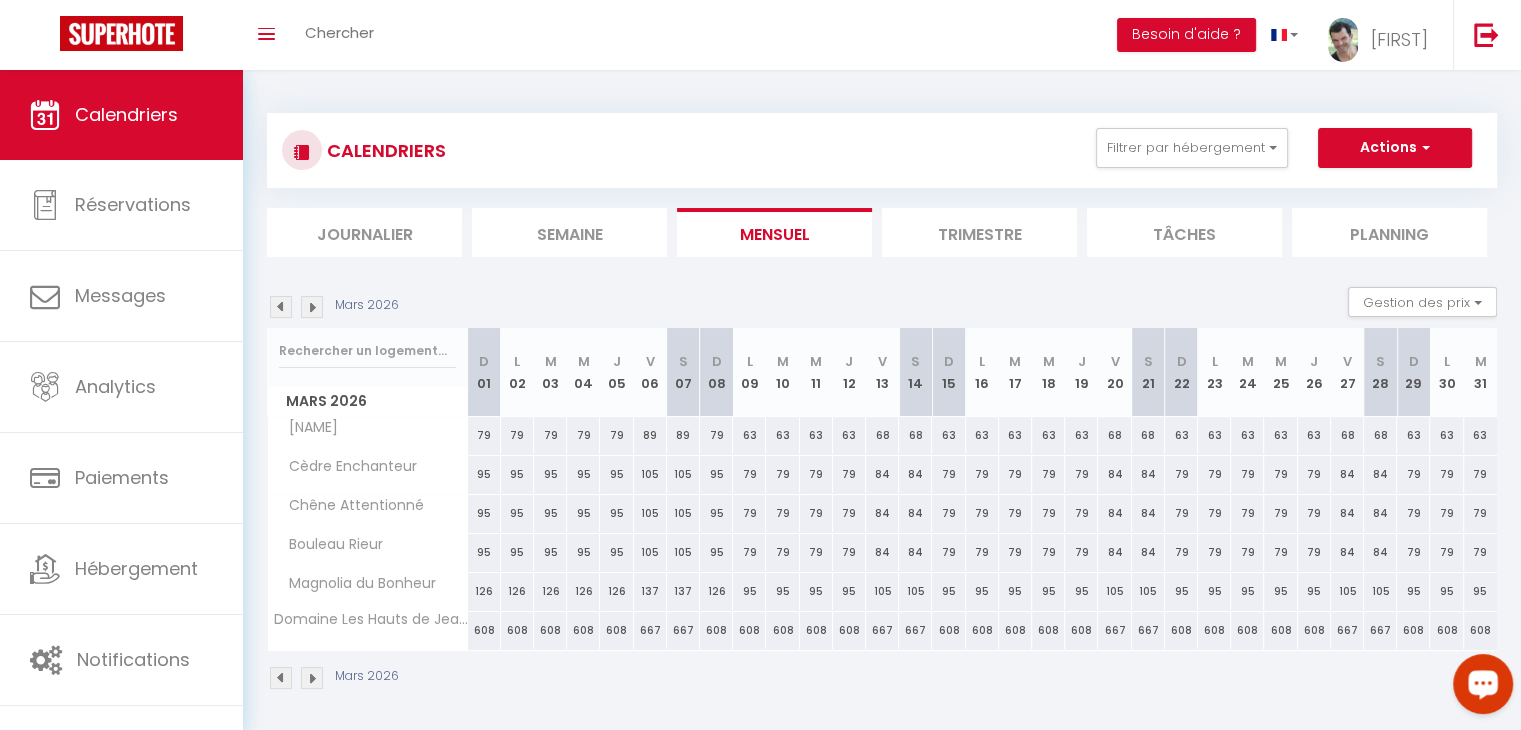 click at bounding box center [312, 307] 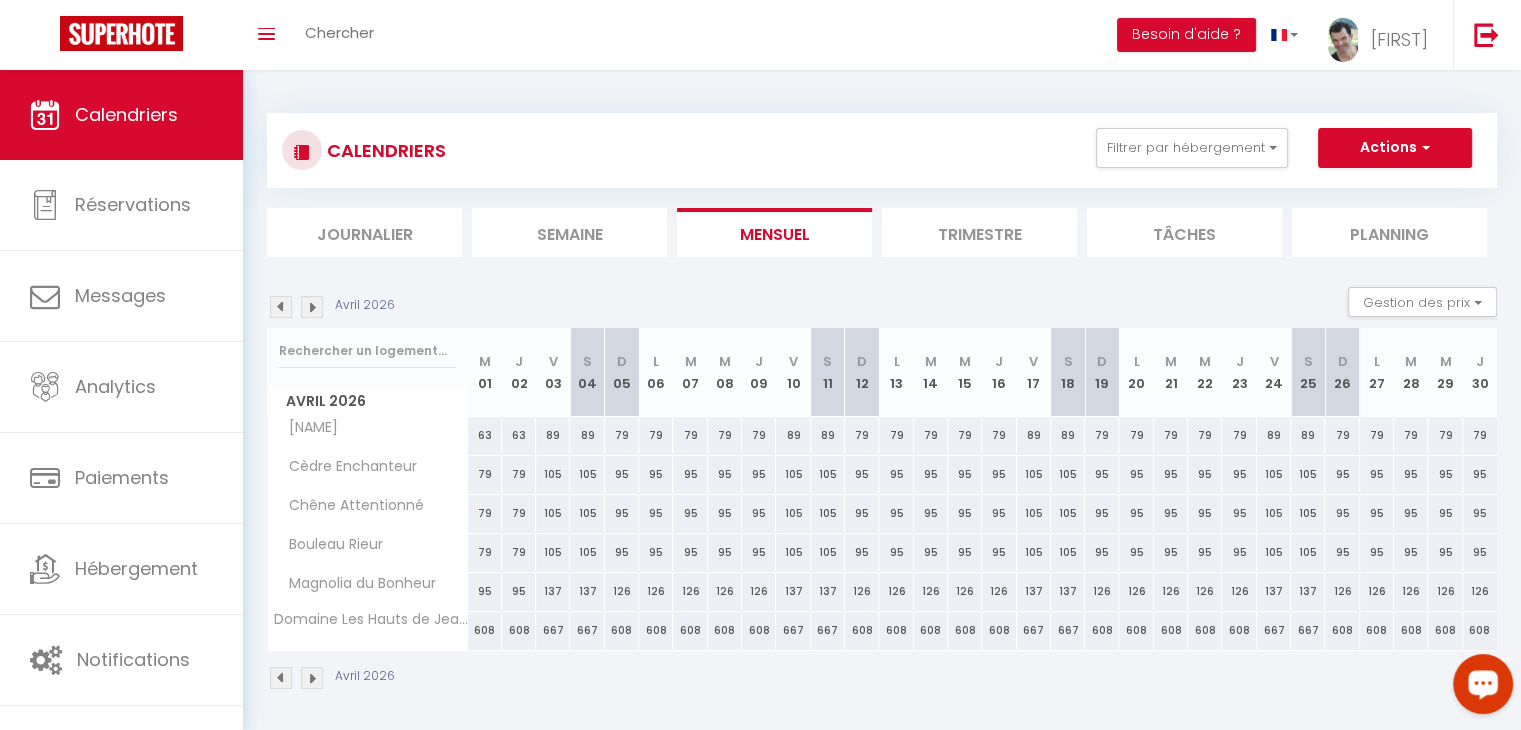 click at bounding box center [312, 307] 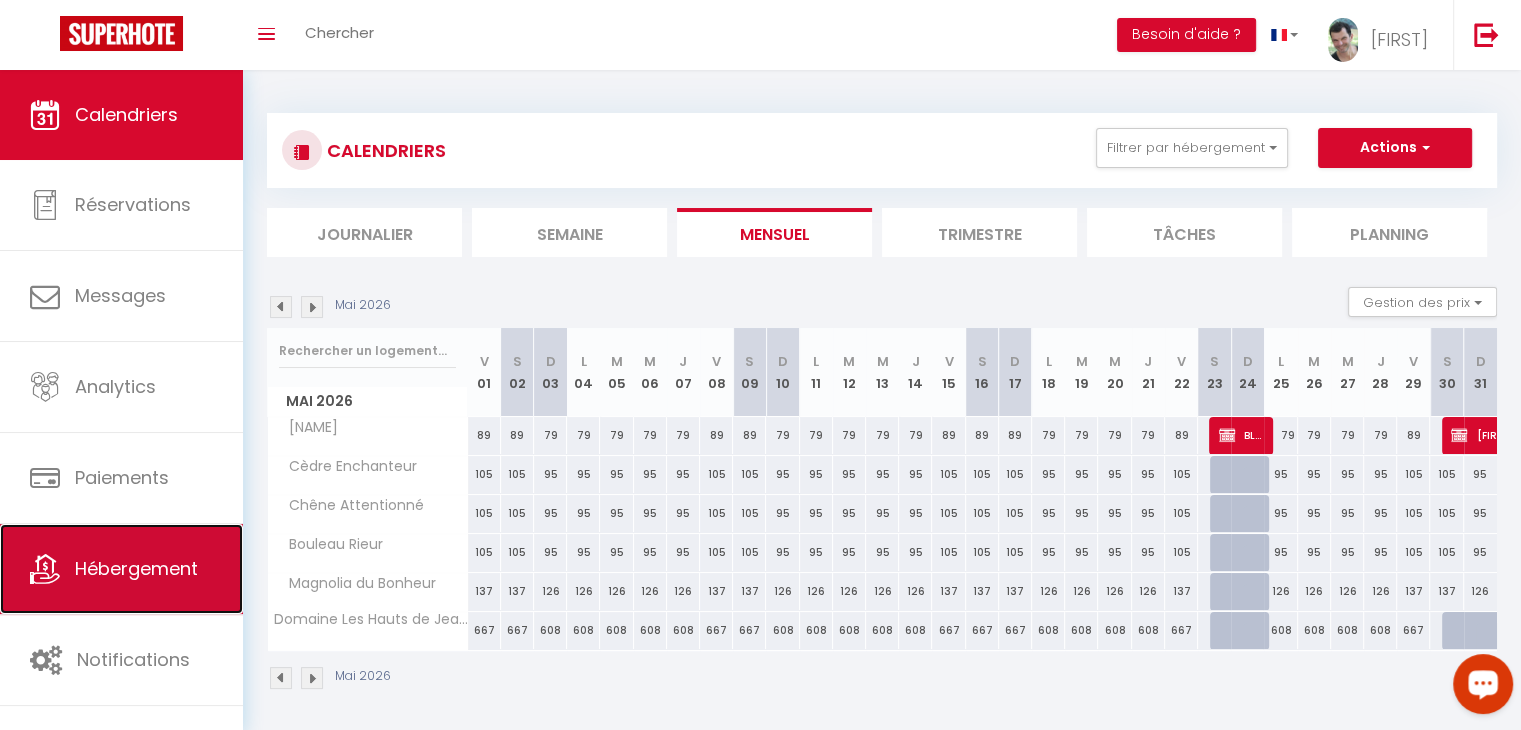 click on "Hébergement" at bounding box center [136, 568] 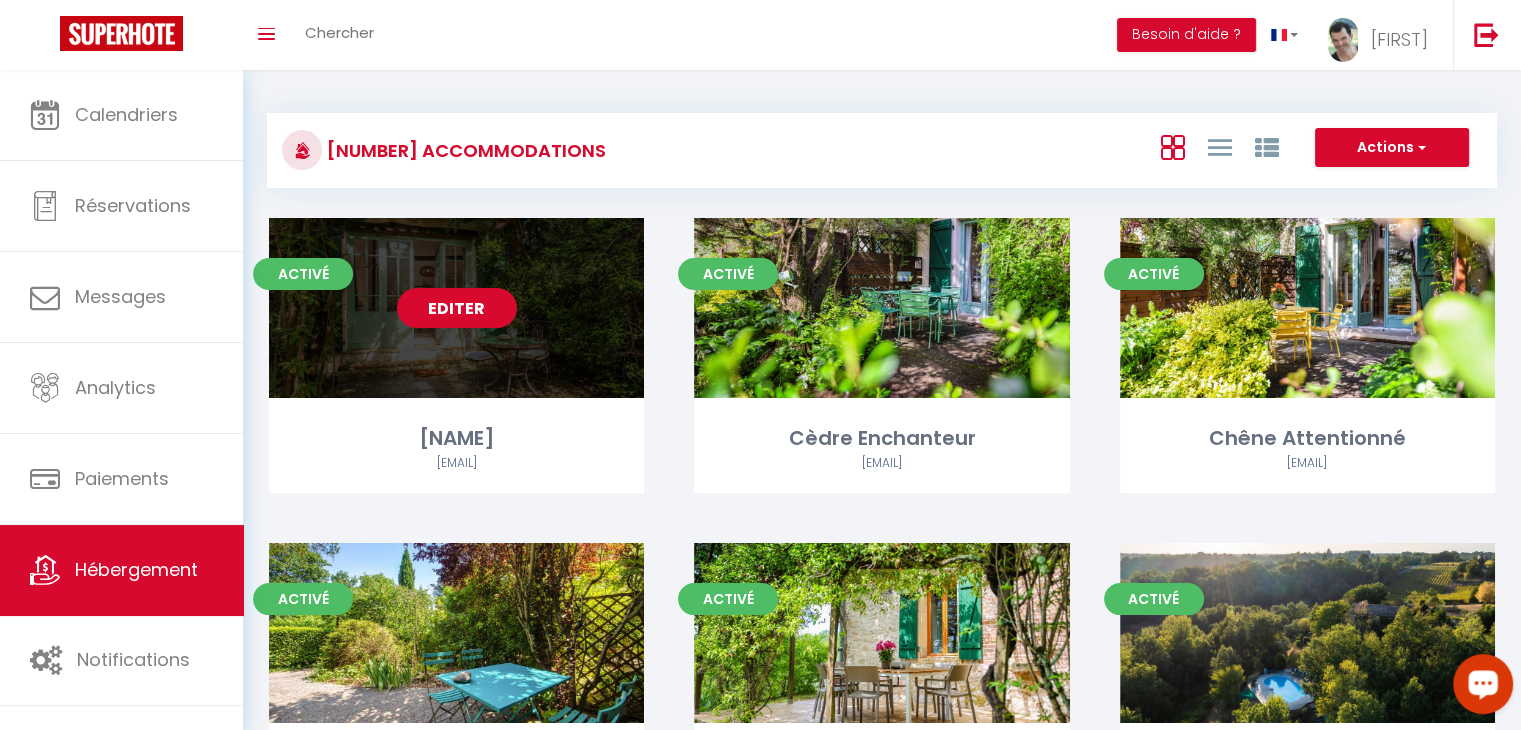click on "Editer" at bounding box center (457, 308) 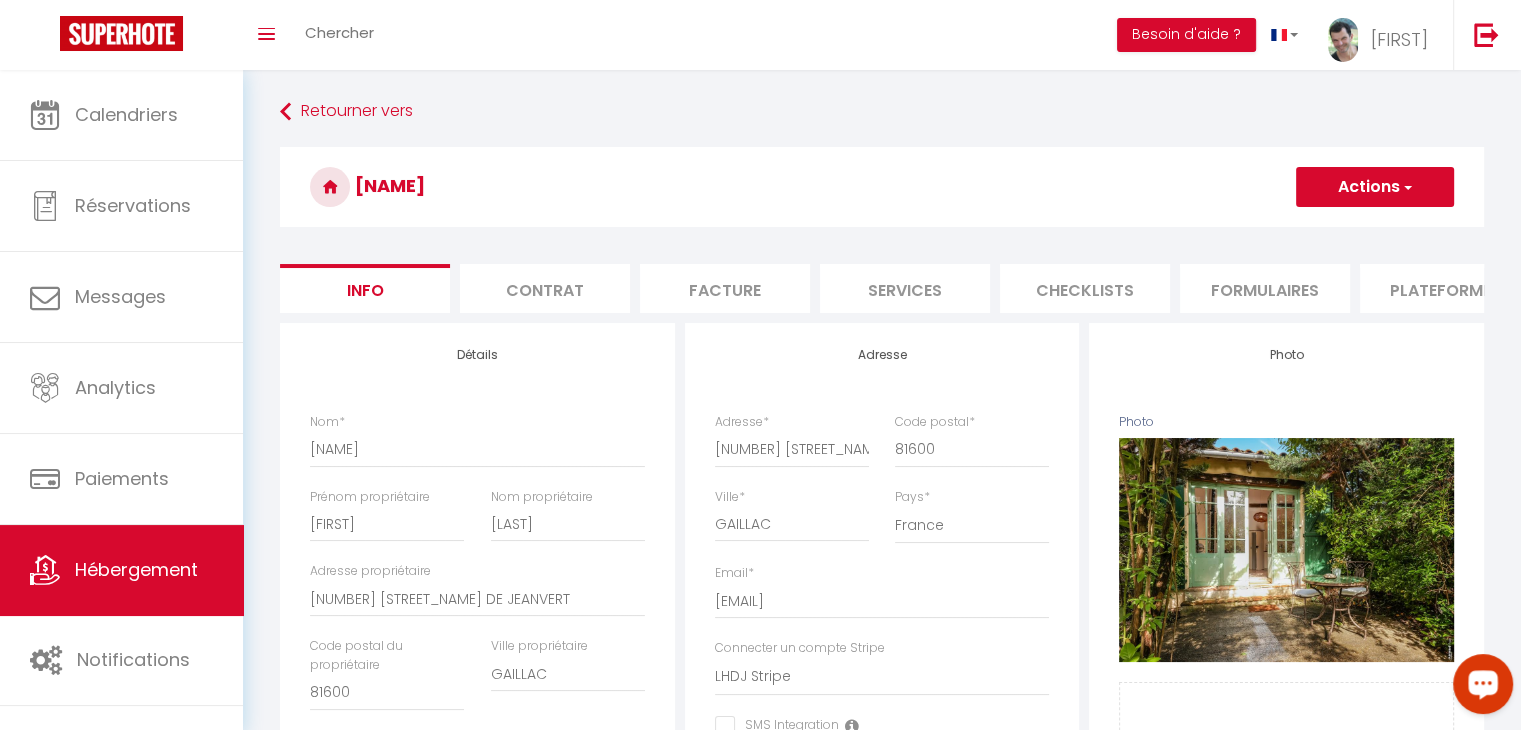 click on "Plateformes" at bounding box center [1445, 288] 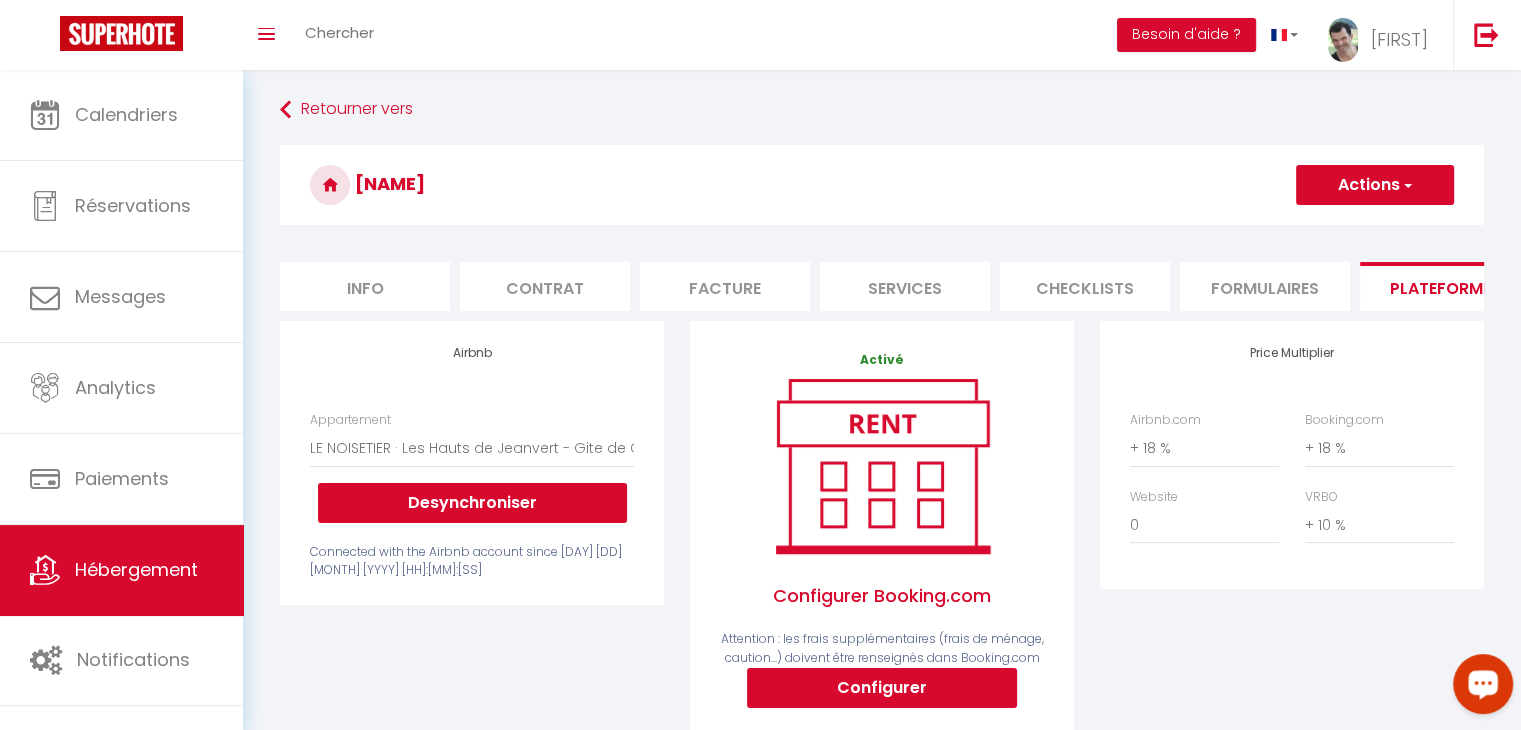 scroll, scrollTop: 0, scrollLeft: 0, axis: both 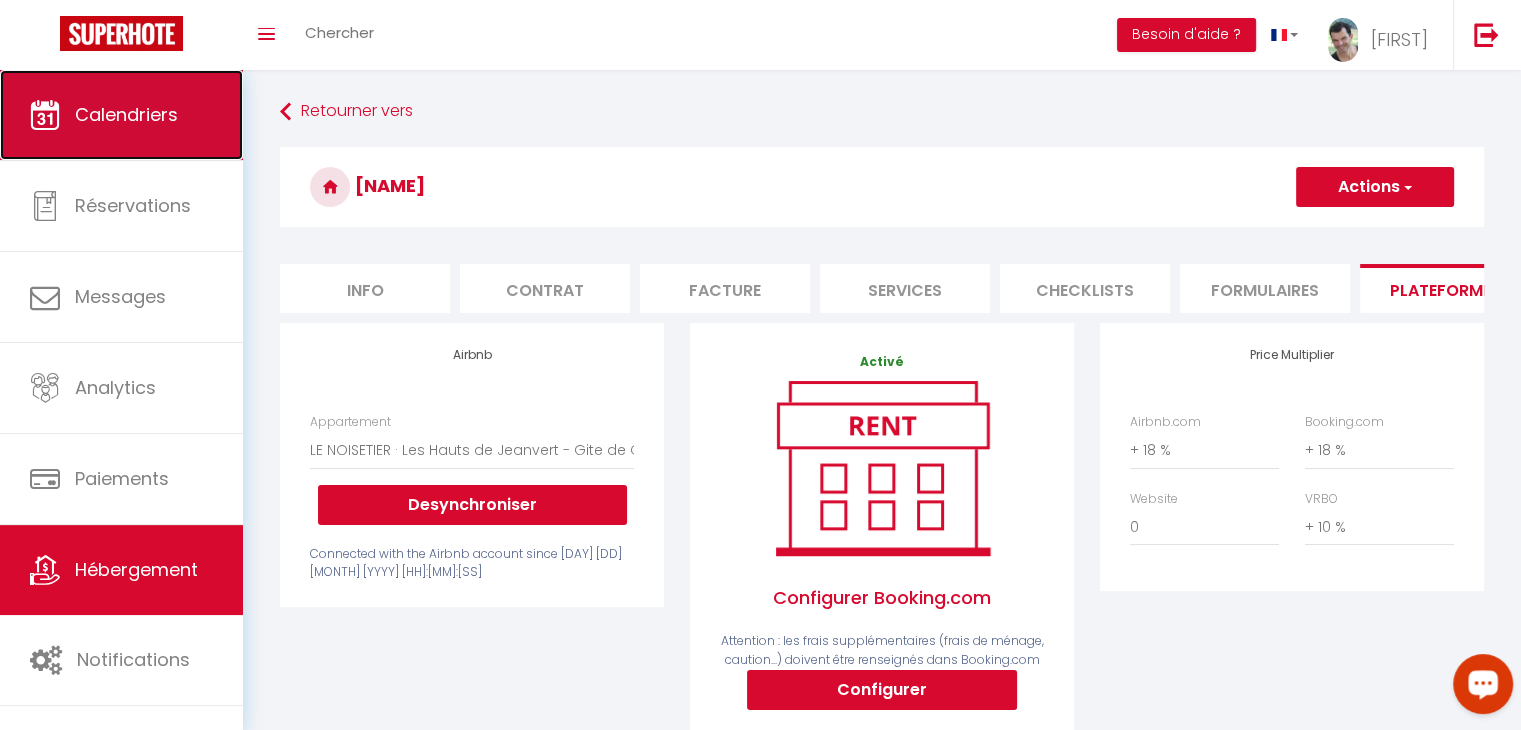 click on "Calendriers" at bounding box center [126, 114] 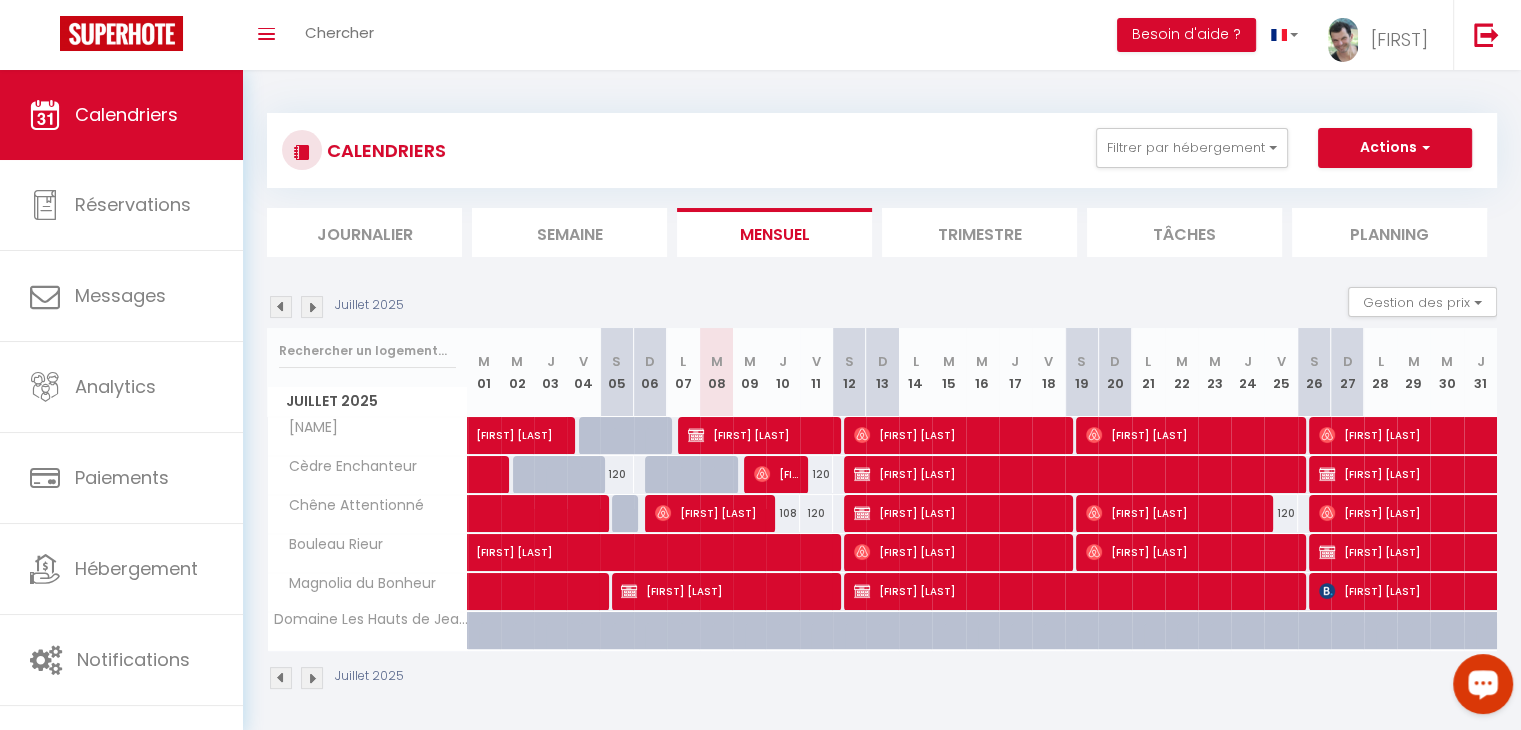 click at bounding box center (312, 307) 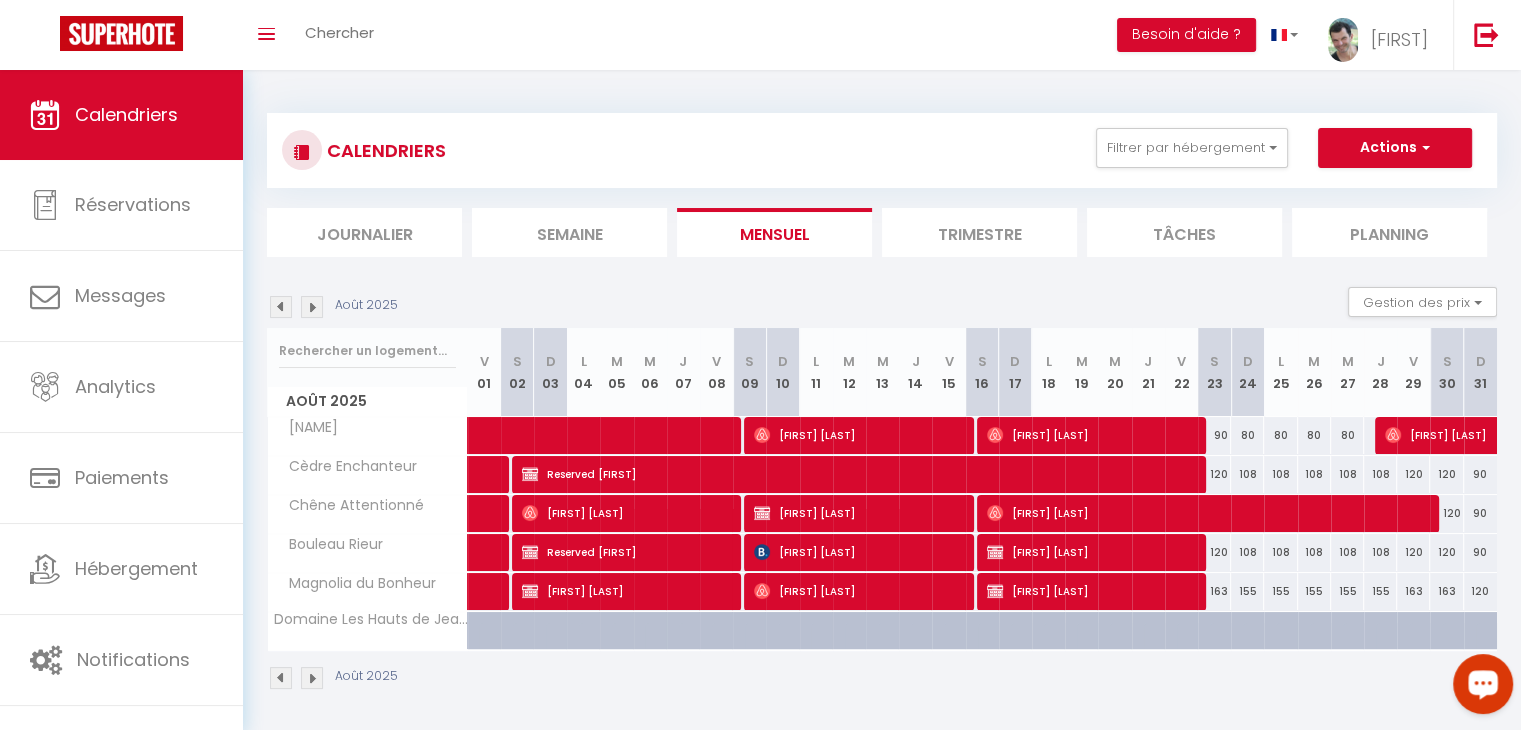 click at bounding box center (312, 307) 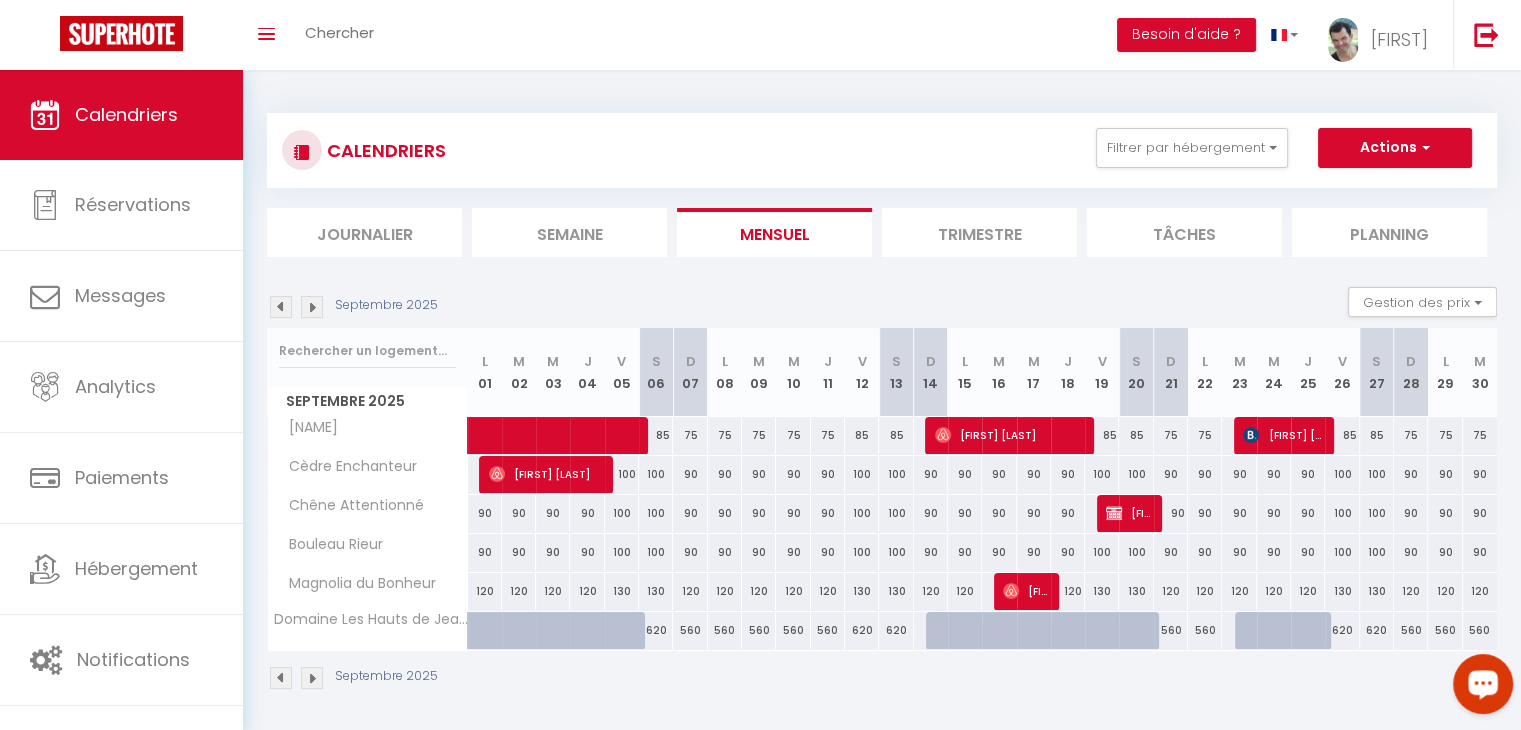 click at bounding box center [312, 307] 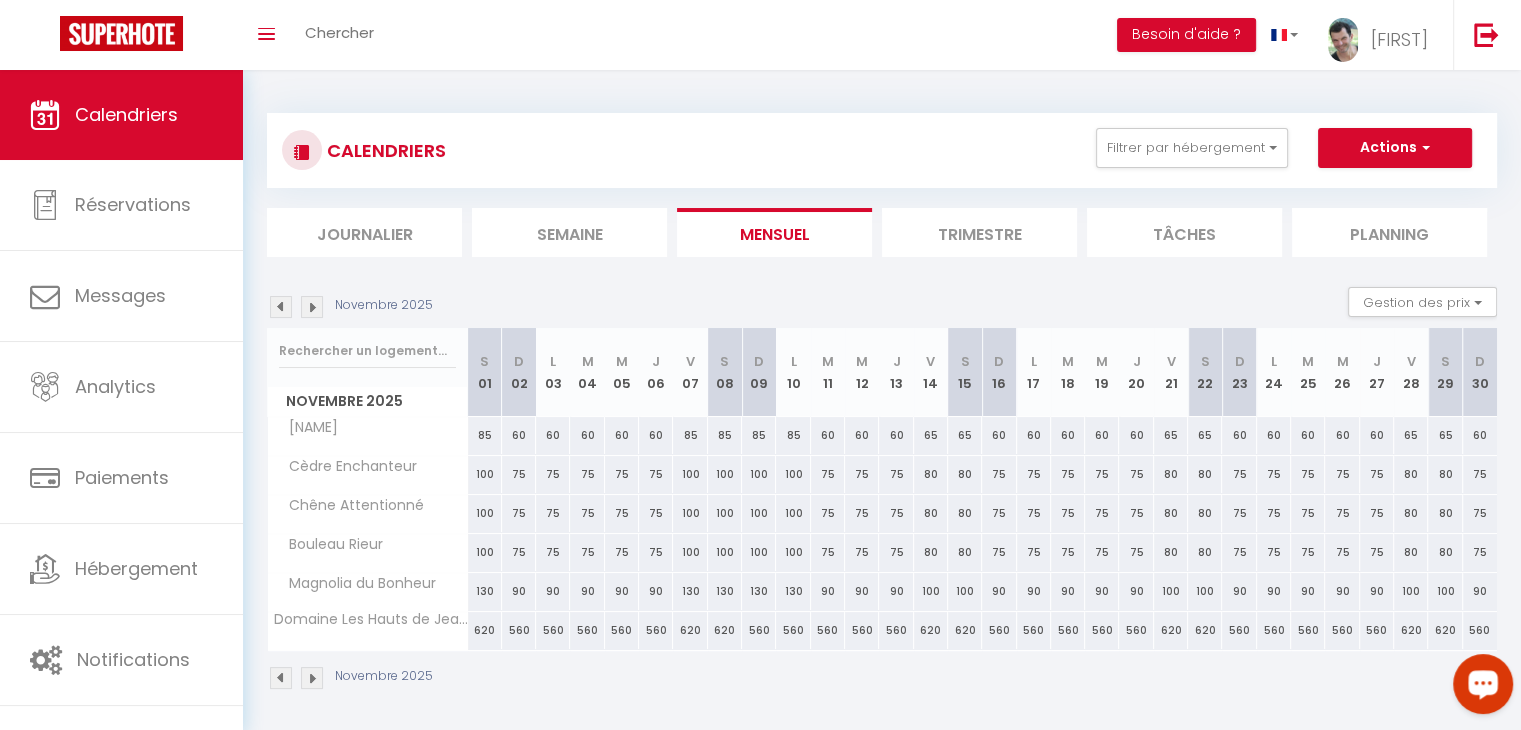 click at bounding box center (312, 307) 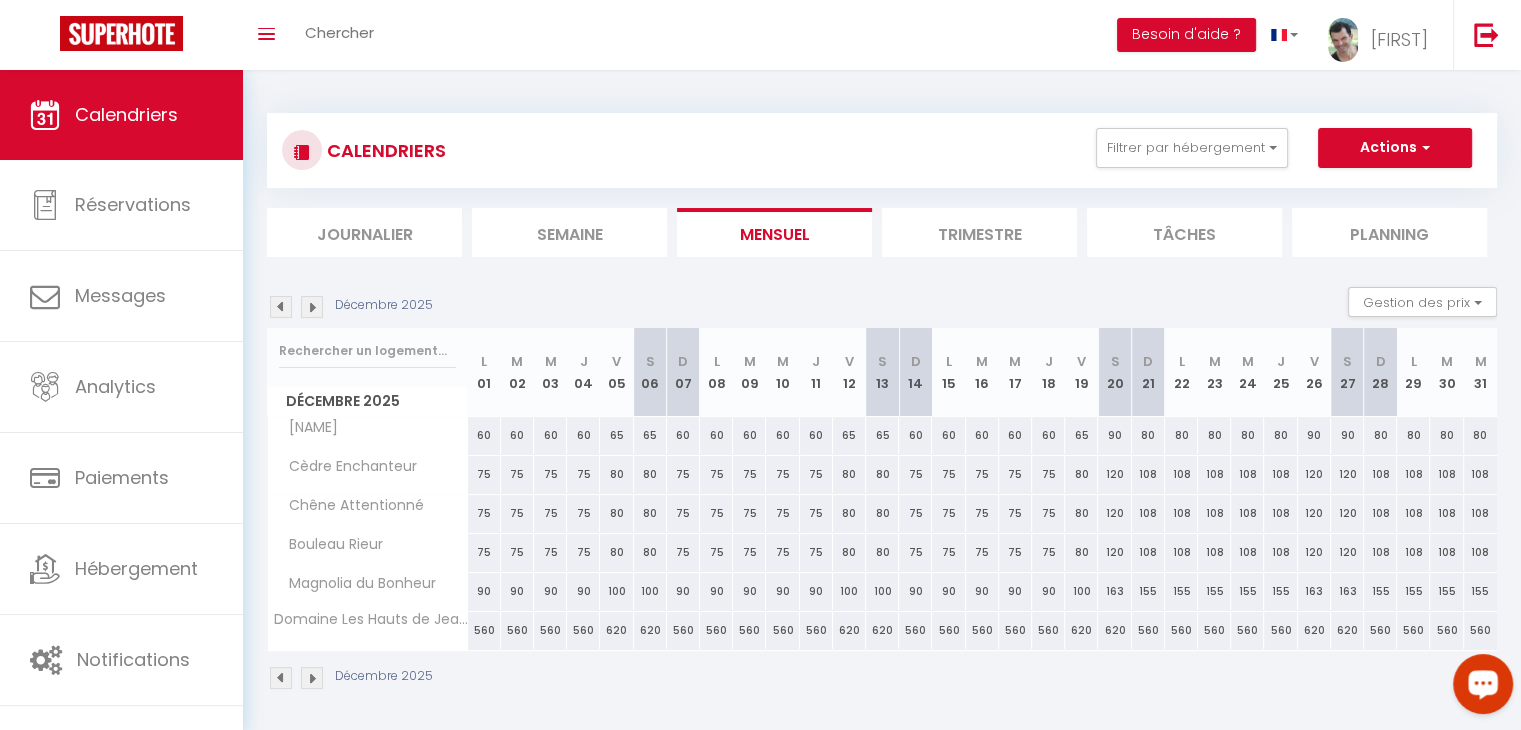 click at bounding box center (312, 307) 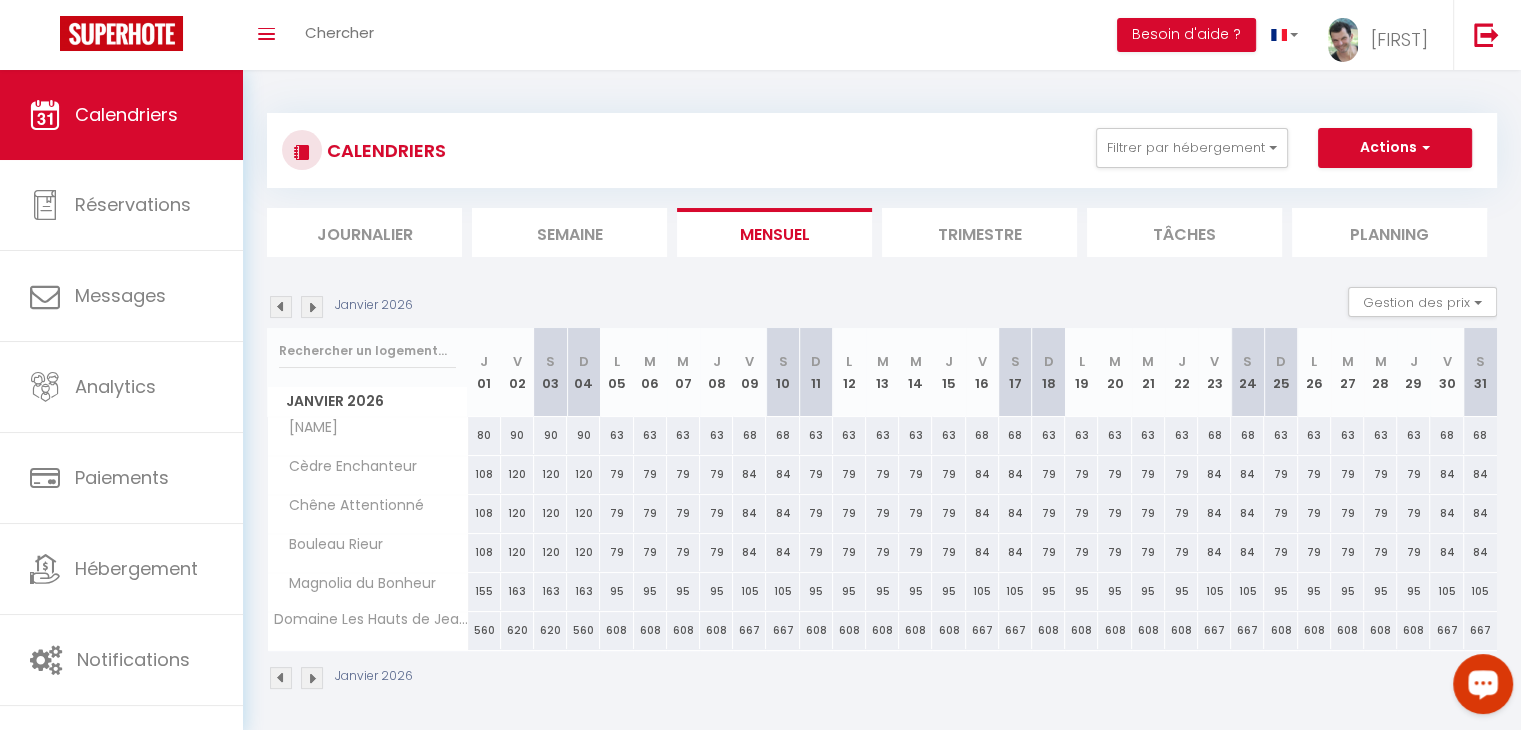 click at bounding box center [312, 307] 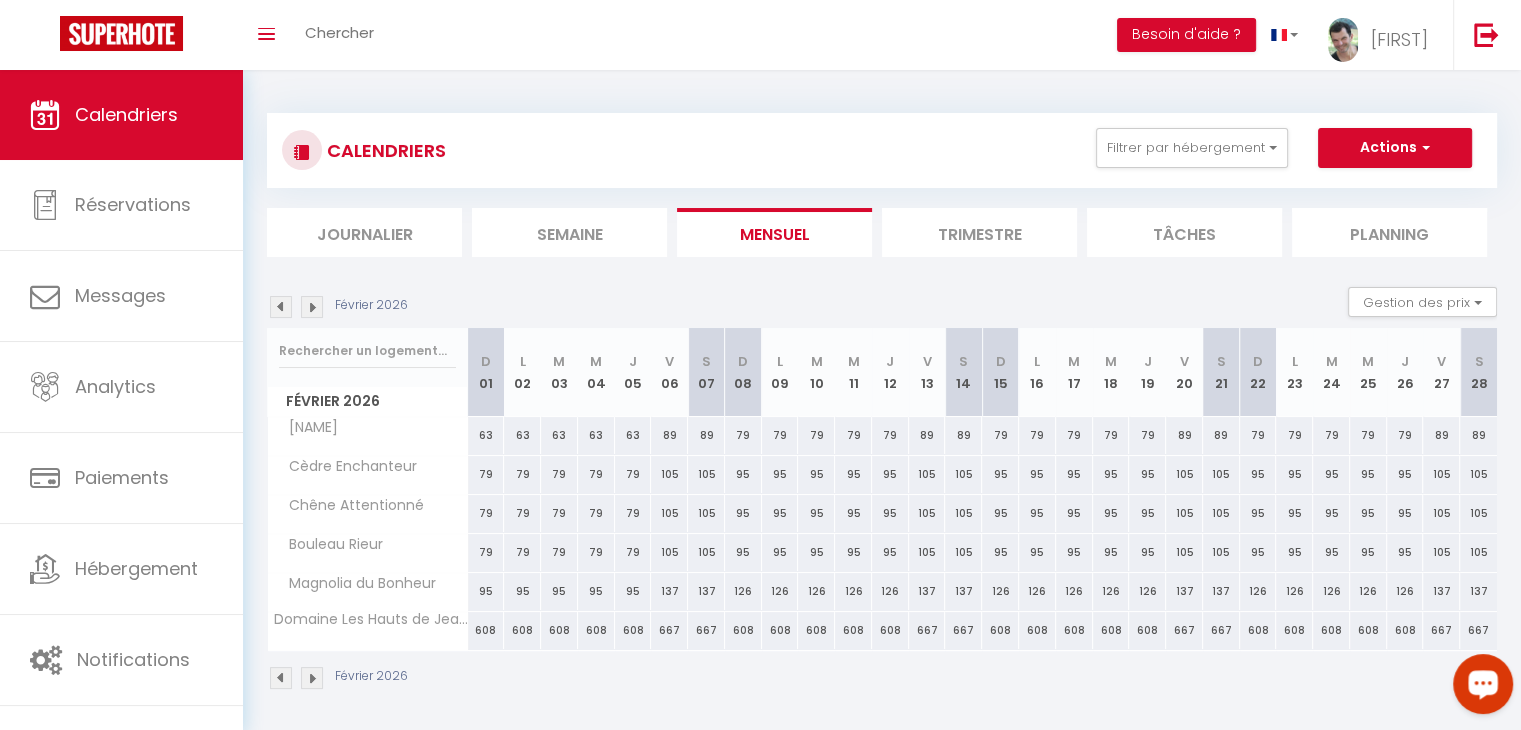 click at bounding box center [312, 307] 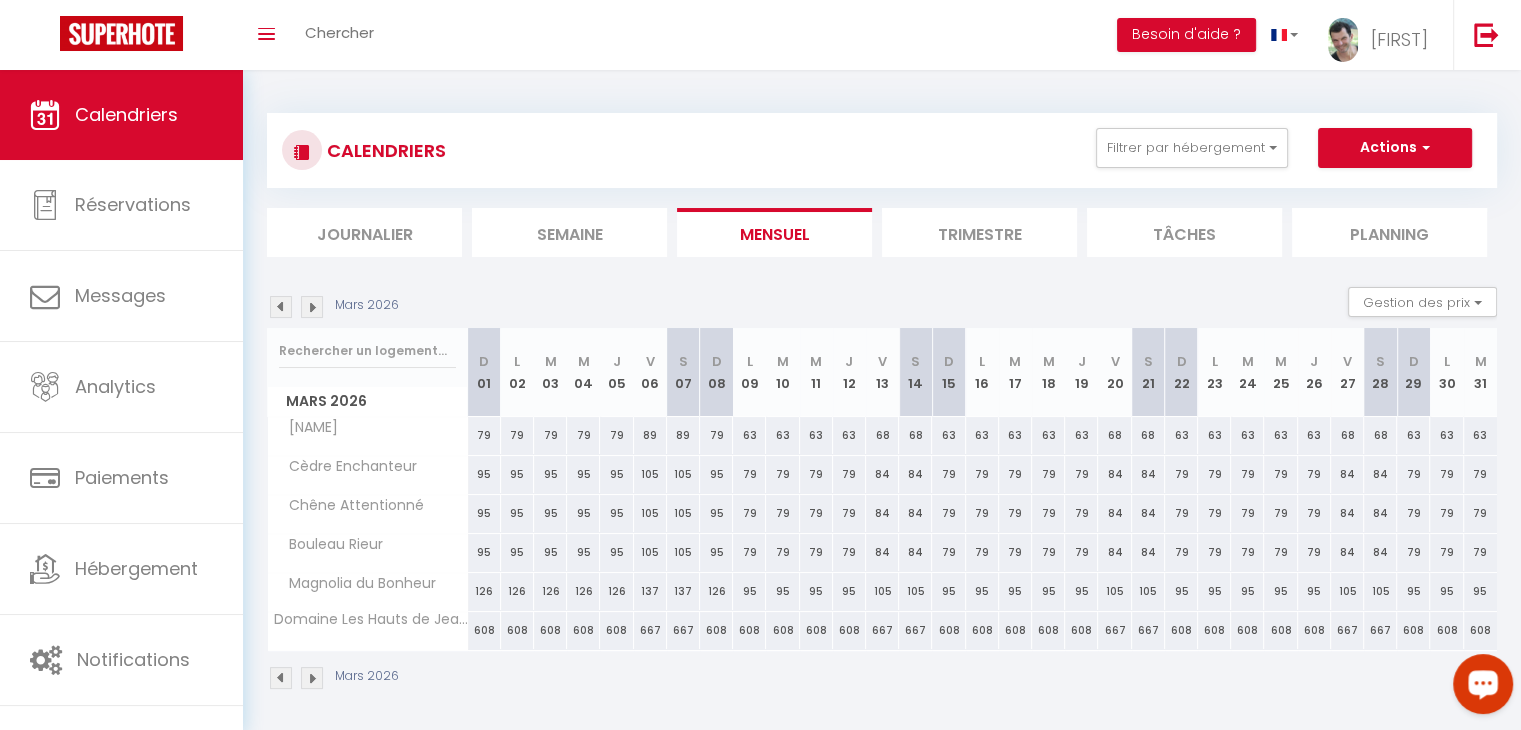 click at bounding box center (312, 307) 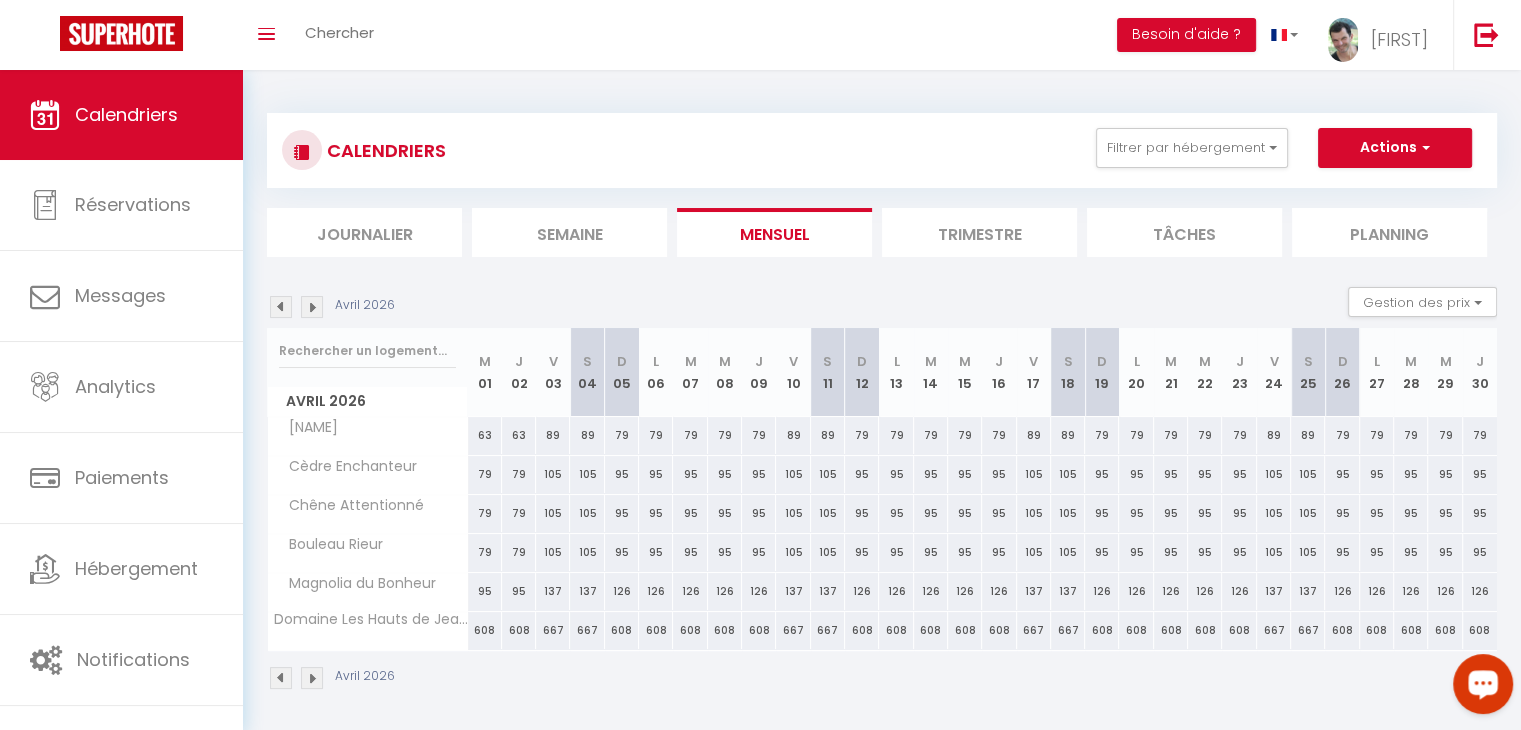 click at bounding box center (312, 307) 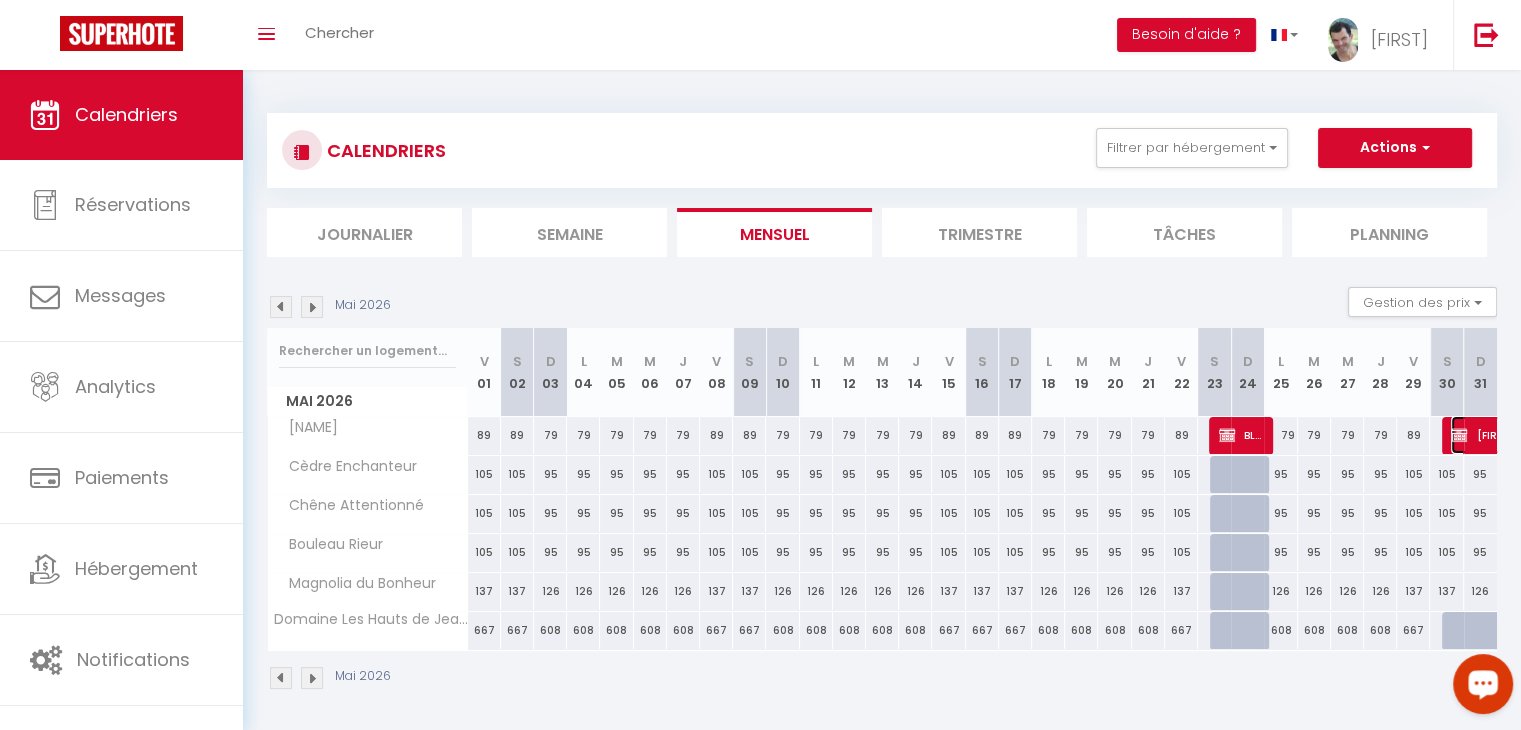 click on "[FIRST] [LAST]" at bounding box center (1241, 435) 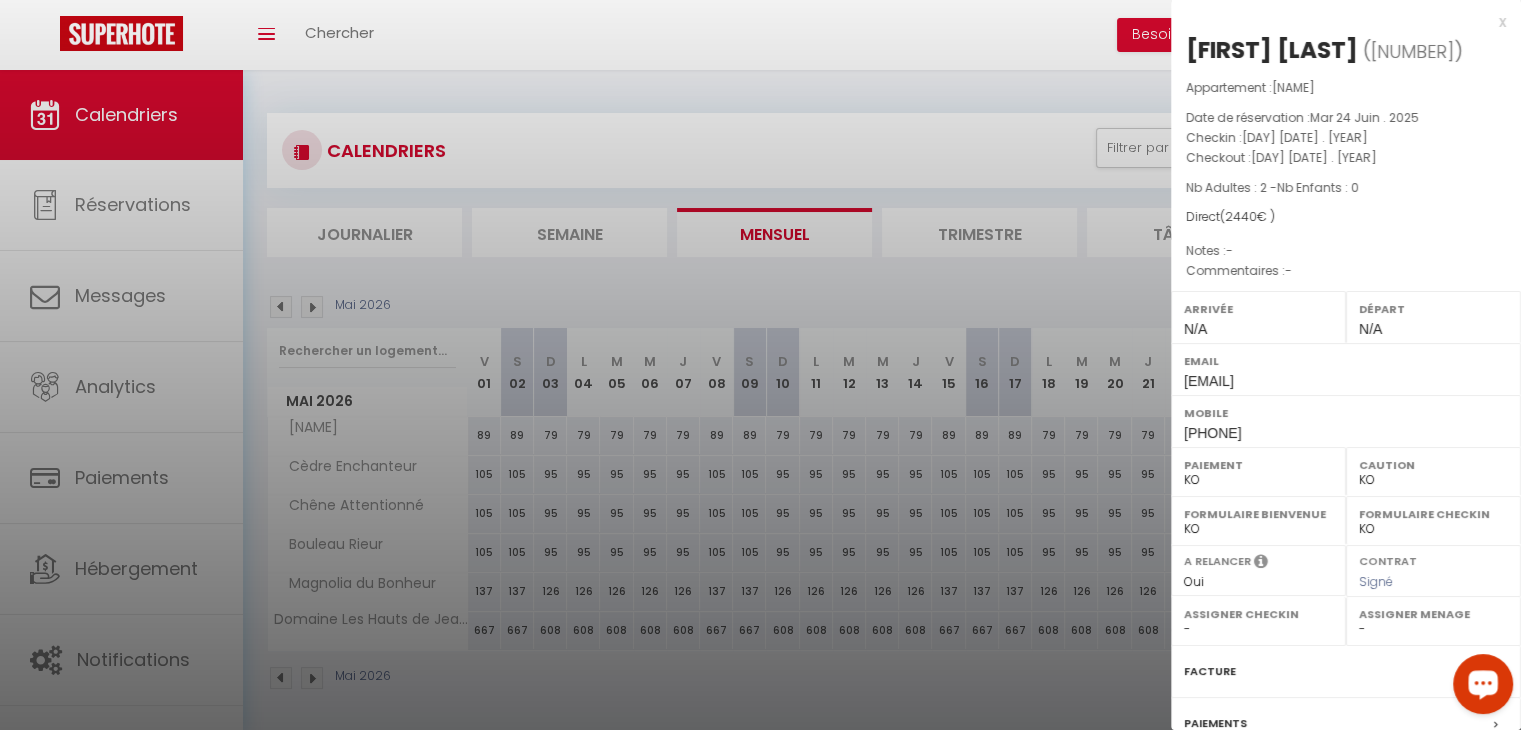 click at bounding box center [760, 365] 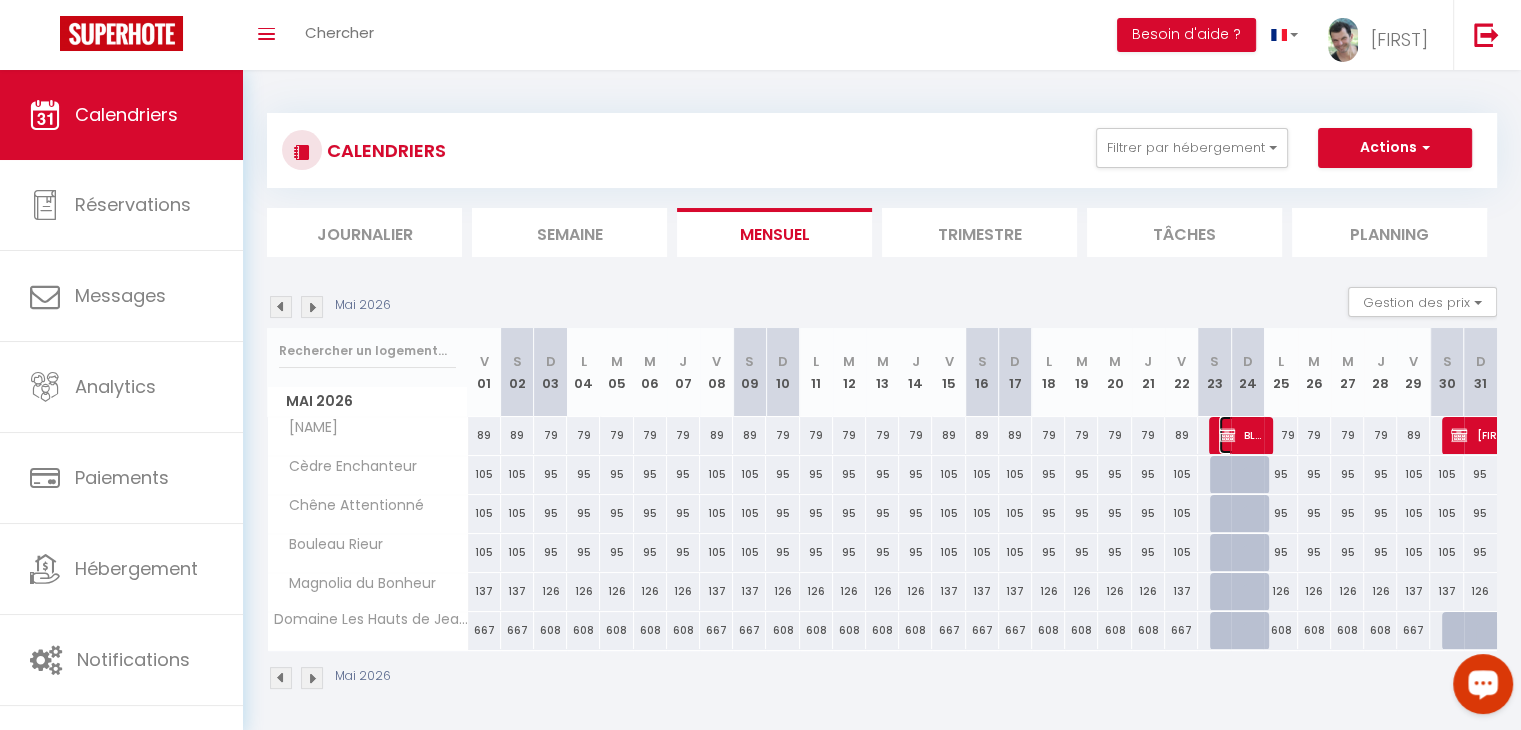 click on "BLOCKED" at bounding box center [1241, 435] 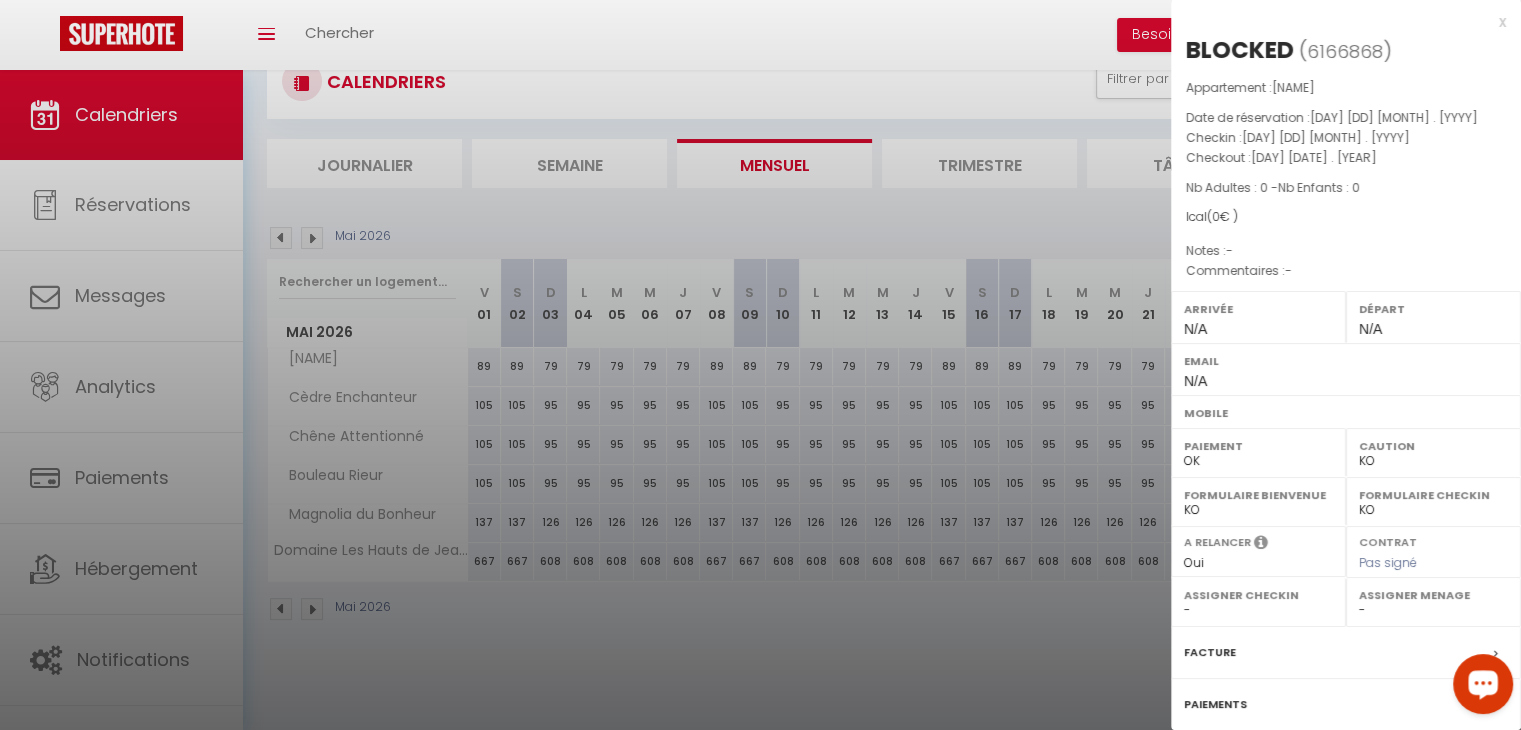 scroll, scrollTop: 70, scrollLeft: 0, axis: vertical 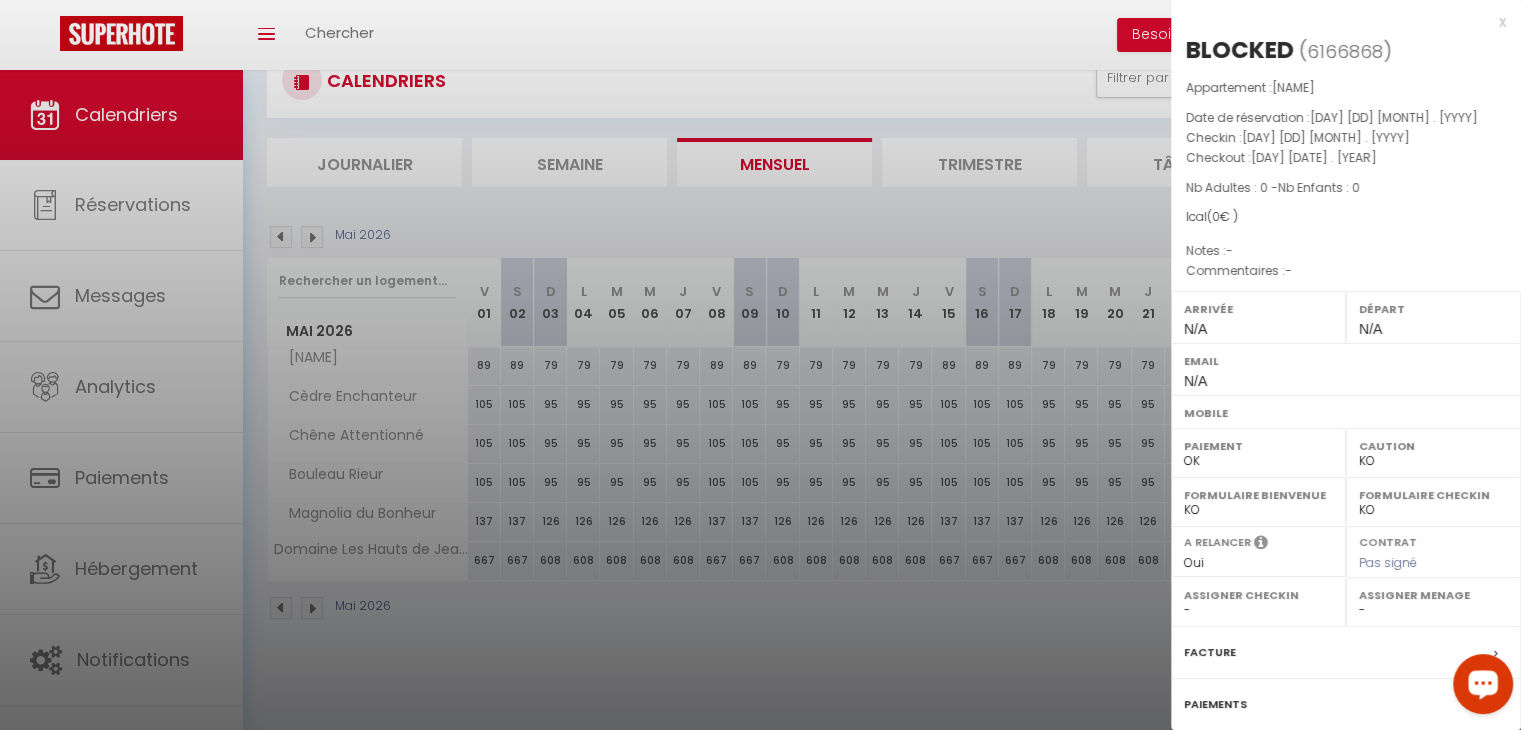 click at bounding box center [760, 365] 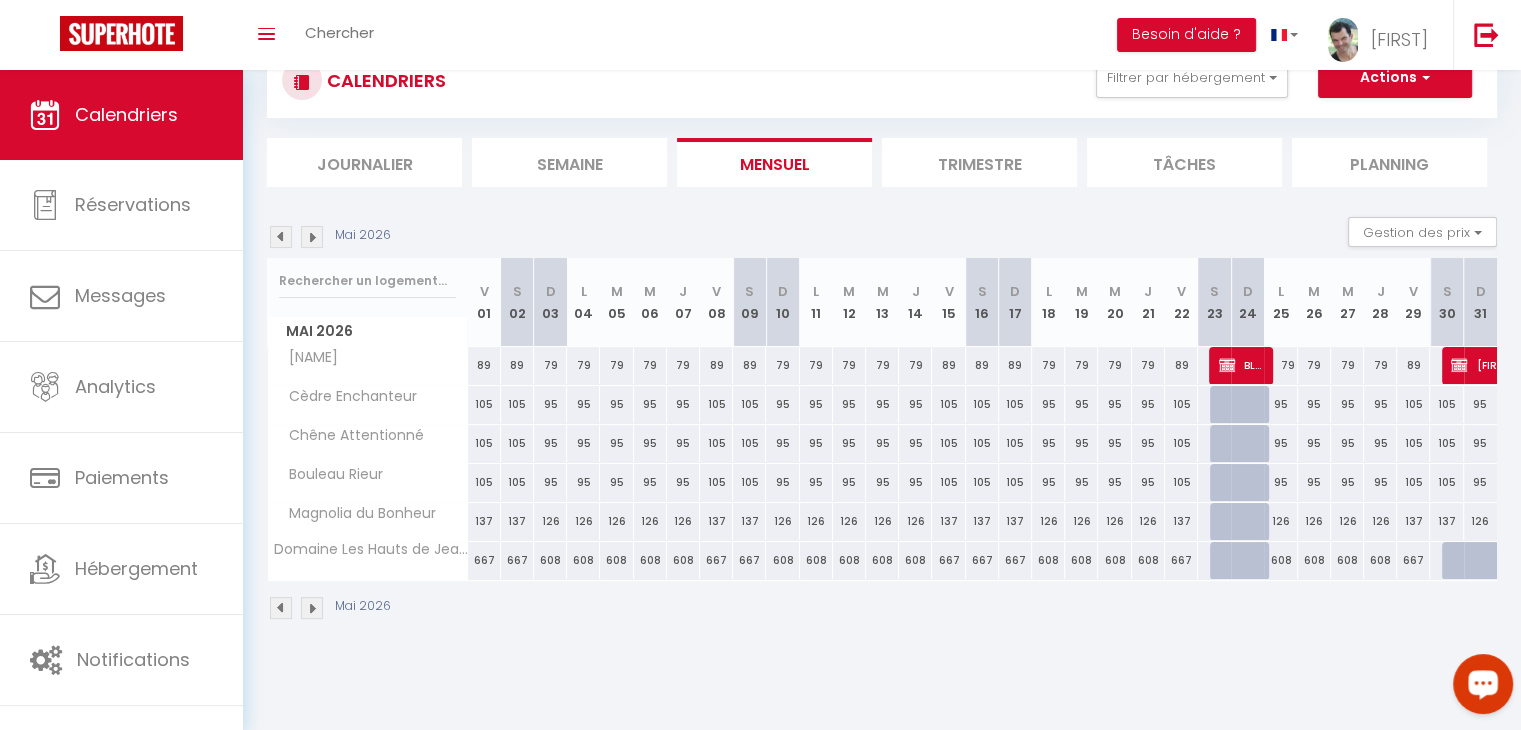 click at bounding box center [1259, 533] 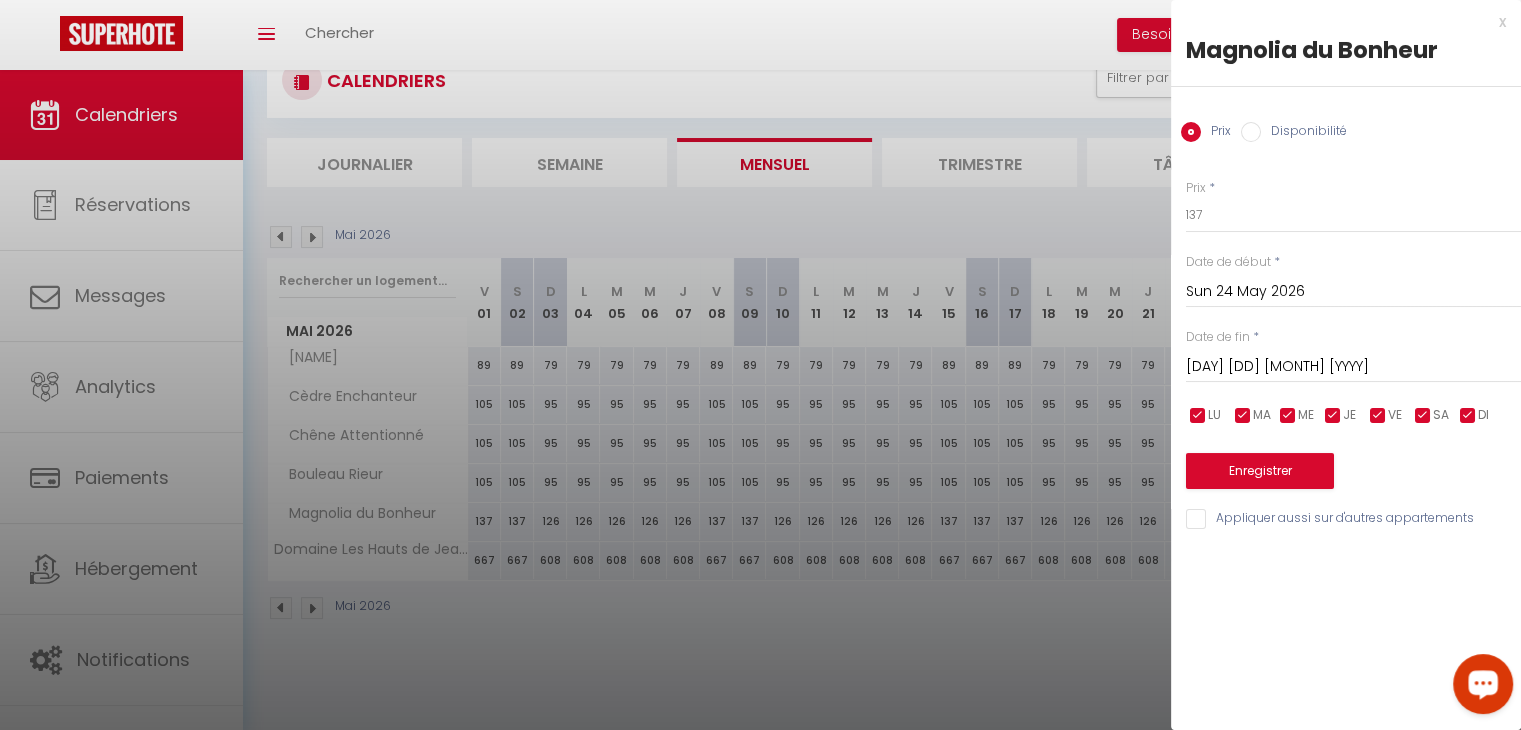 click at bounding box center [760, 365] 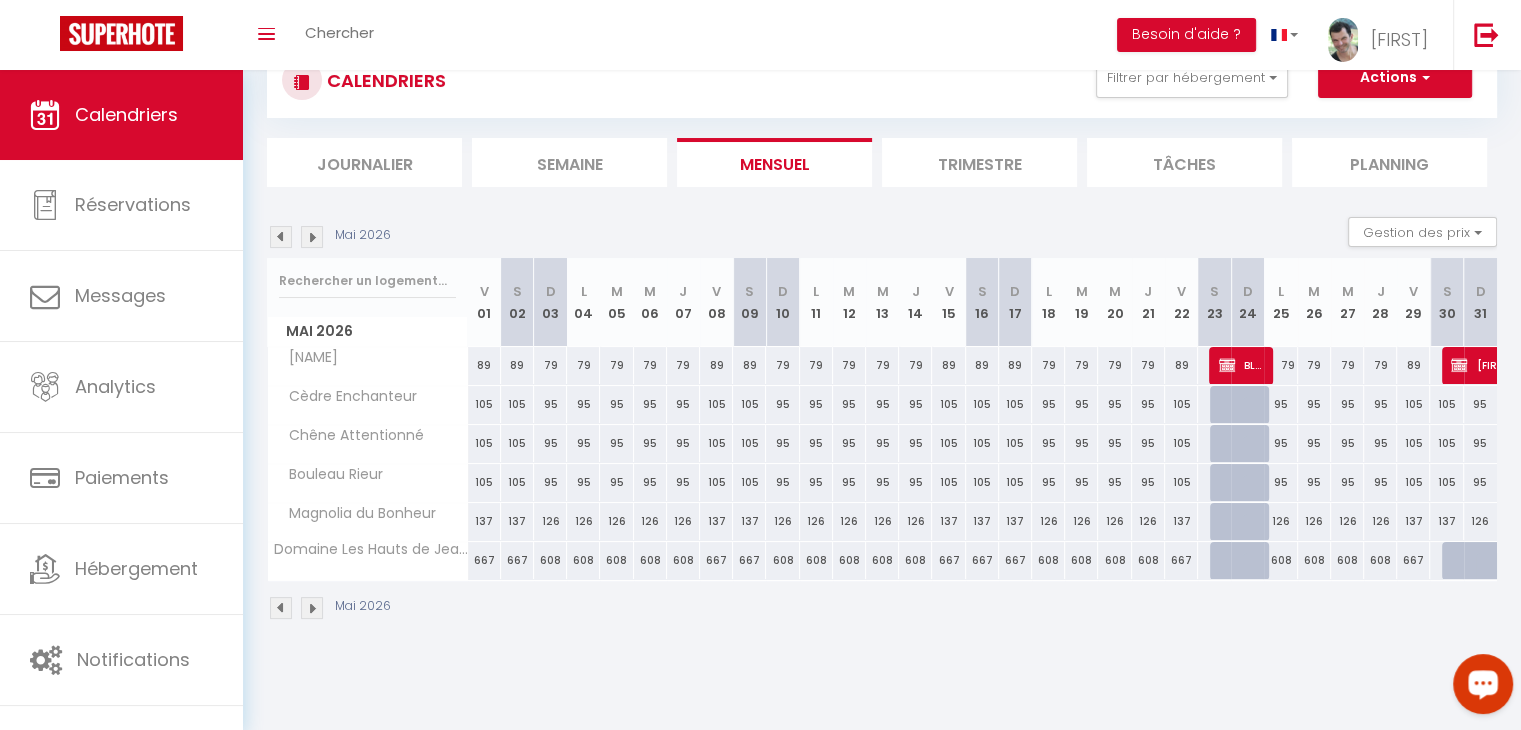 click at bounding box center [1226, 522] 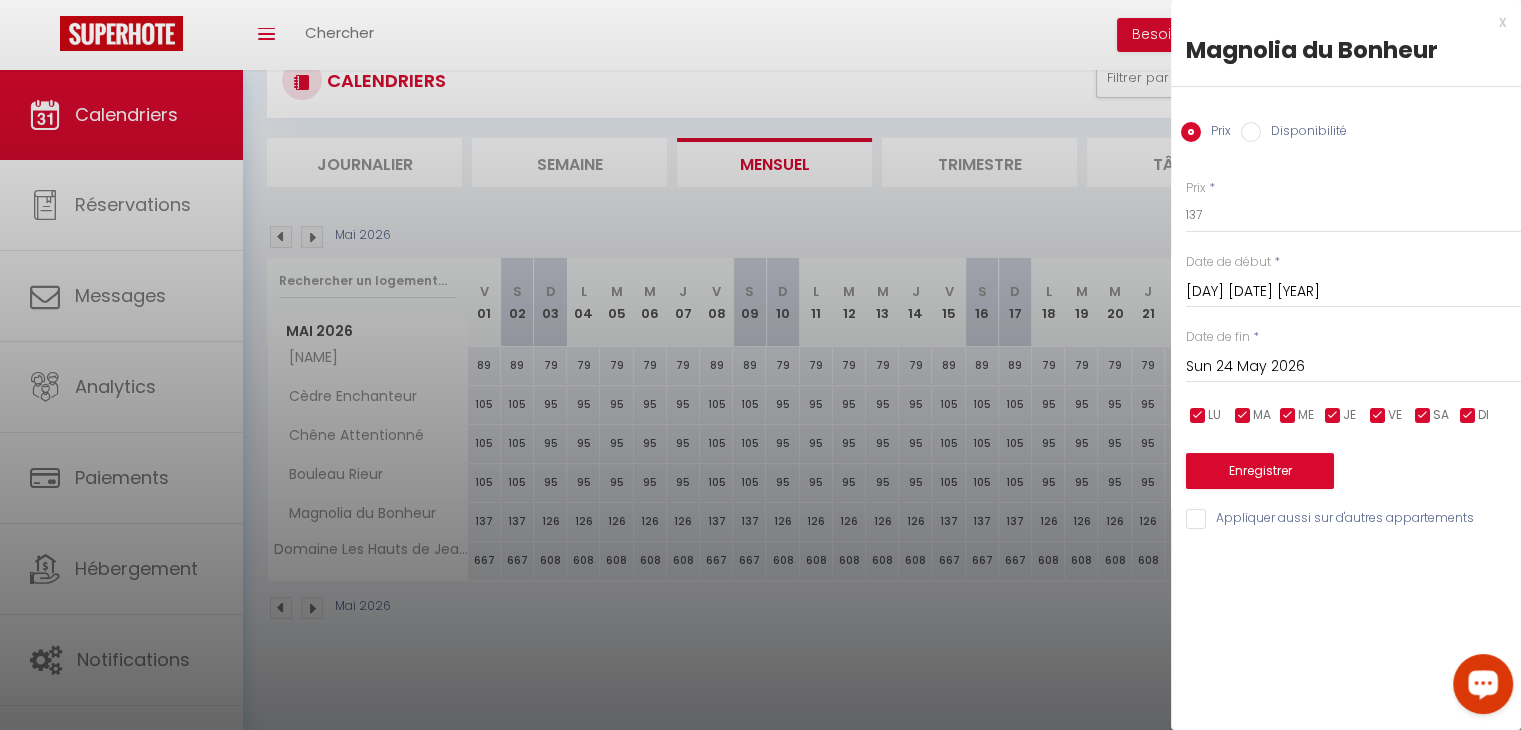 click at bounding box center (760, 365) 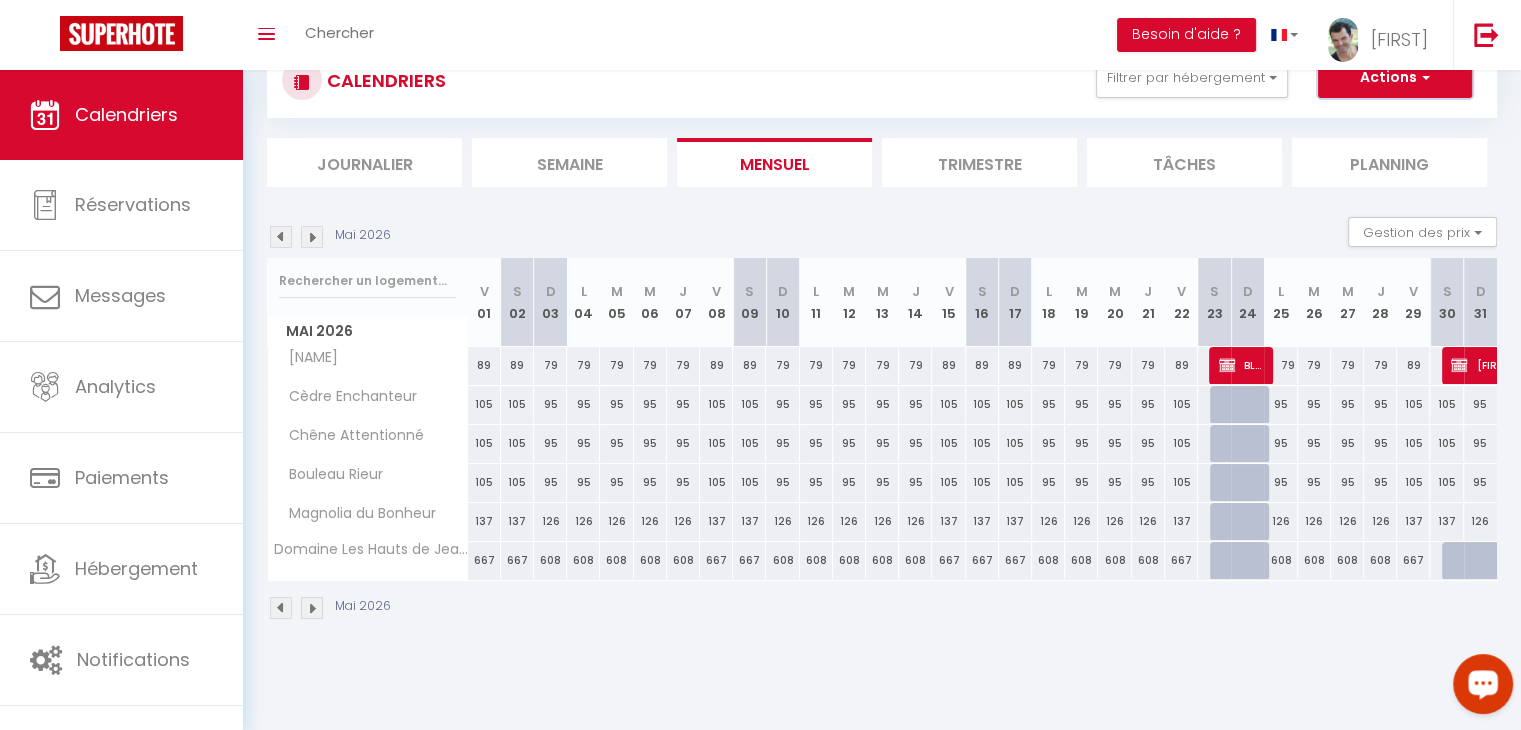 click on "Actions" at bounding box center [1395, 78] 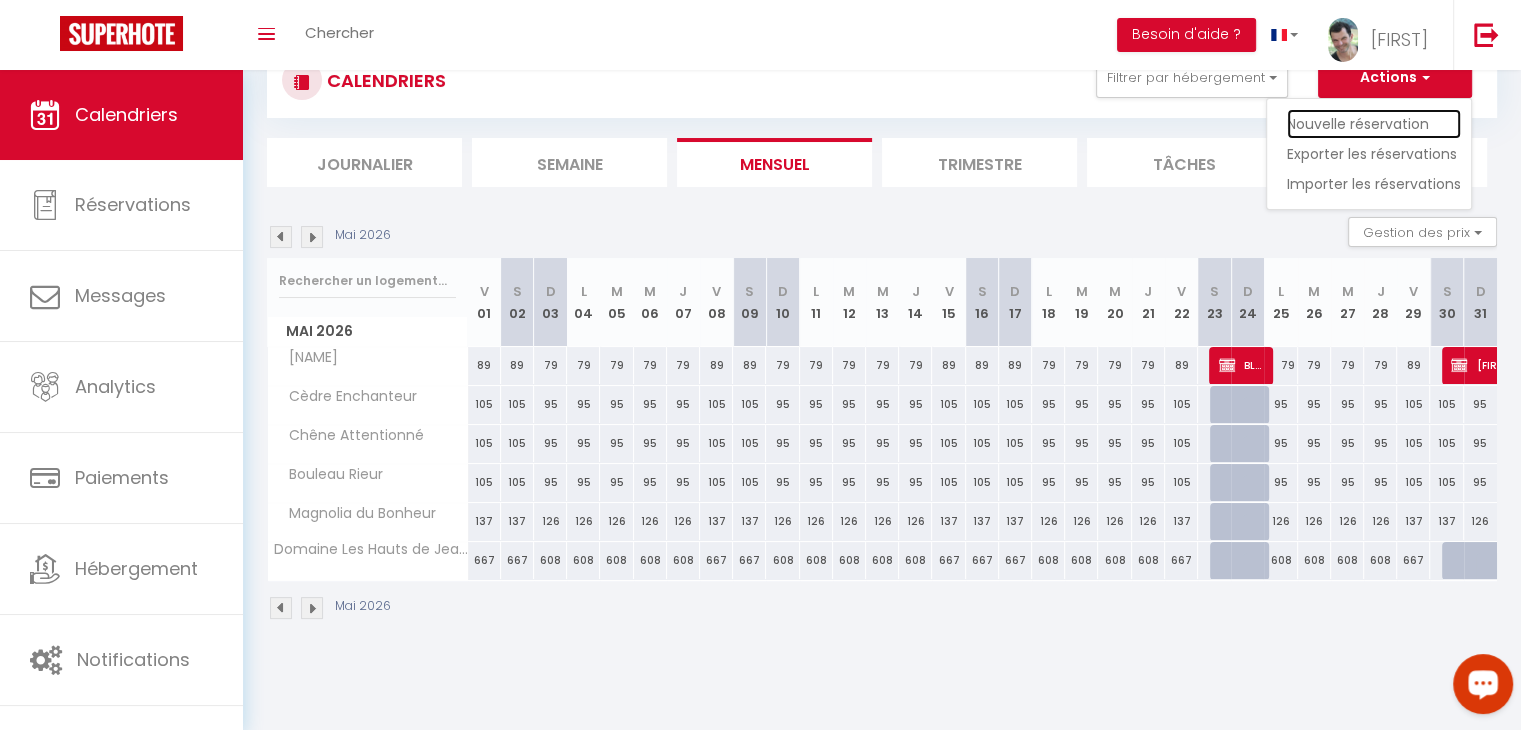 click on "Nouvelle réservation" at bounding box center [1374, 124] 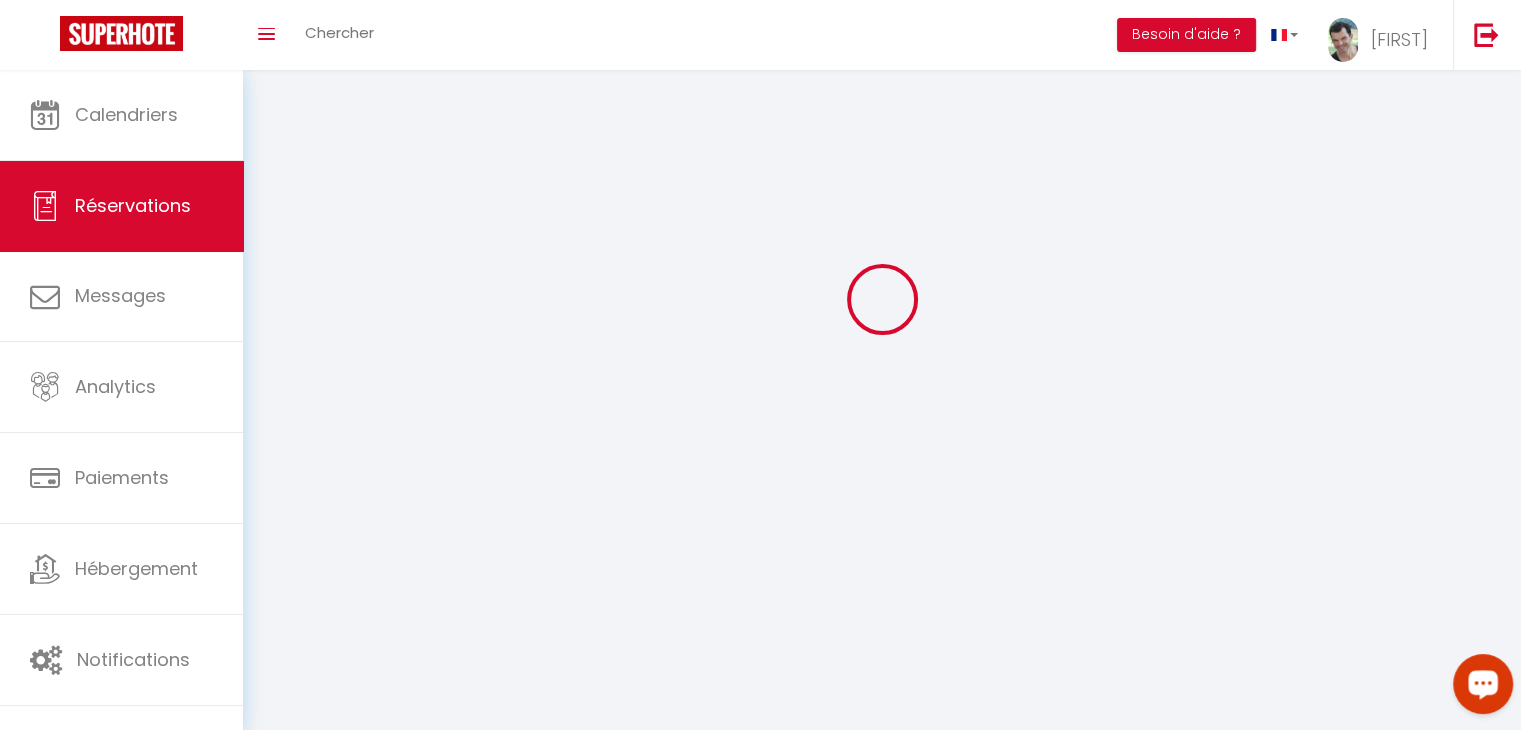scroll, scrollTop: 0, scrollLeft: 0, axis: both 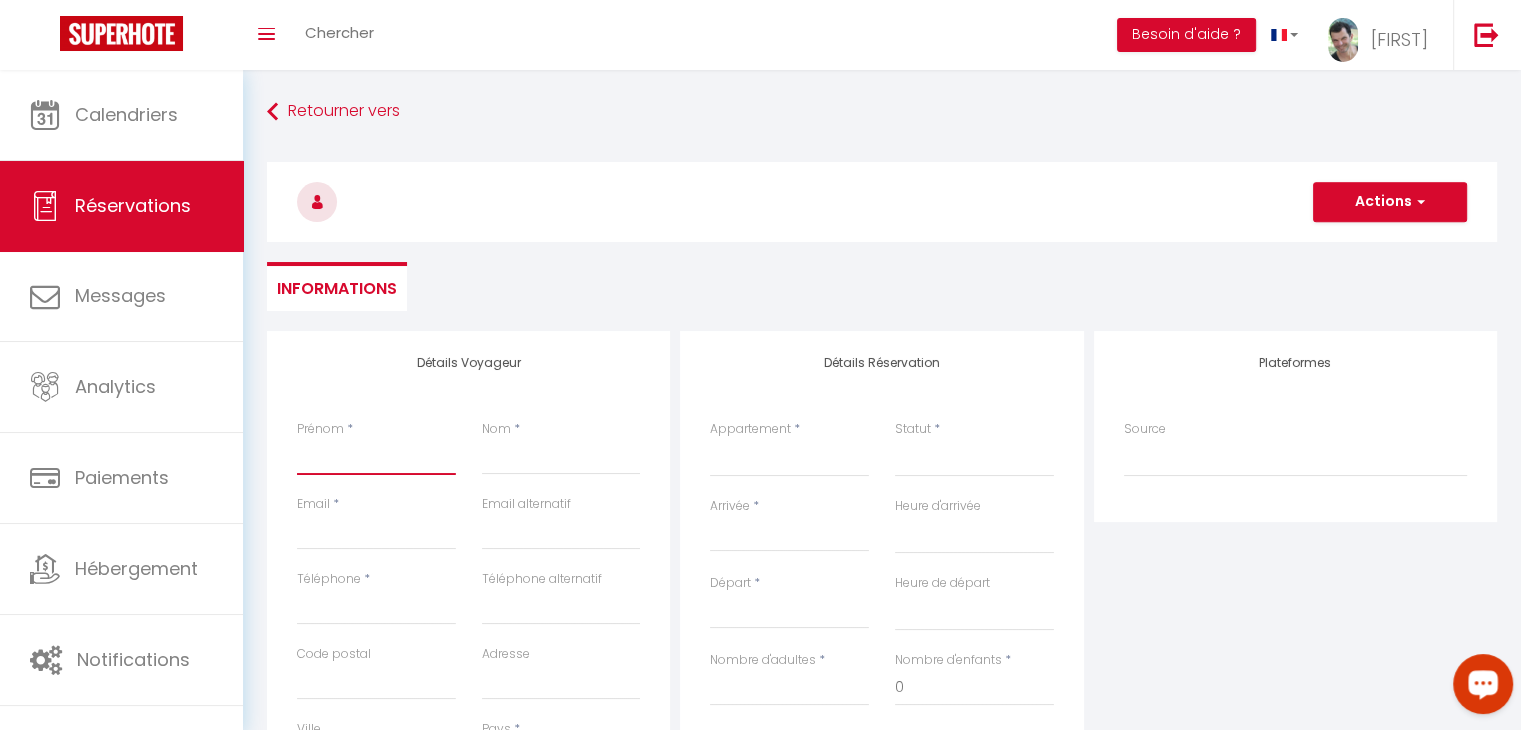 click on "Prénom" at bounding box center [376, 457] 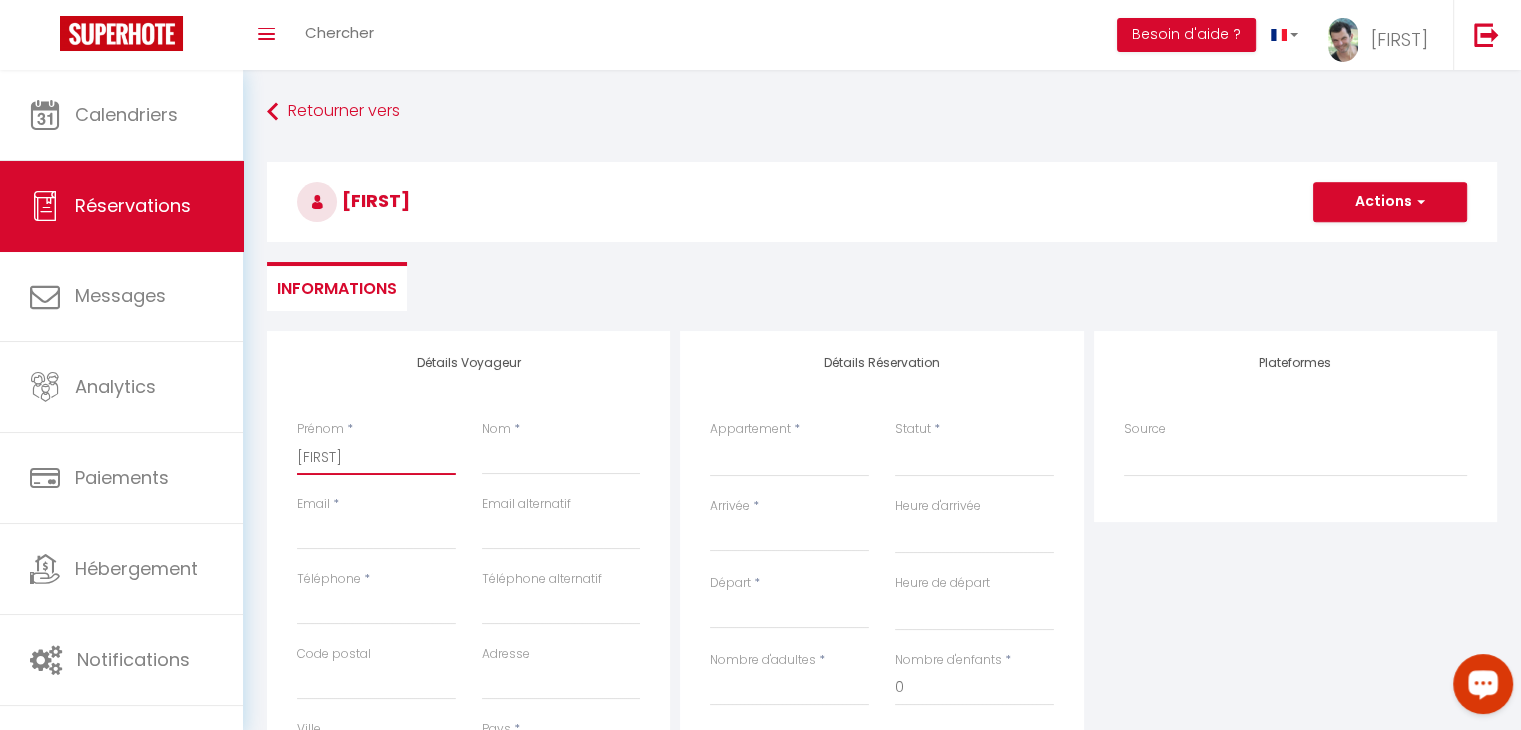 type on "[FIRST]" 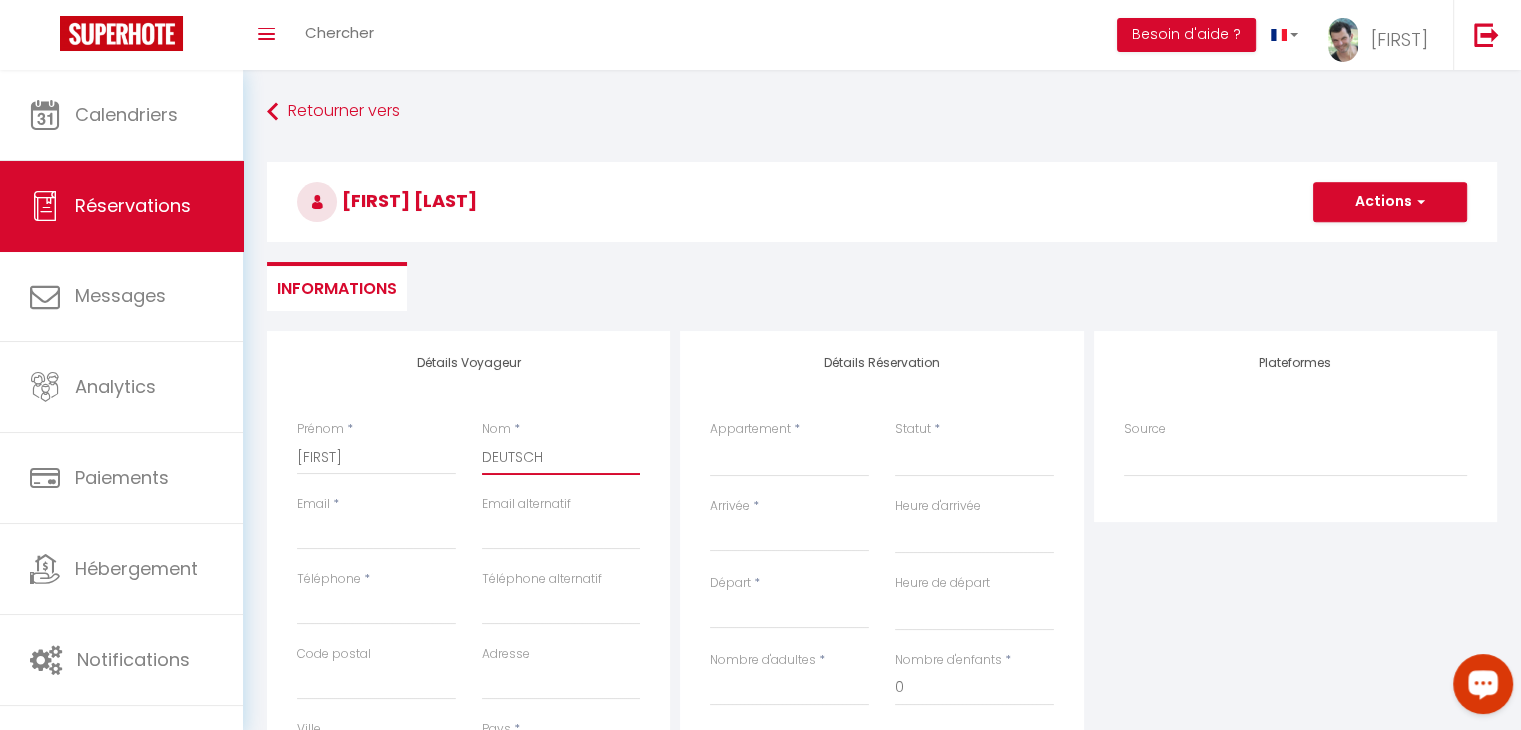 type on "DEUTSCH" 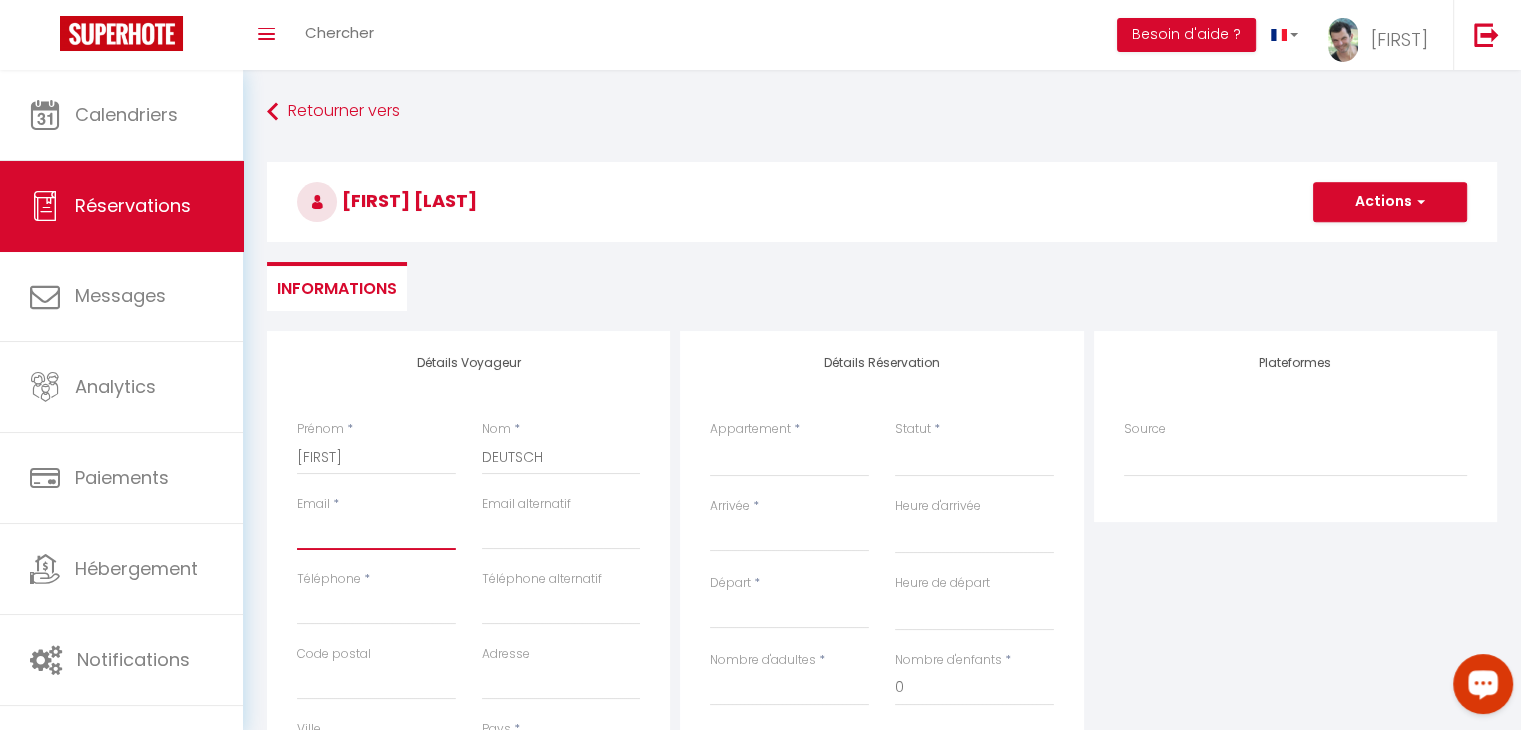 click on "Email client" at bounding box center (376, 532) 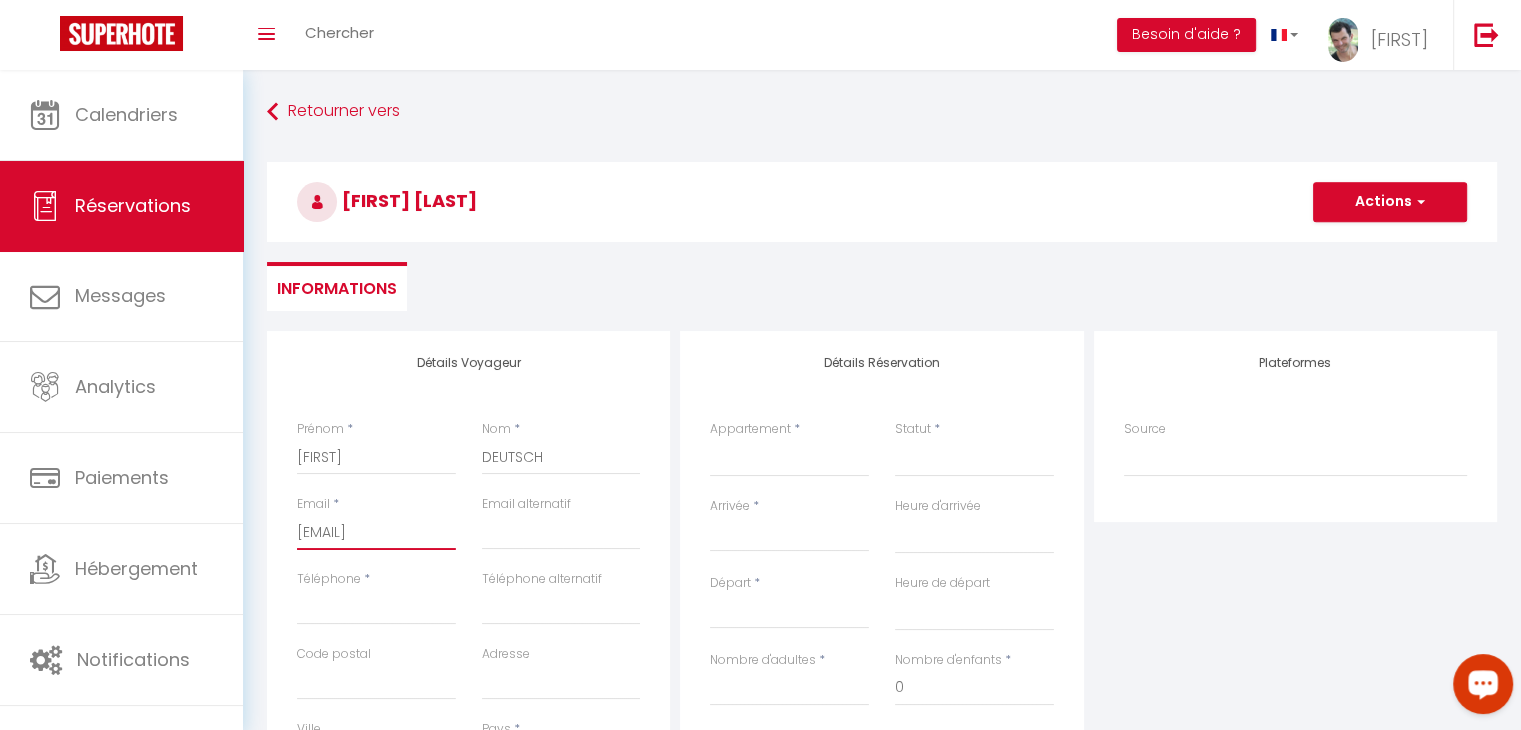 type on "[EMAIL]" 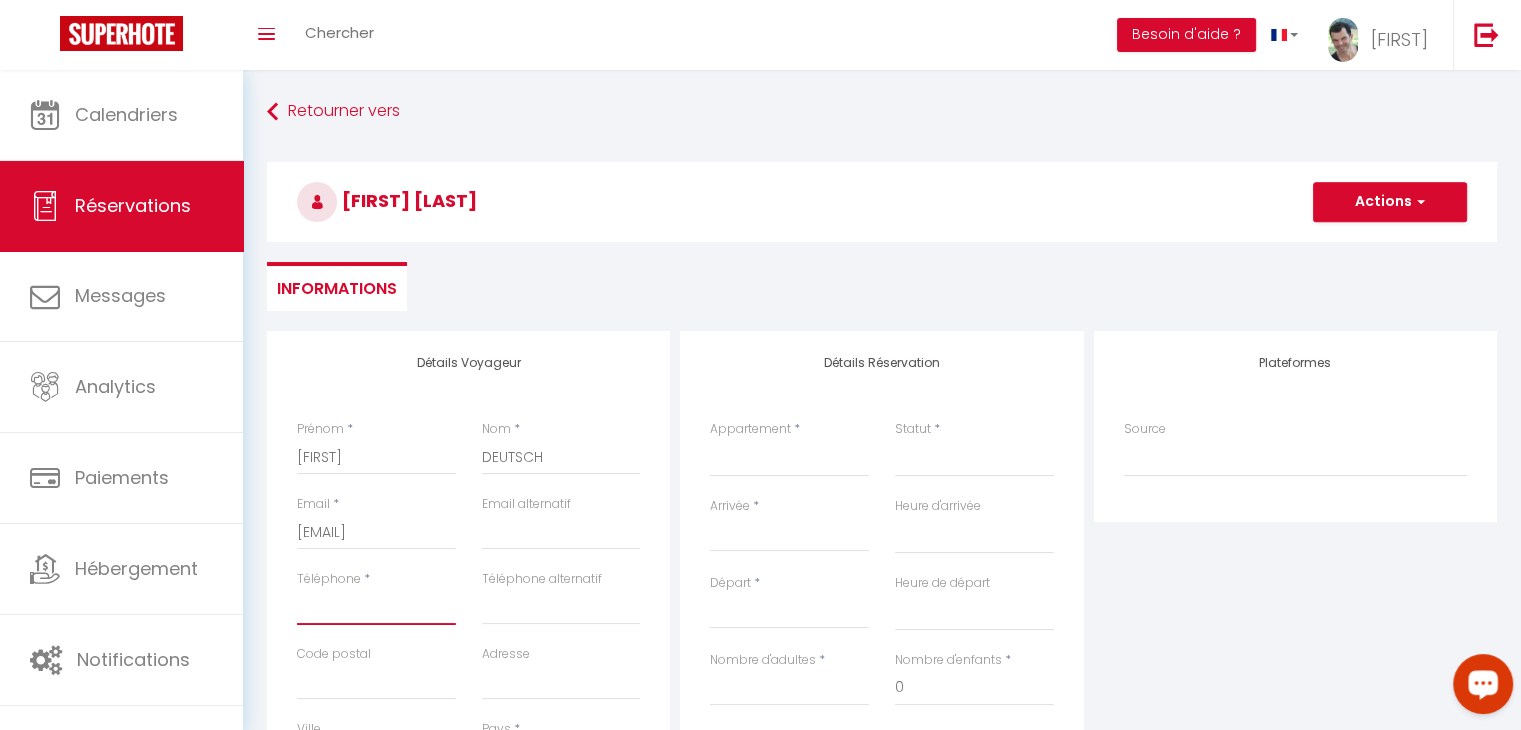 click on "Téléphone" at bounding box center (376, 607) 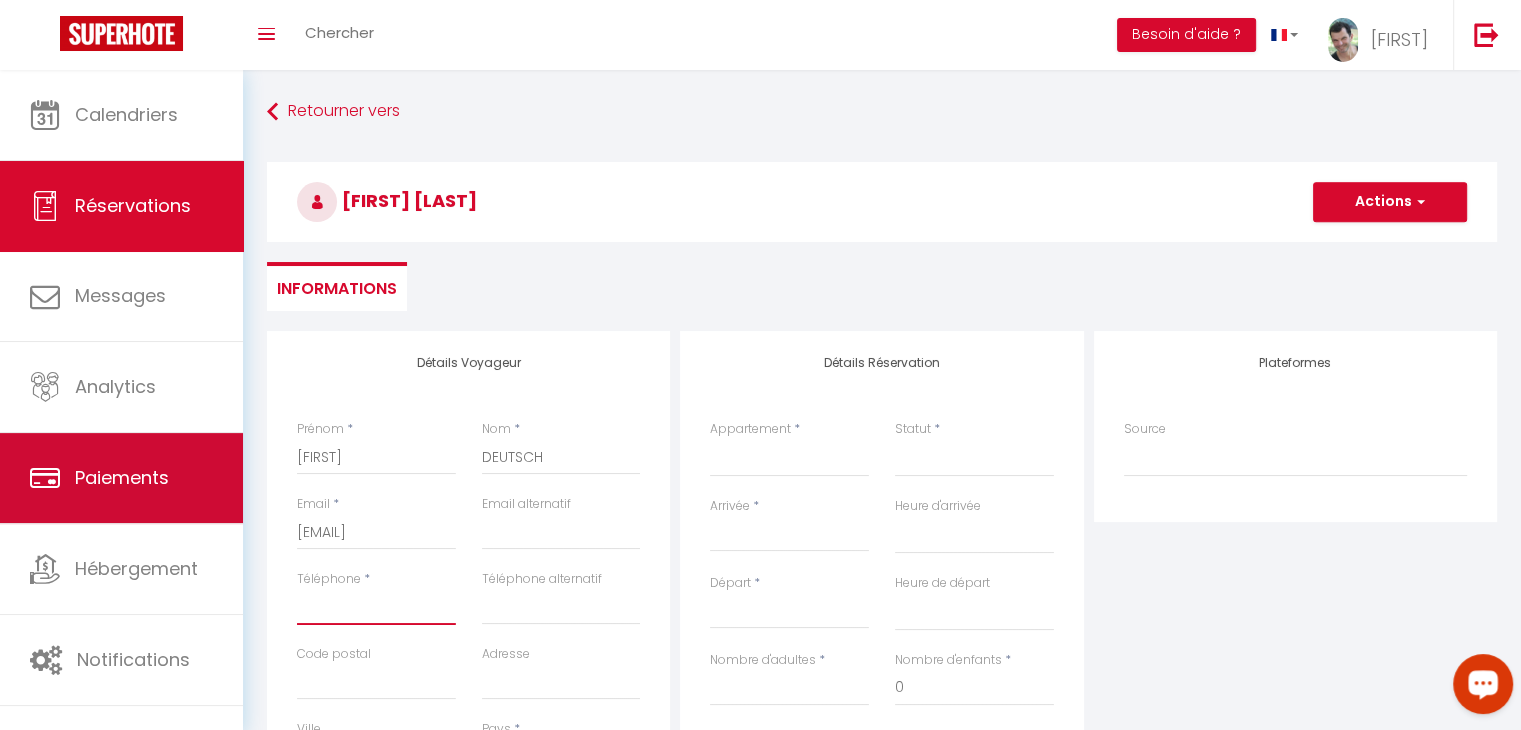 paste on ": [PHONE]" 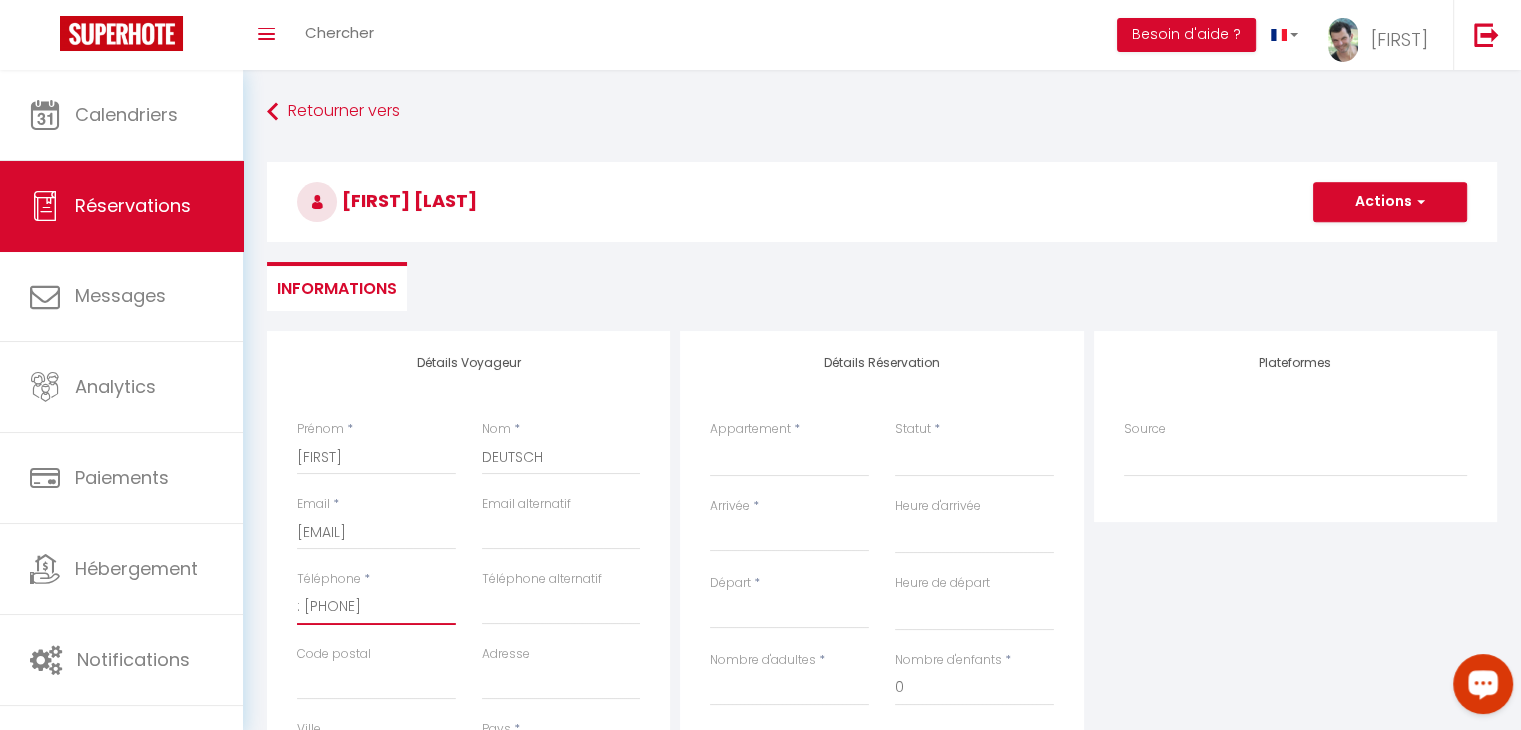 click on ": [PHONE]" at bounding box center (376, 607) 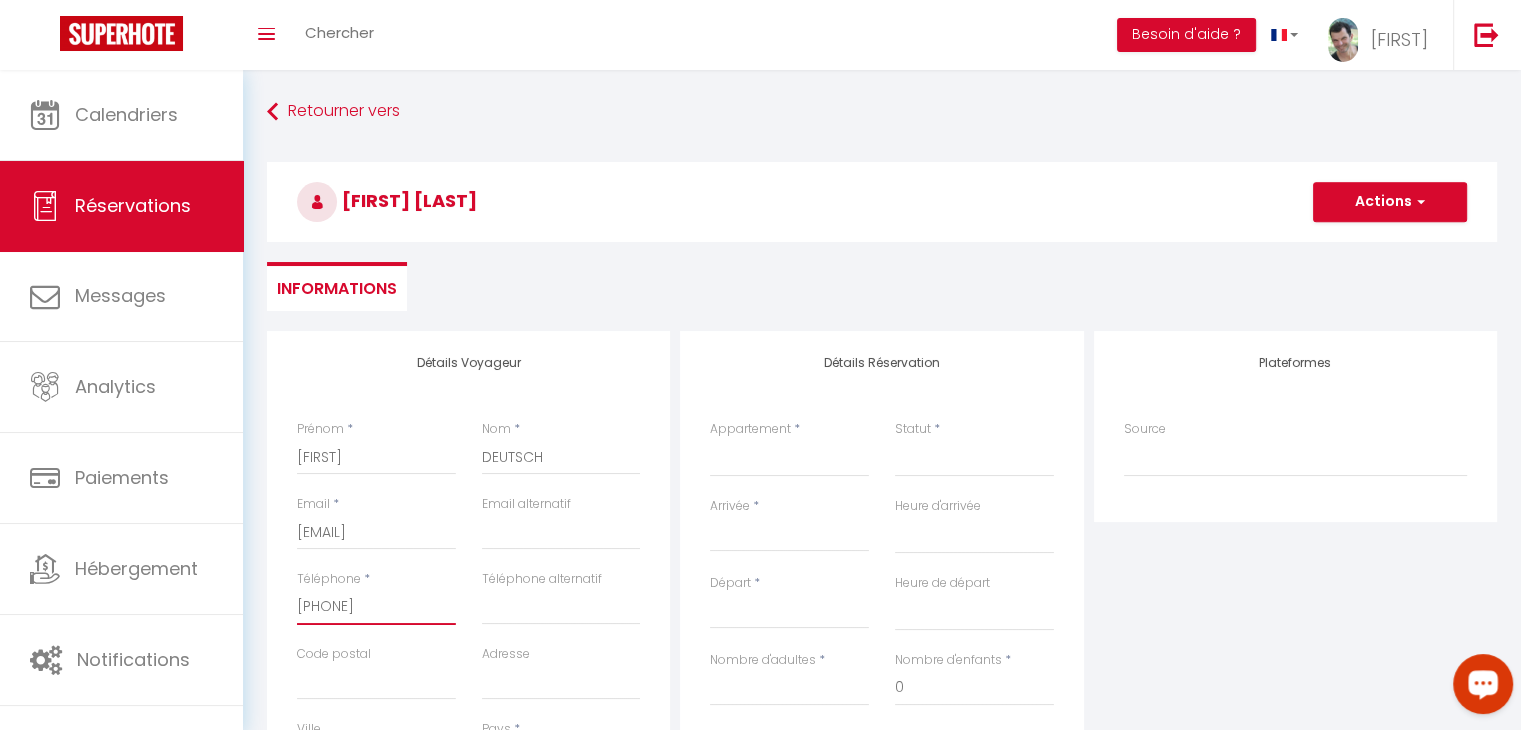 type on "[PHONE]" 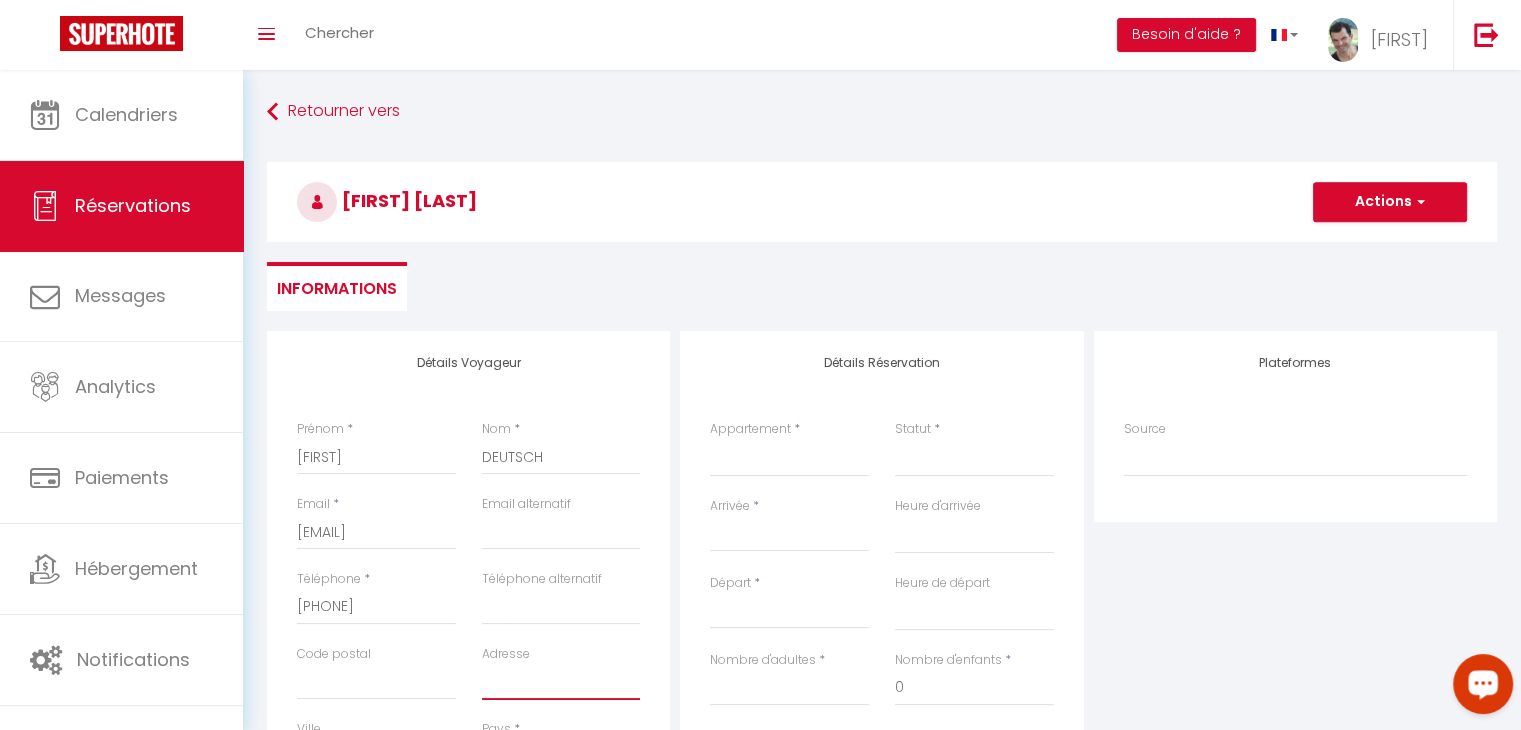 click on "Adresse" at bounding box center (561, 682) 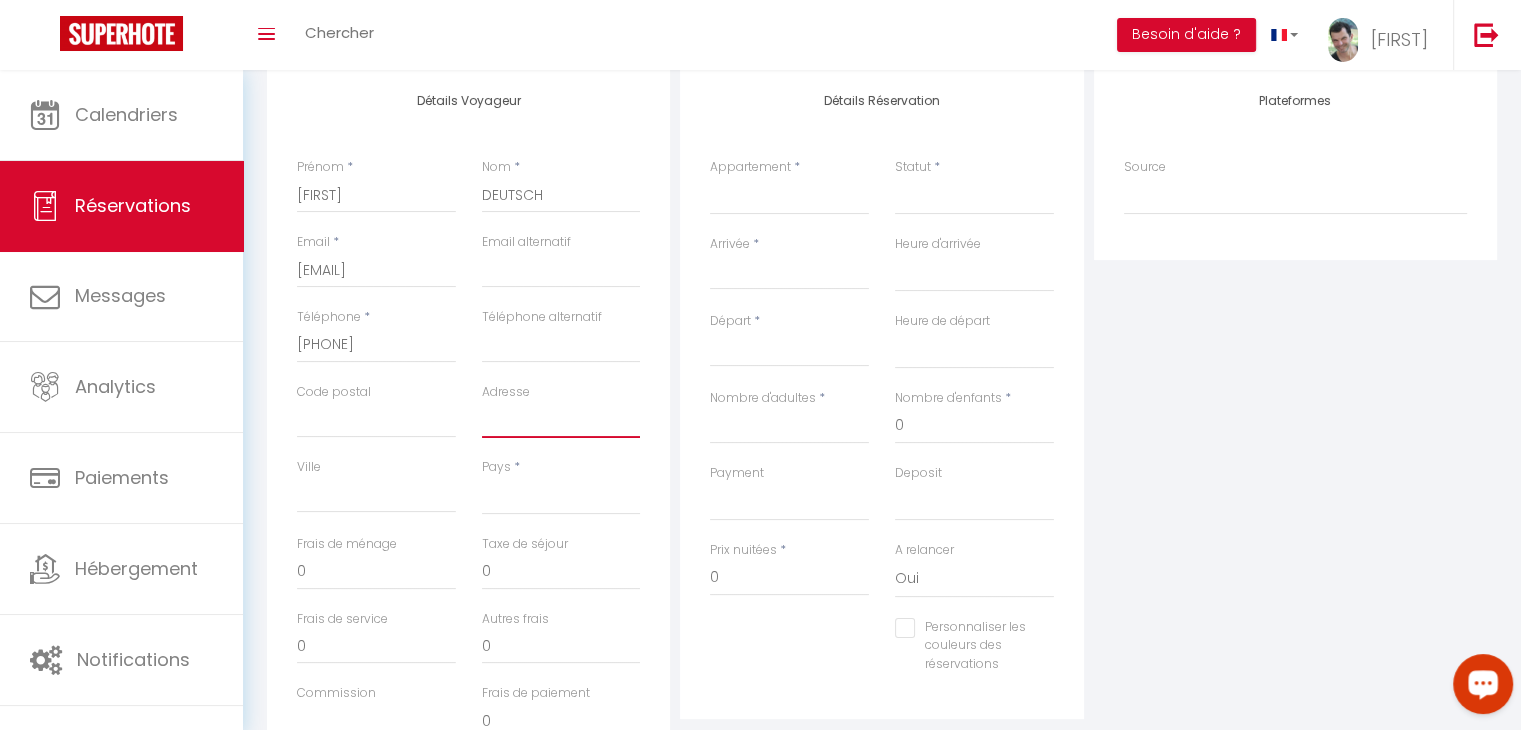 scroll, scrollTop: 294, scrollLeft: 0, axis: vertical 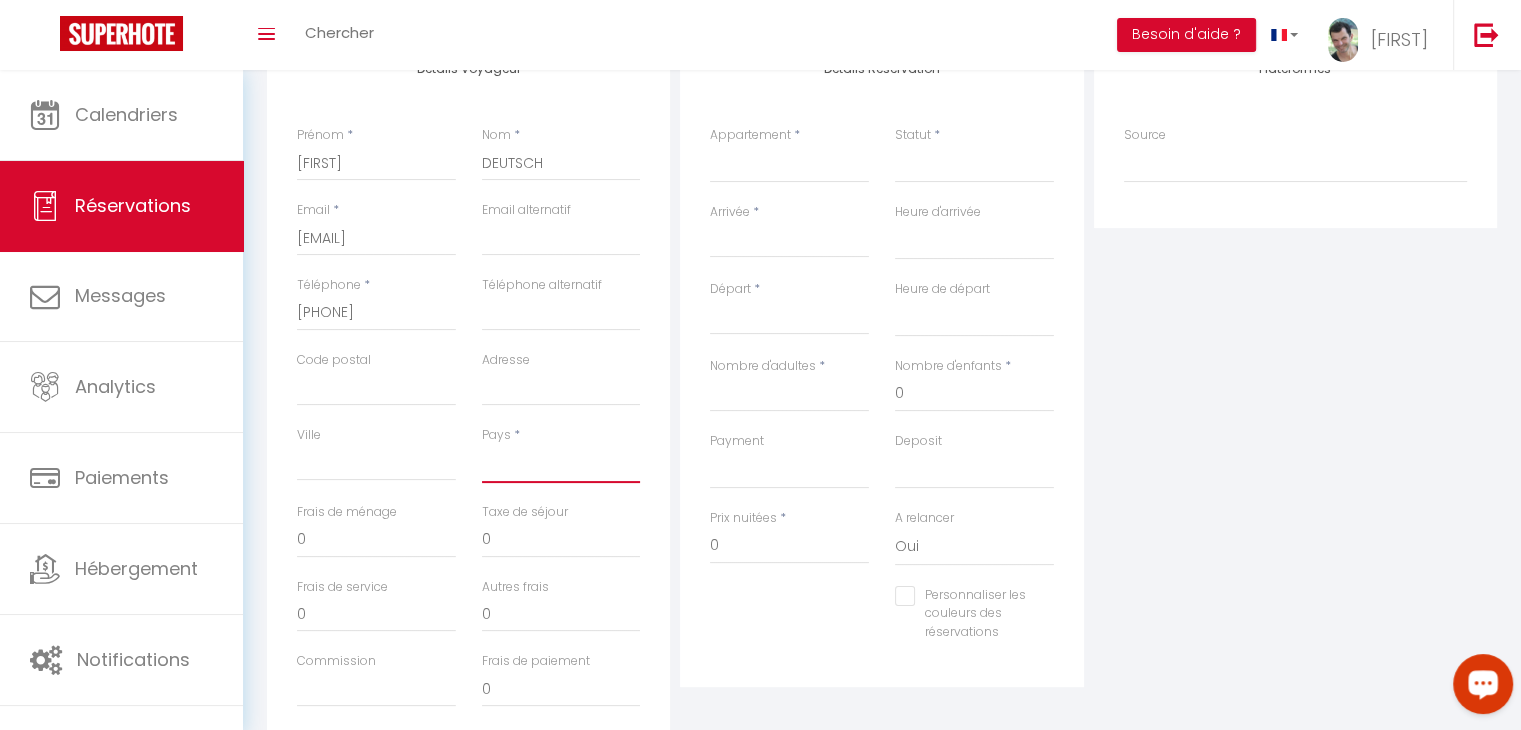click on "France
Portugal
Afghanistan
Albania
Algeria
American Samoa
Andorra
Angola
Anguilla
Antarctica
Antigua and Barbuda
Argentina
Armenia
Aruba
Australia
Austria
Azerbaijan
Bahamas
Bahrain
Bangladesh
Barbados
Belarus
Belgium
Belize" at bounding box center (561, 464) 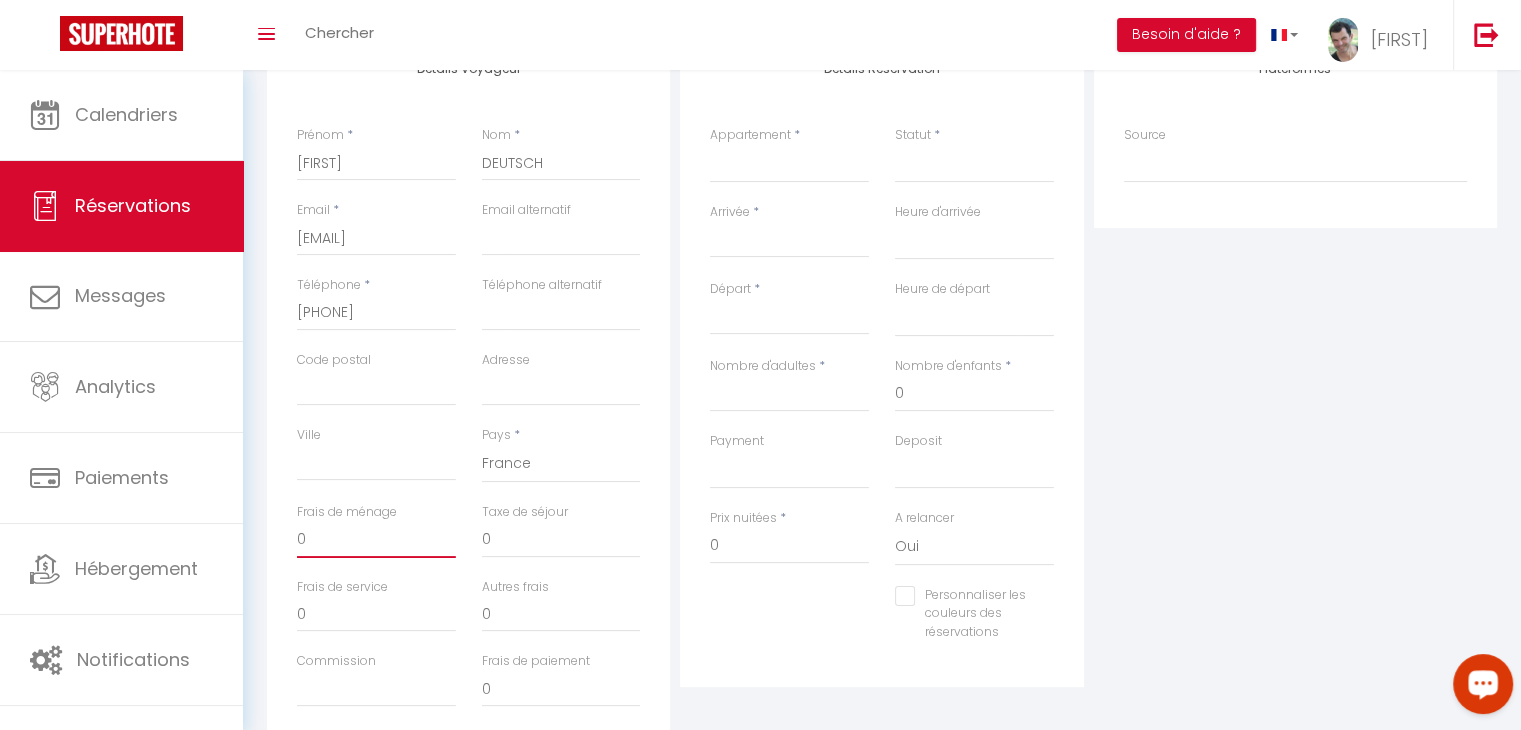 click on "0" at bounding box center (376, 540) 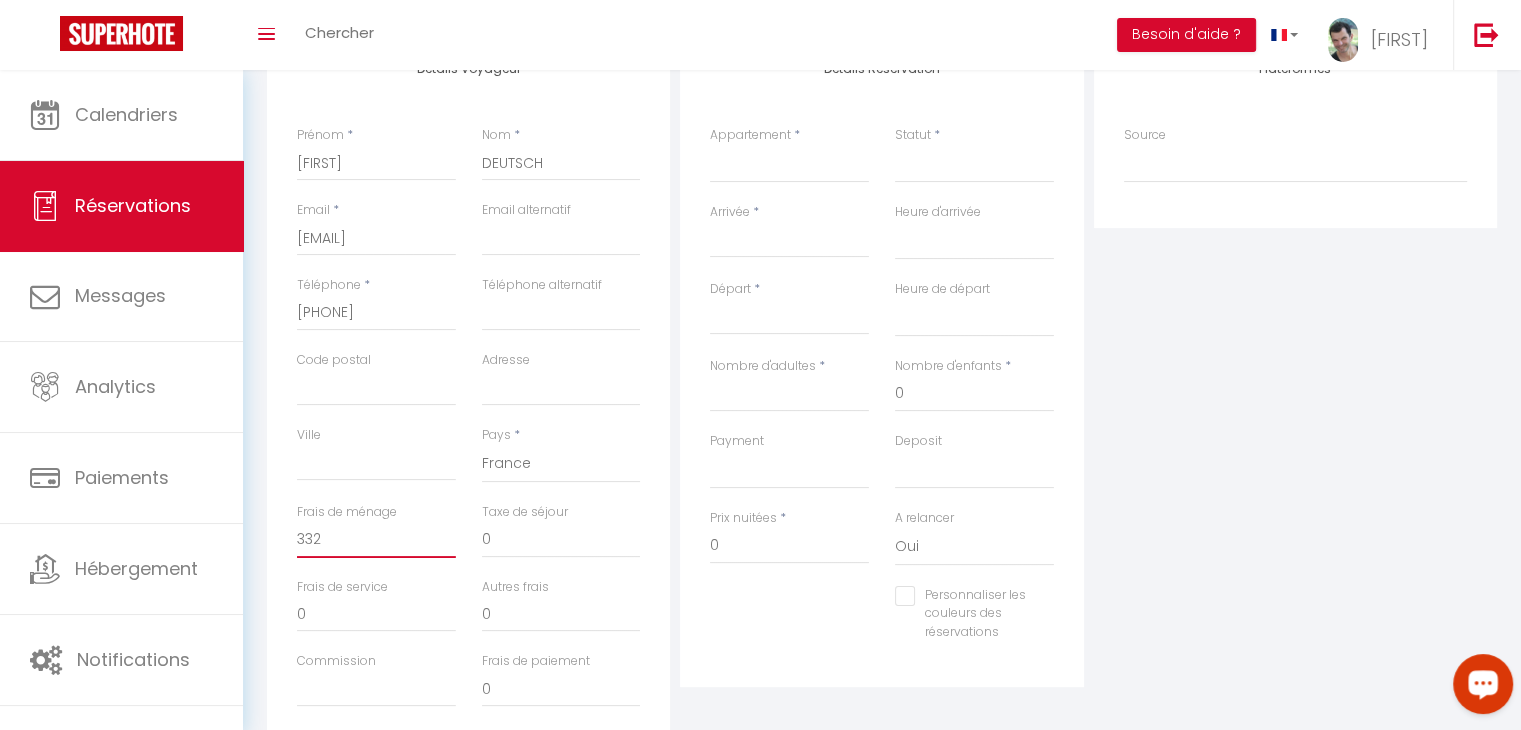 type on "332" 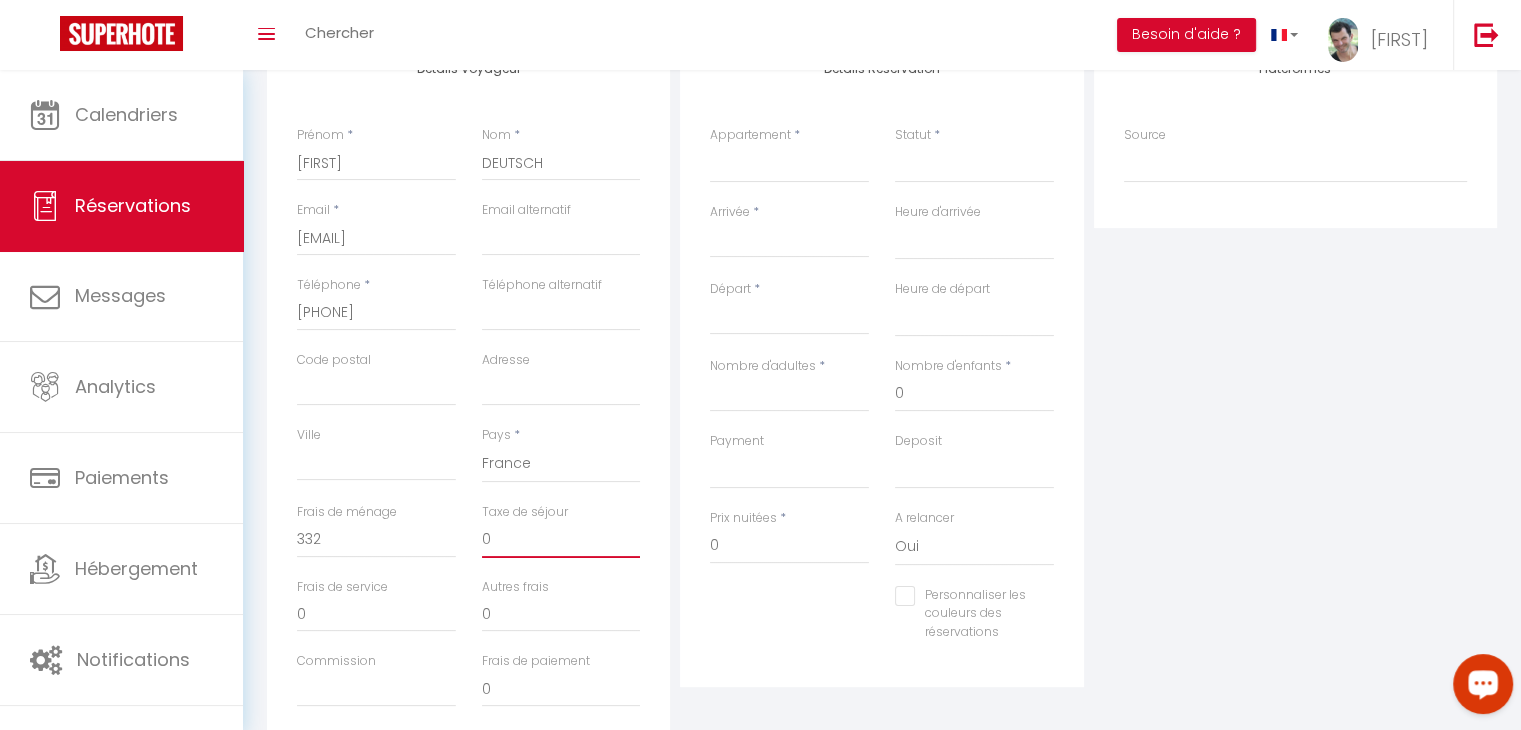click on "0" at bounding box center [561, 540] 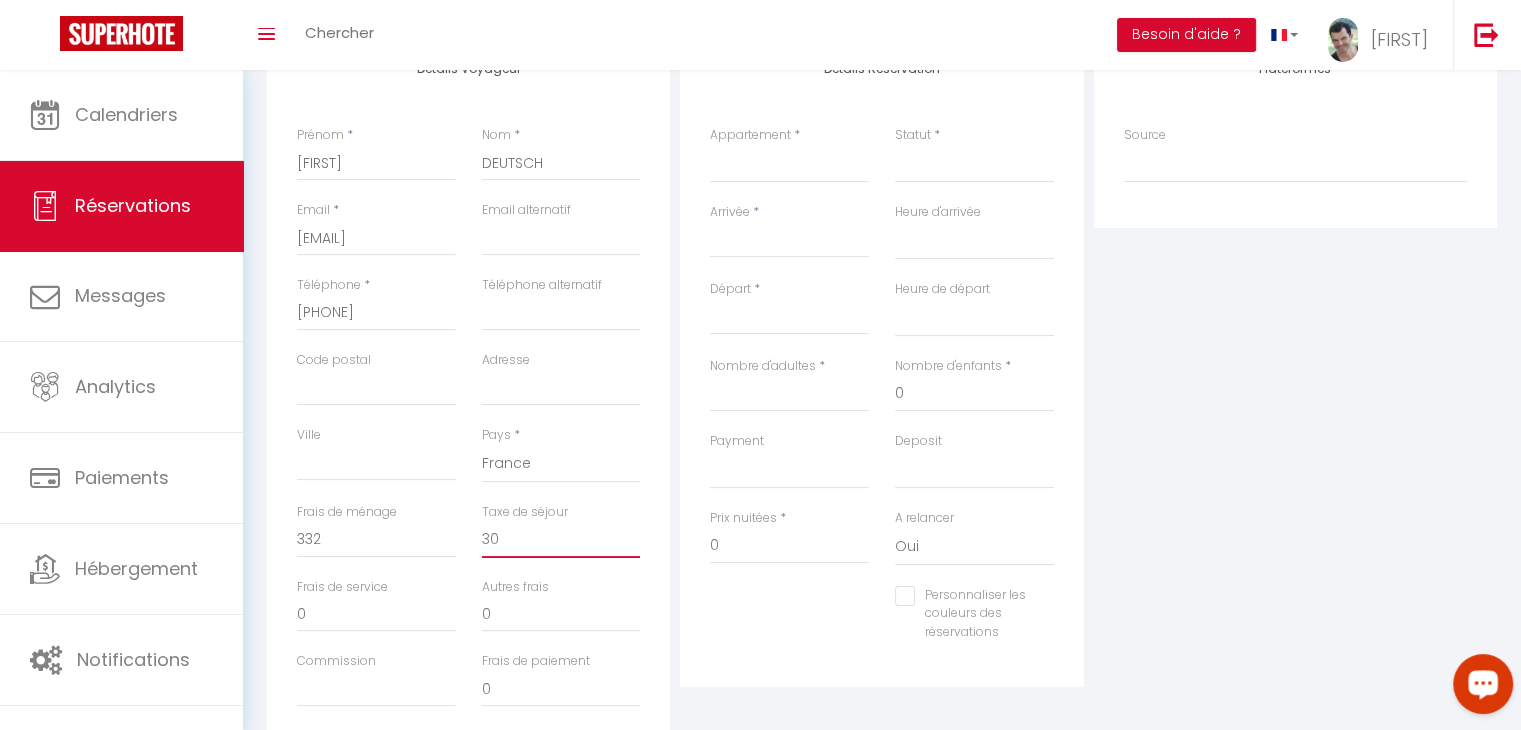 type on "30" 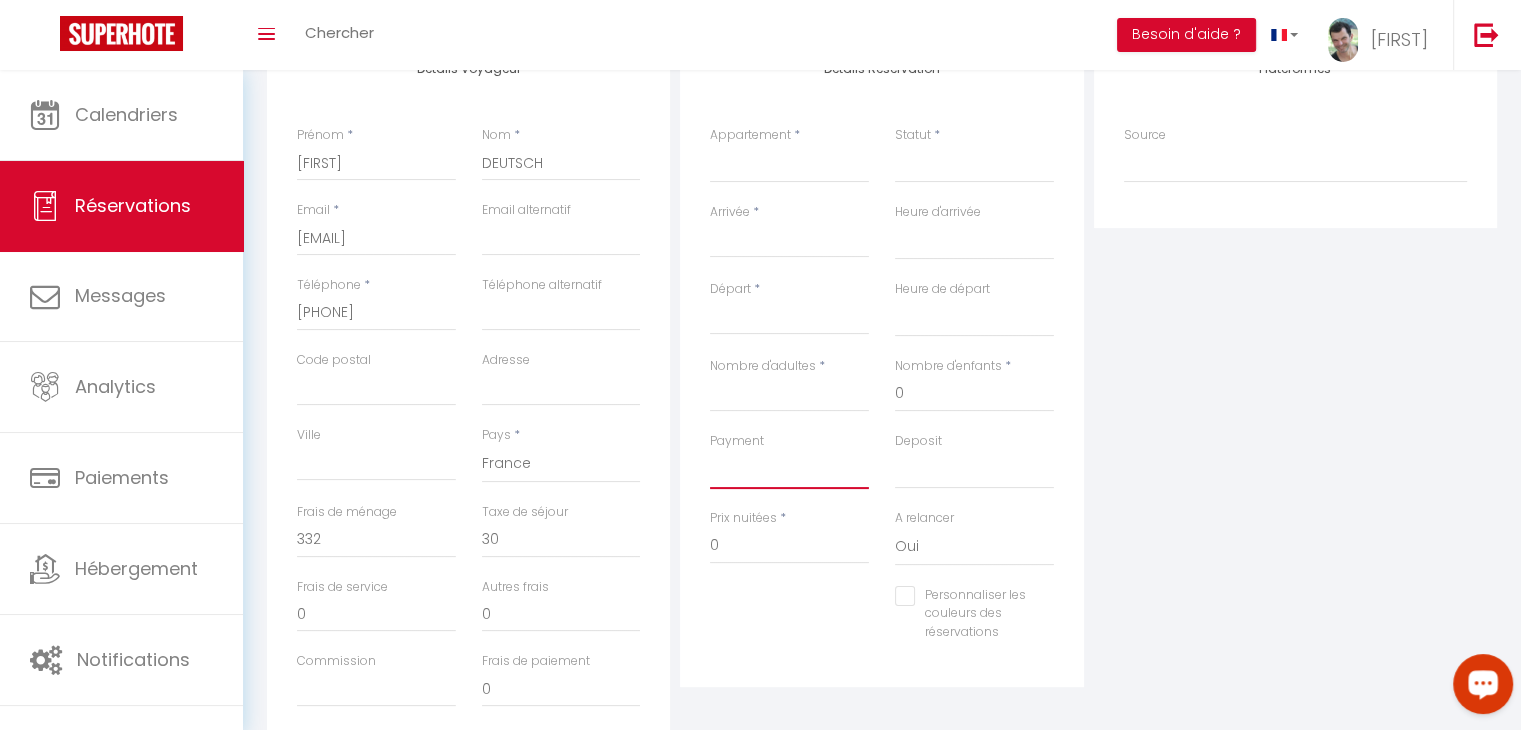 click on "OK   KO" at bounding box center [789, 470] 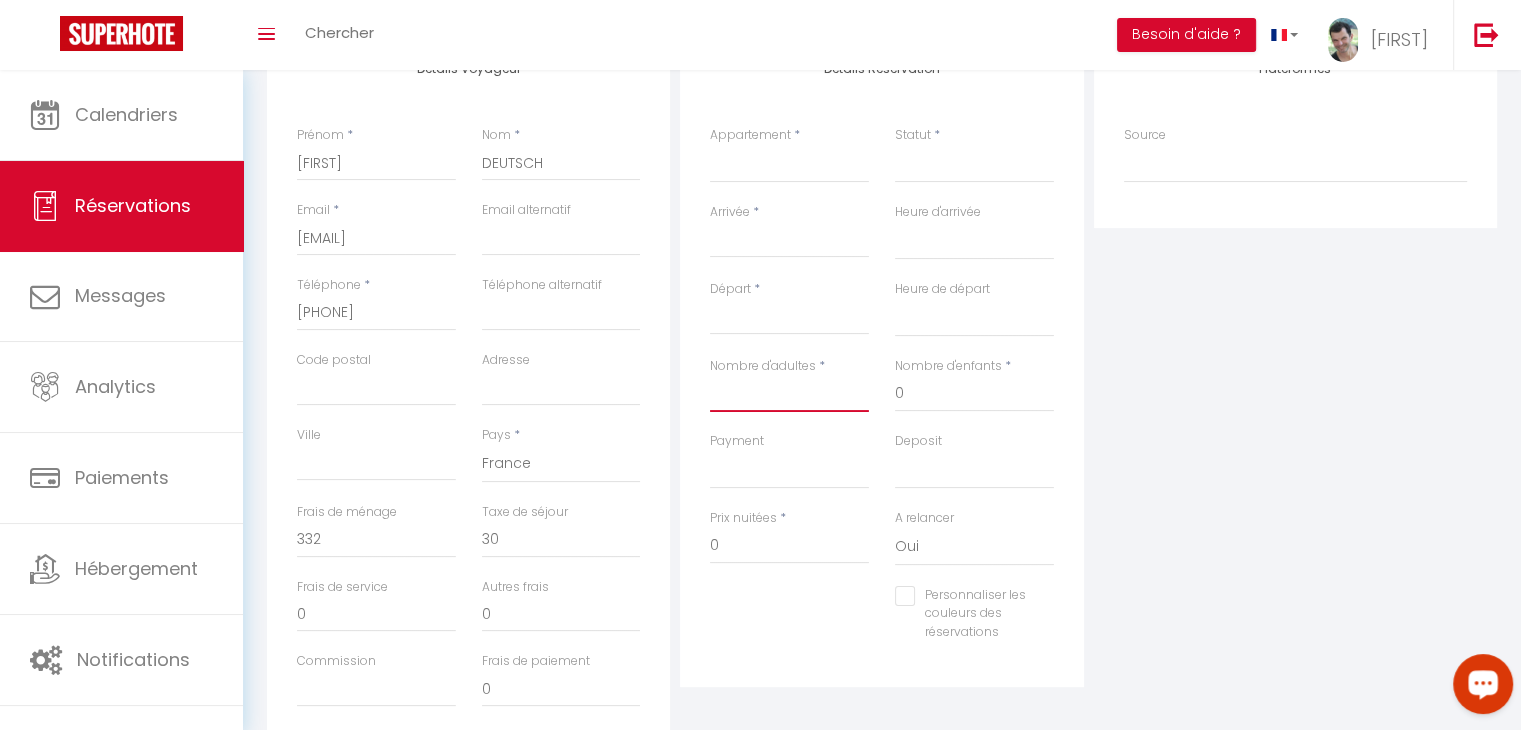 click on "Nombre d'adultes" at bounding box center (789, 394) 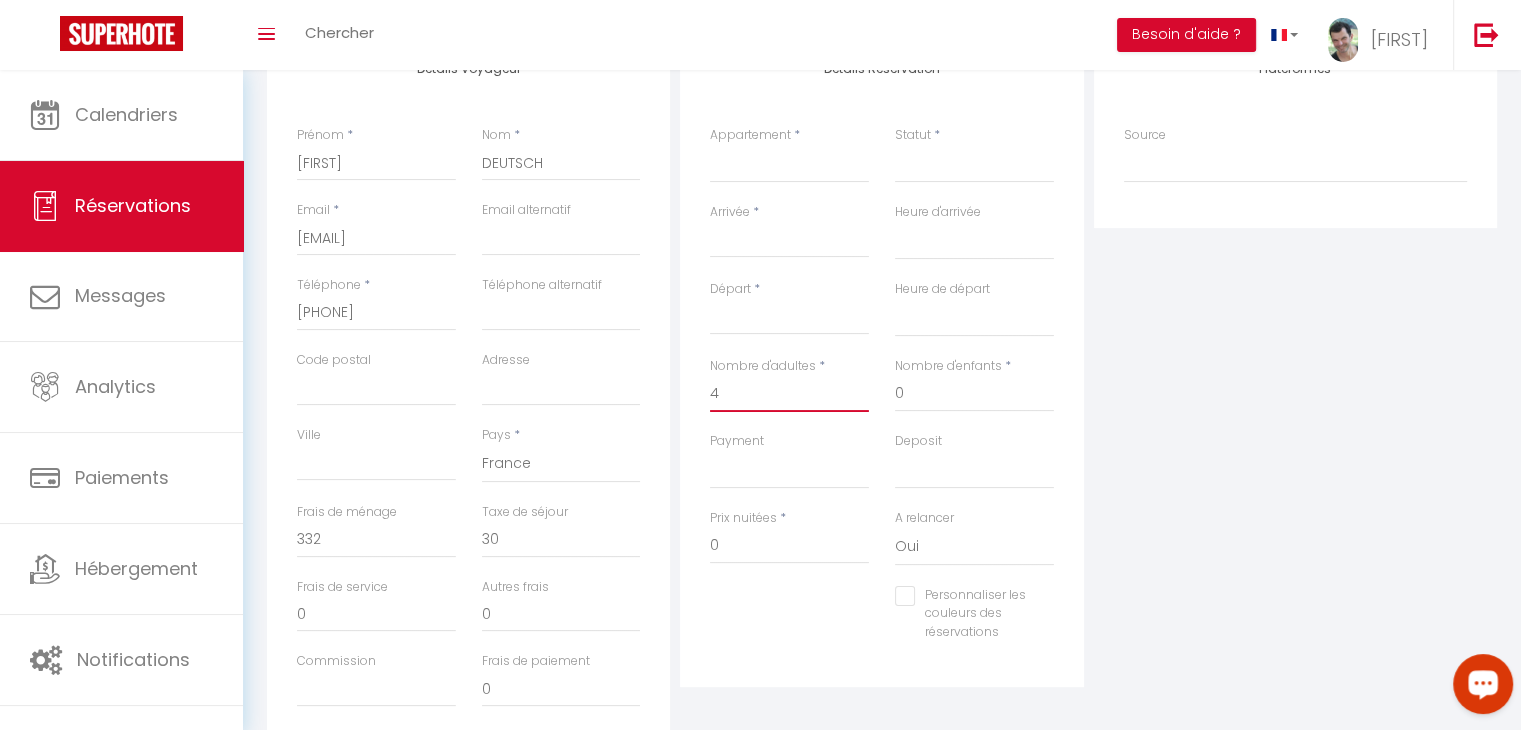 type on "4" 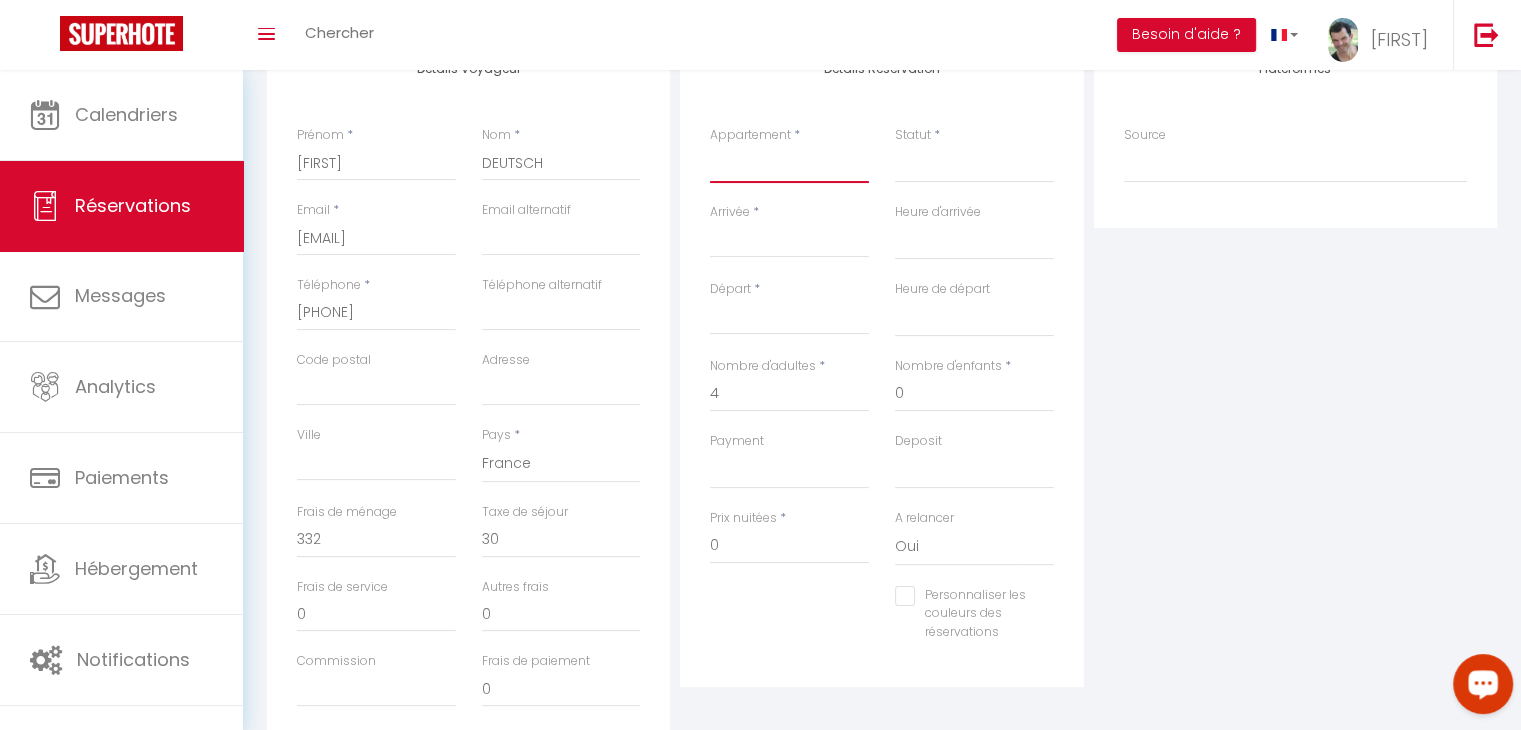 click on "Noisetier Sentimental Cèdre Enchanteur Chêne Attentionné Bouleau Rieur Magnolia du Bonheur Domaine Les Hauts de Jeanvert" at bounding box center [789, 164] 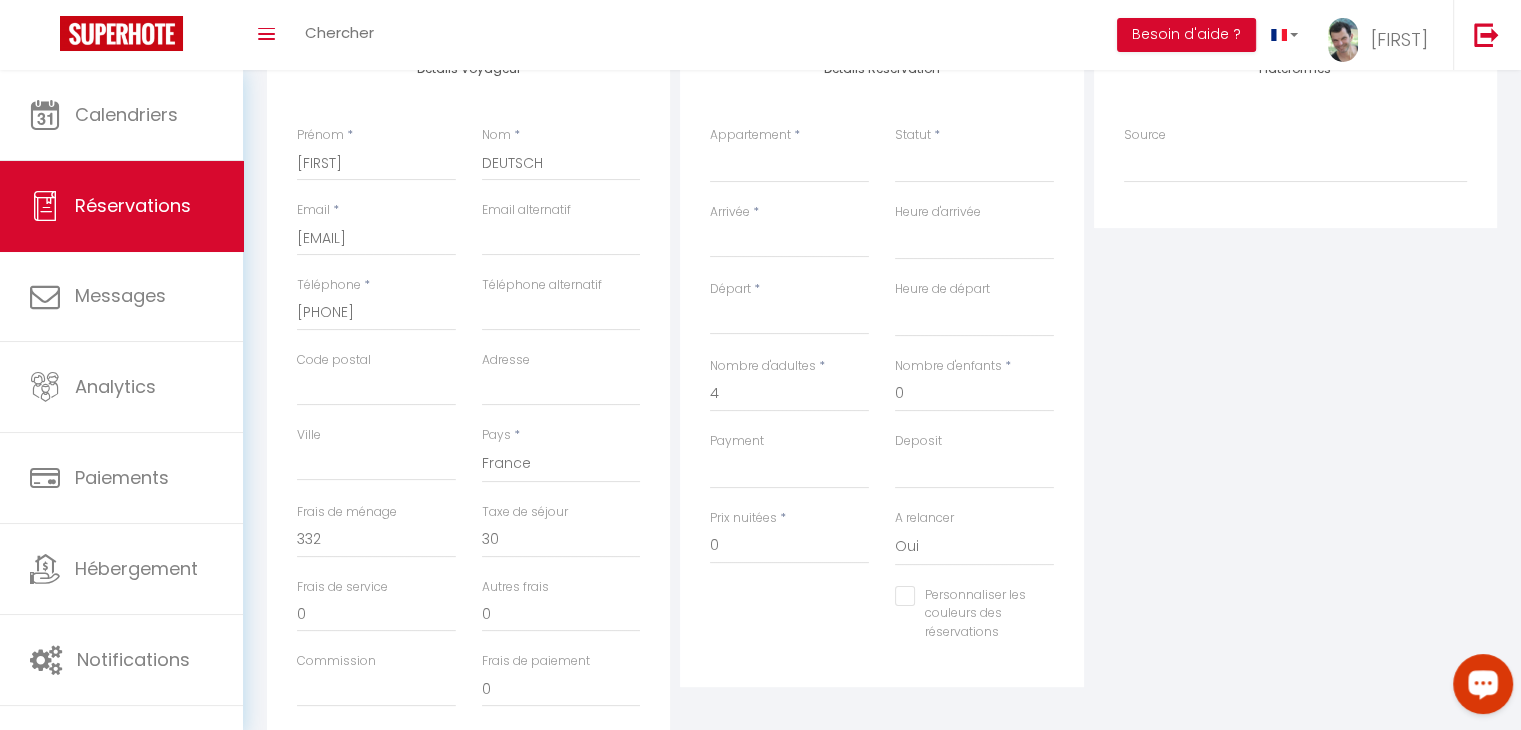 click on "Arrivée" at bounding box center [789, 242] 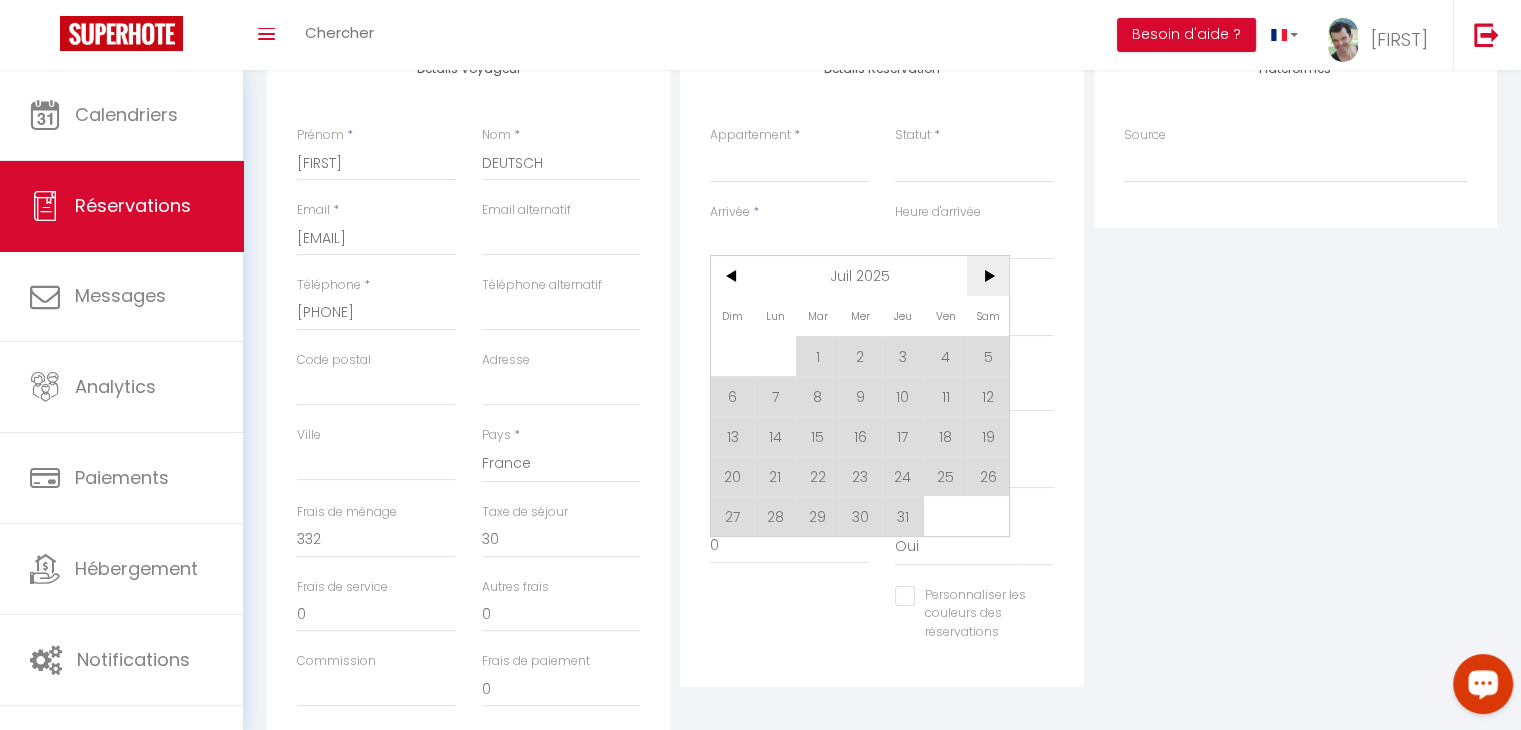 click on ">" at bounding box center [988, 276] 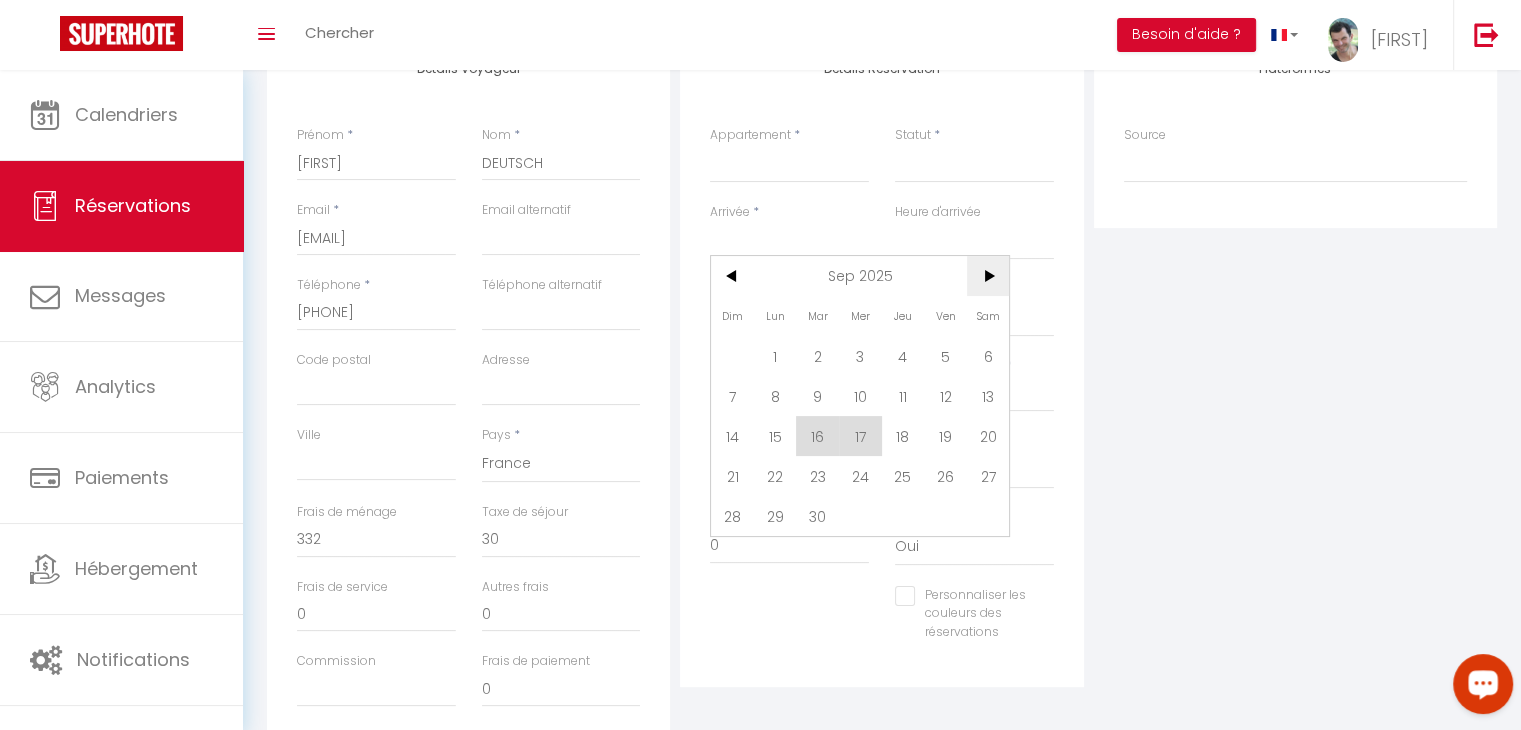 click on ">" at bounding box center (988, 276) 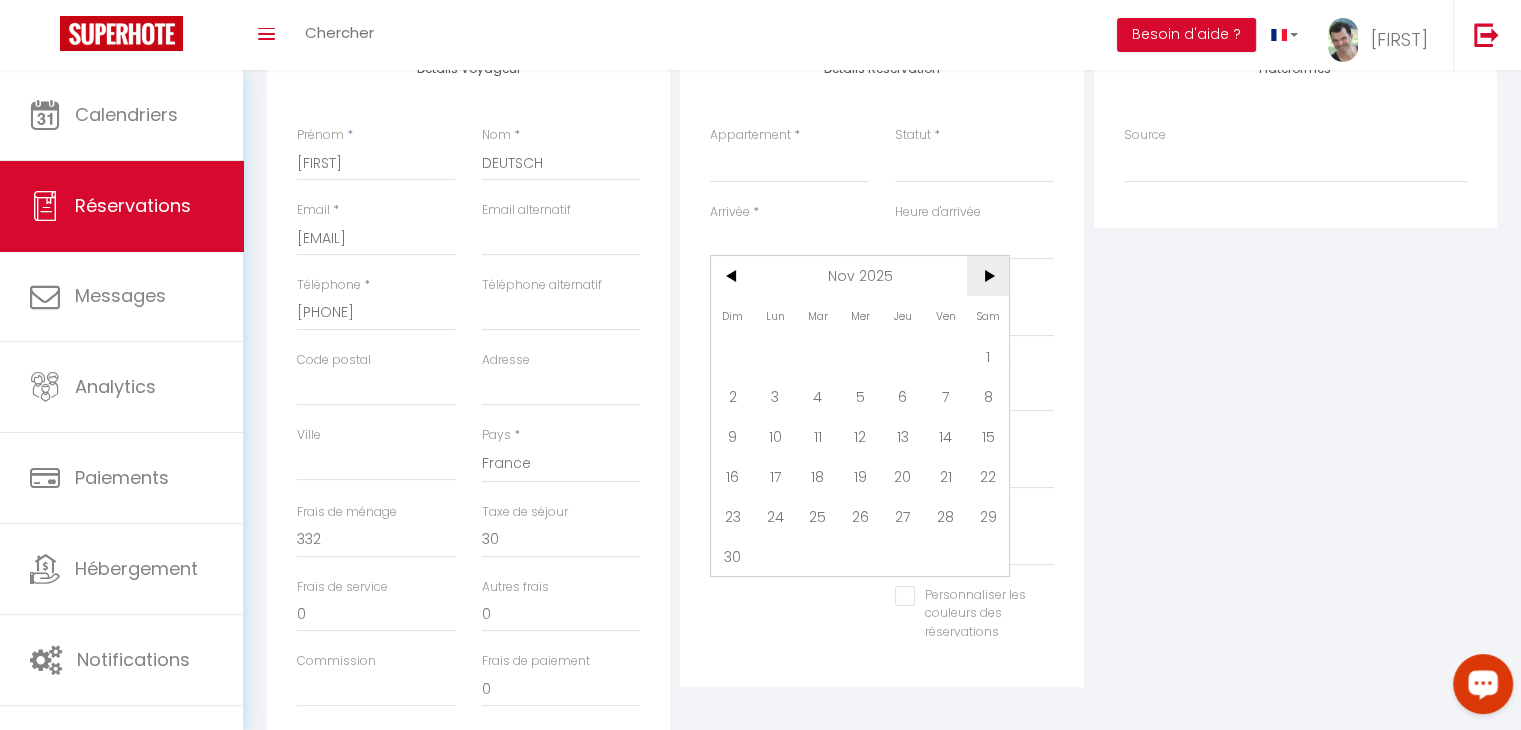 click on ">" at bounding box center [988, 276] 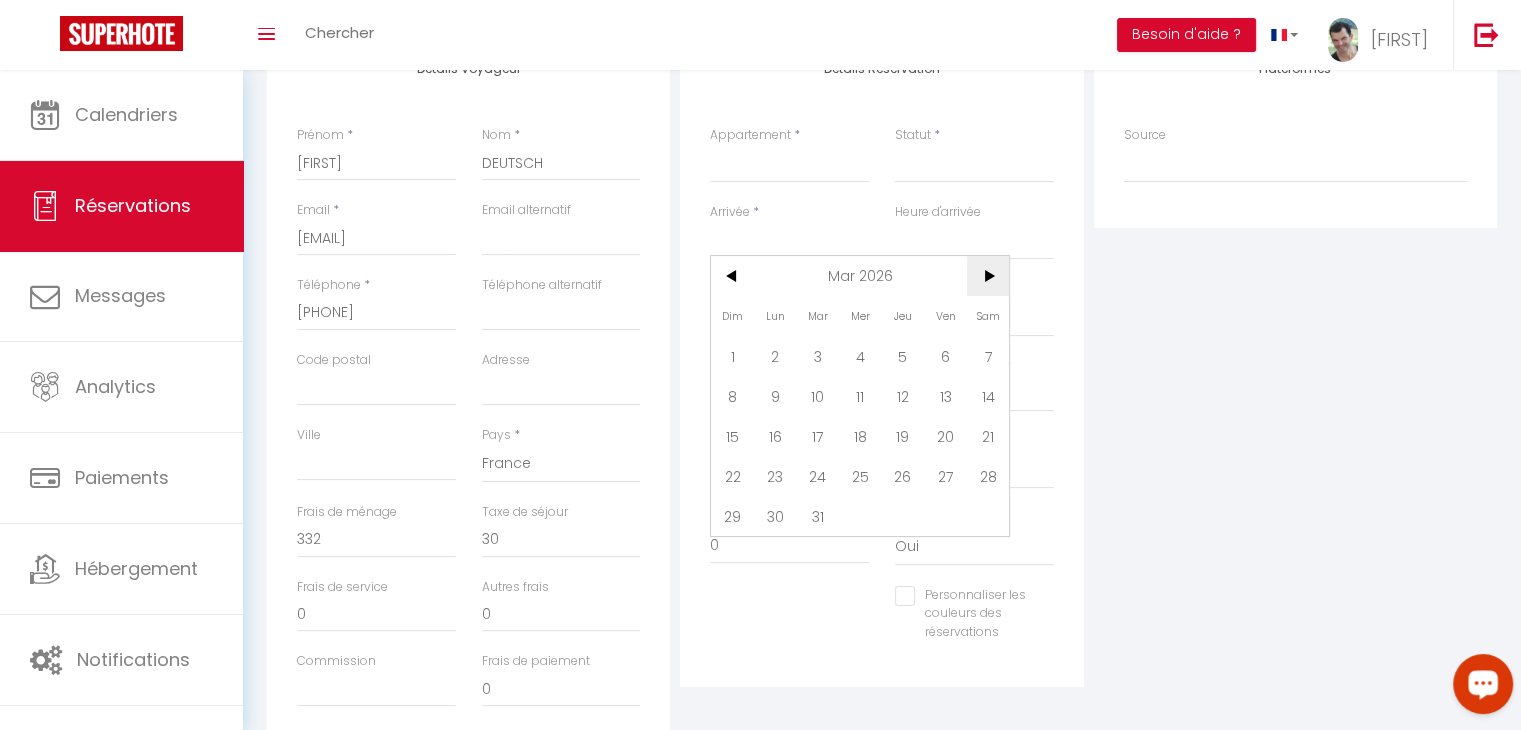 click on ">" at bounding box center (988, 276) 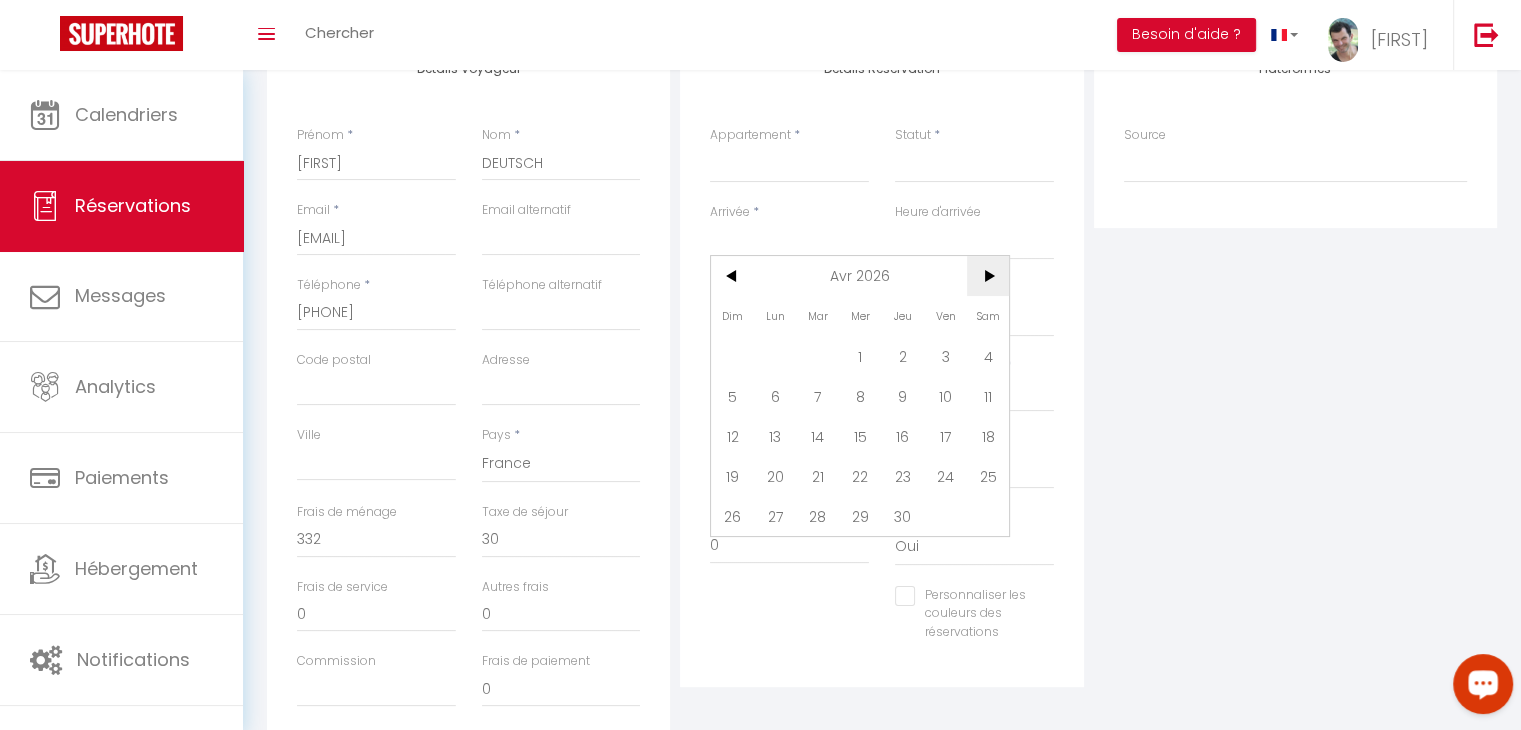 click on ">" at bounding box center (988, 276) 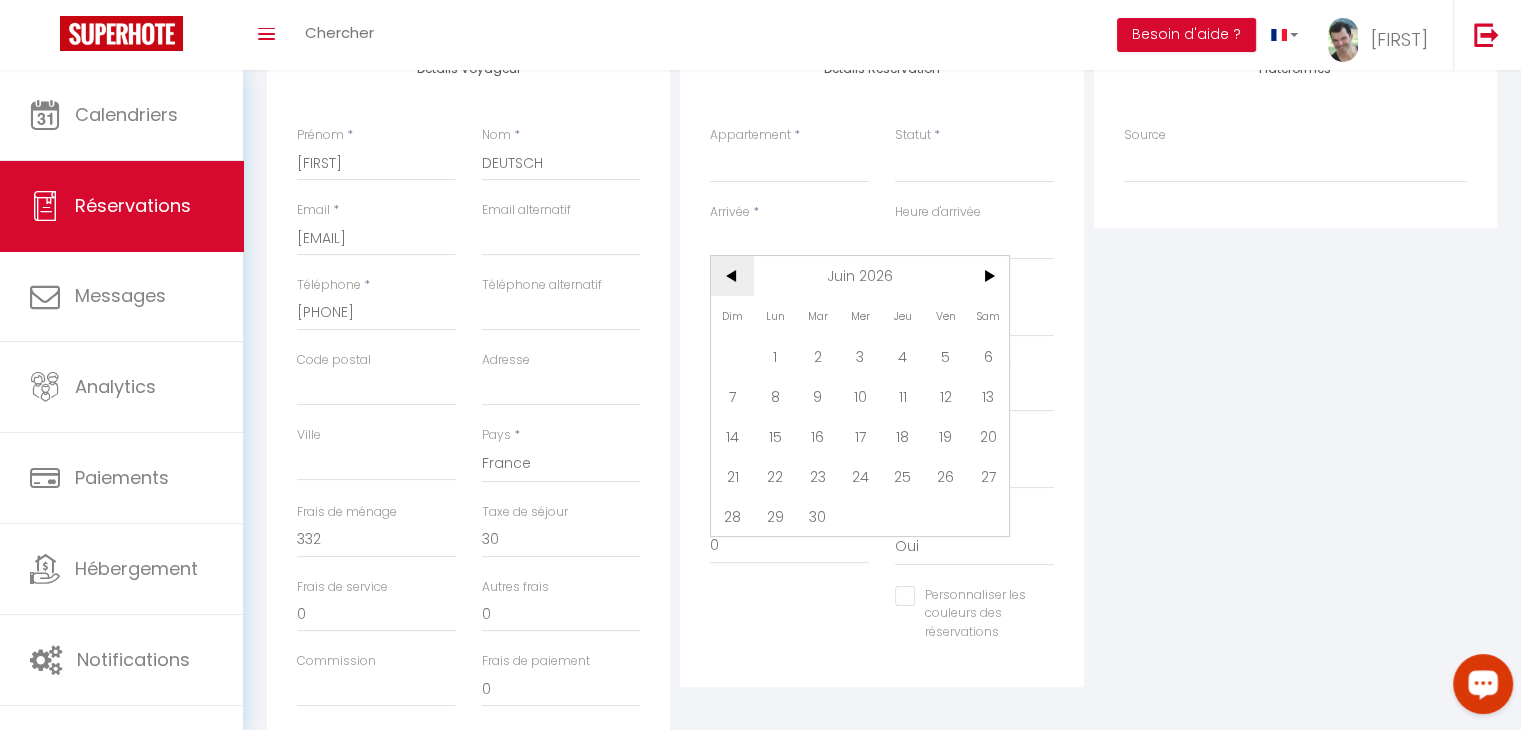 click on "<" at bounding box center (732, 276) 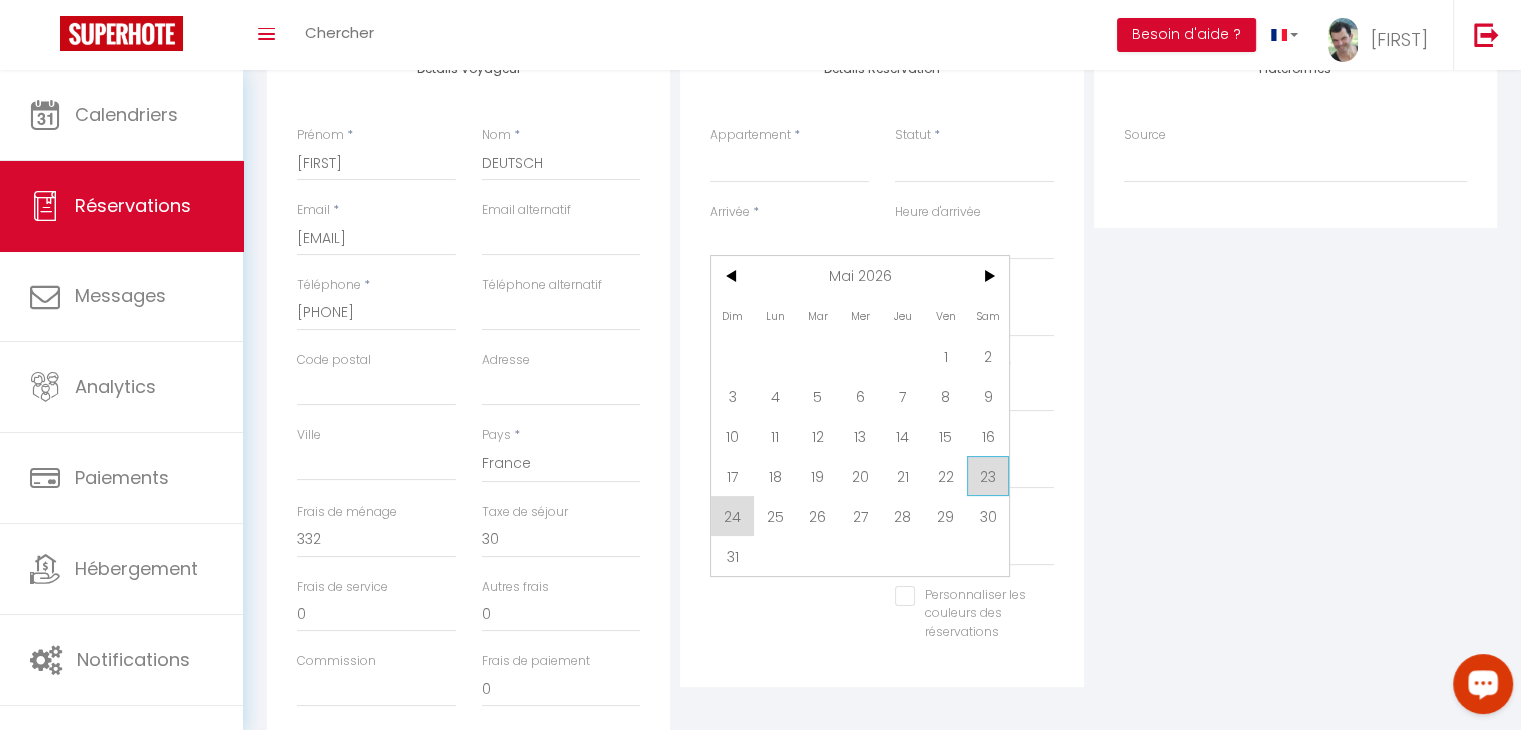 click on "23" at bounding box center [988, 476] 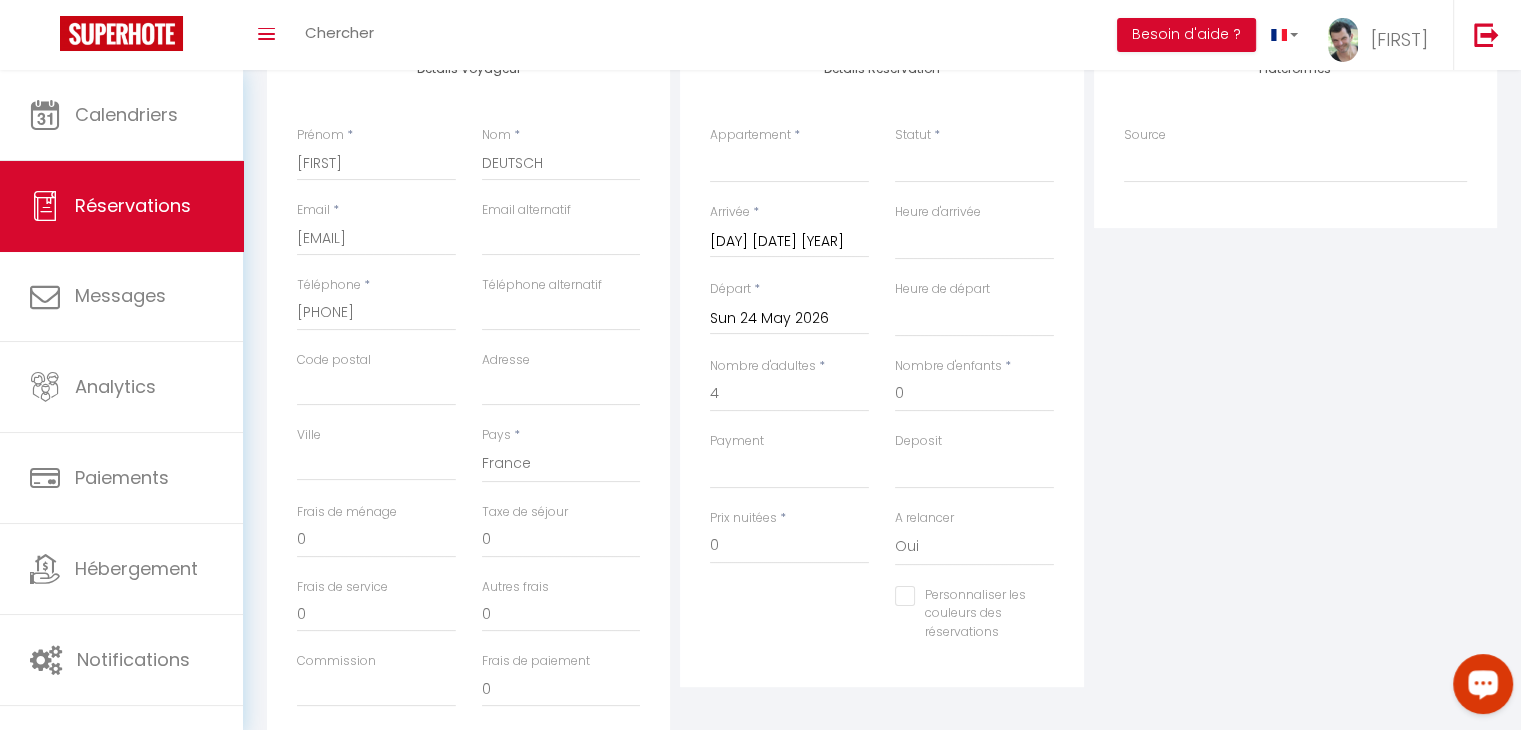 click on "Sun 24 May 2026" at bounding box center (789, 319) 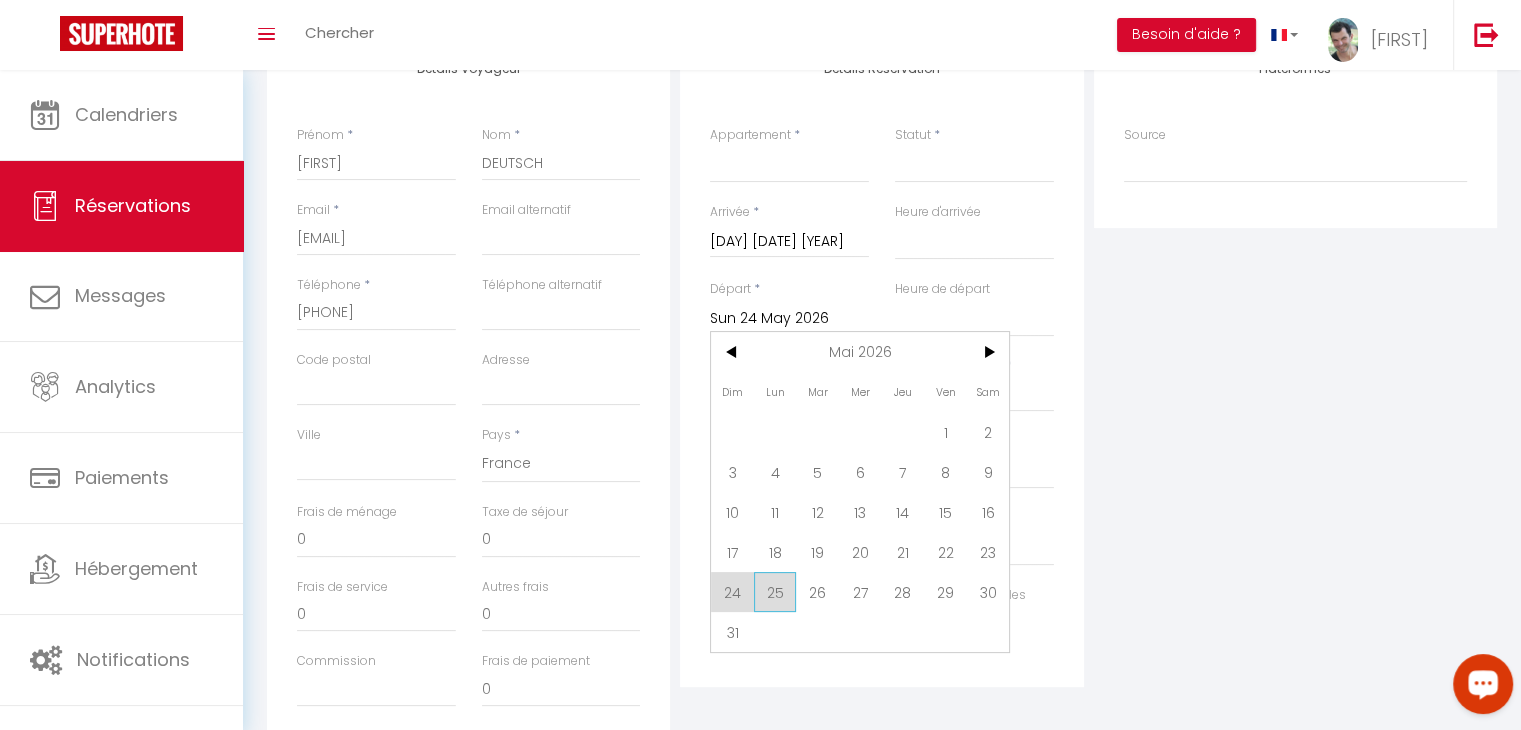 click on "25" at bounding box center (775, 592) 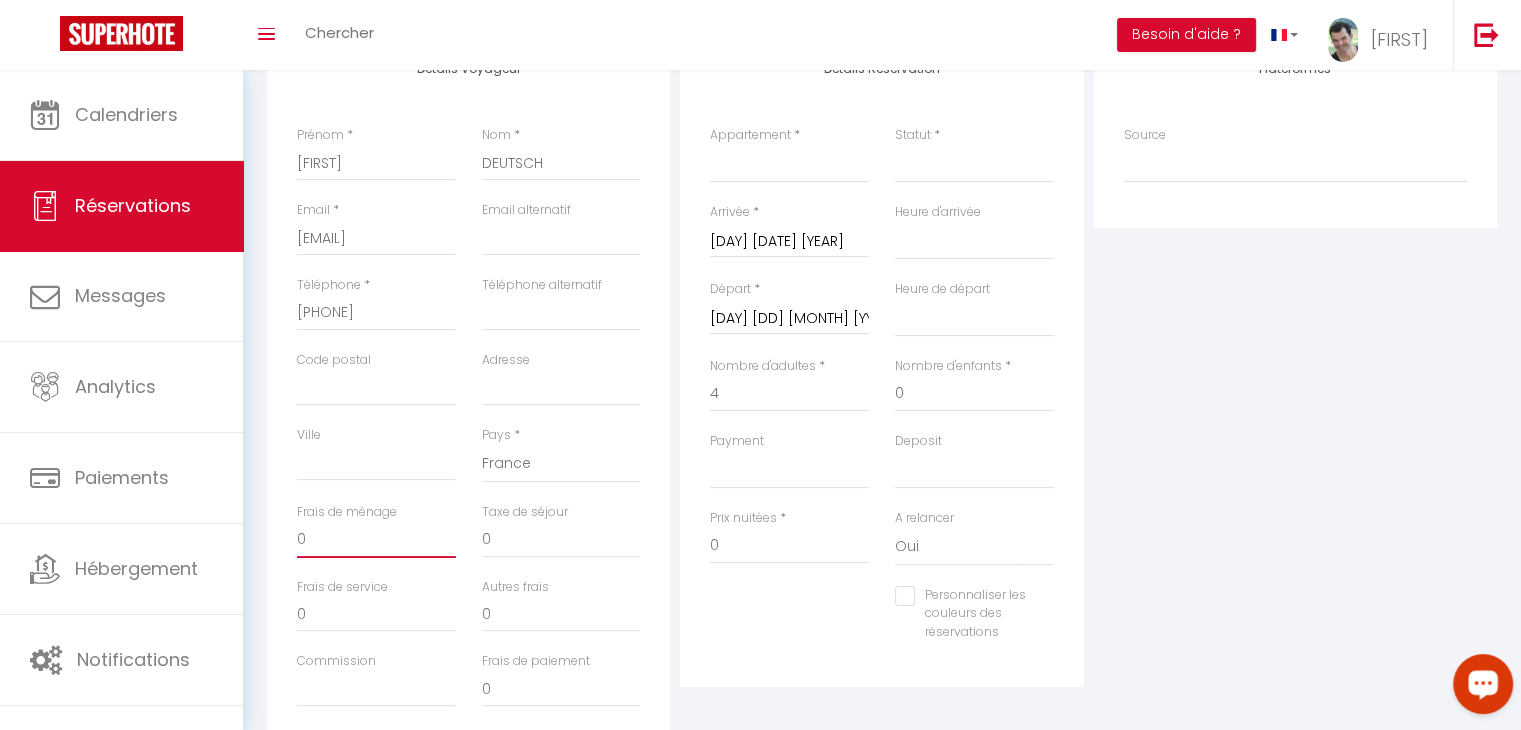 click on "0" at bounding box center [376, 540] 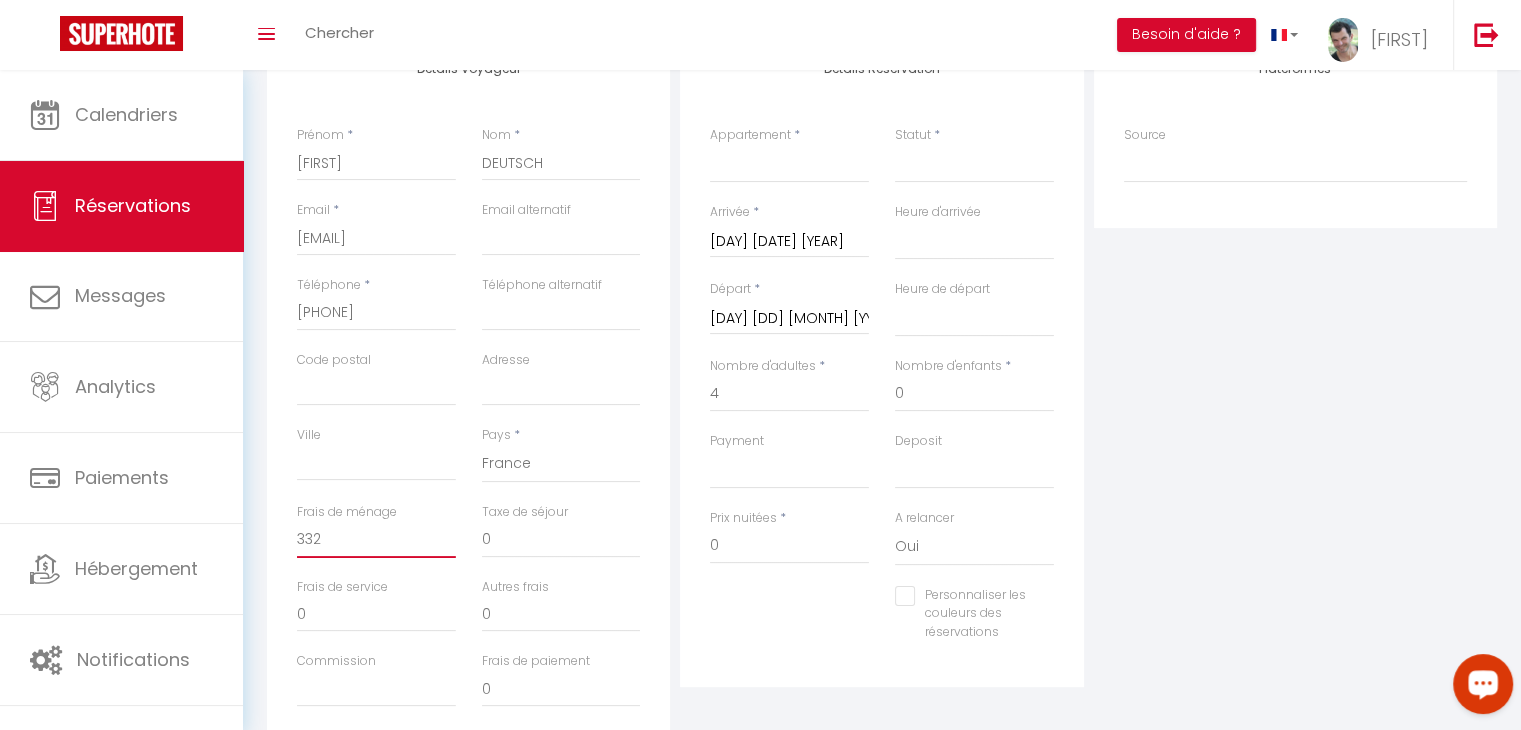 type on "332" 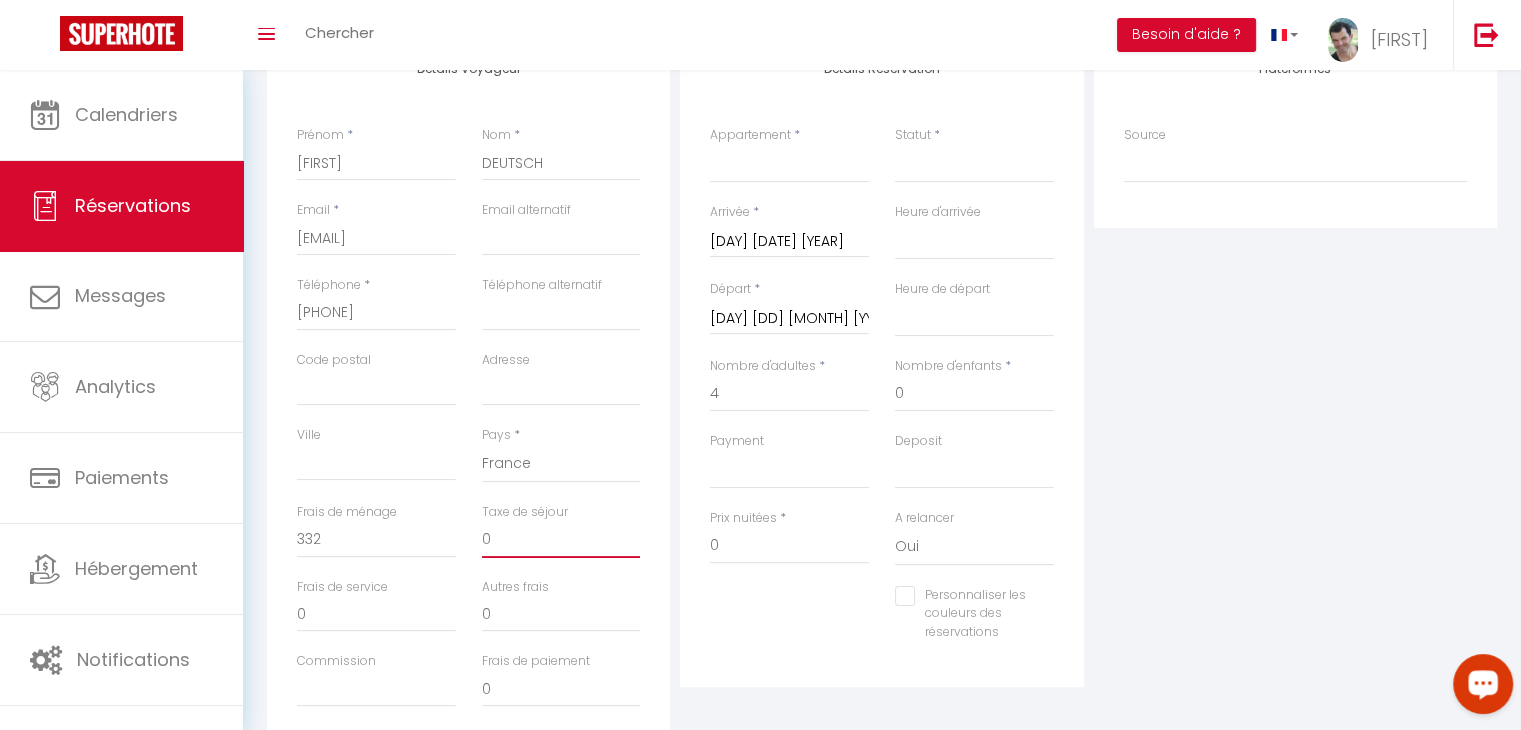 click on "0" at bounding box center (561, 540) 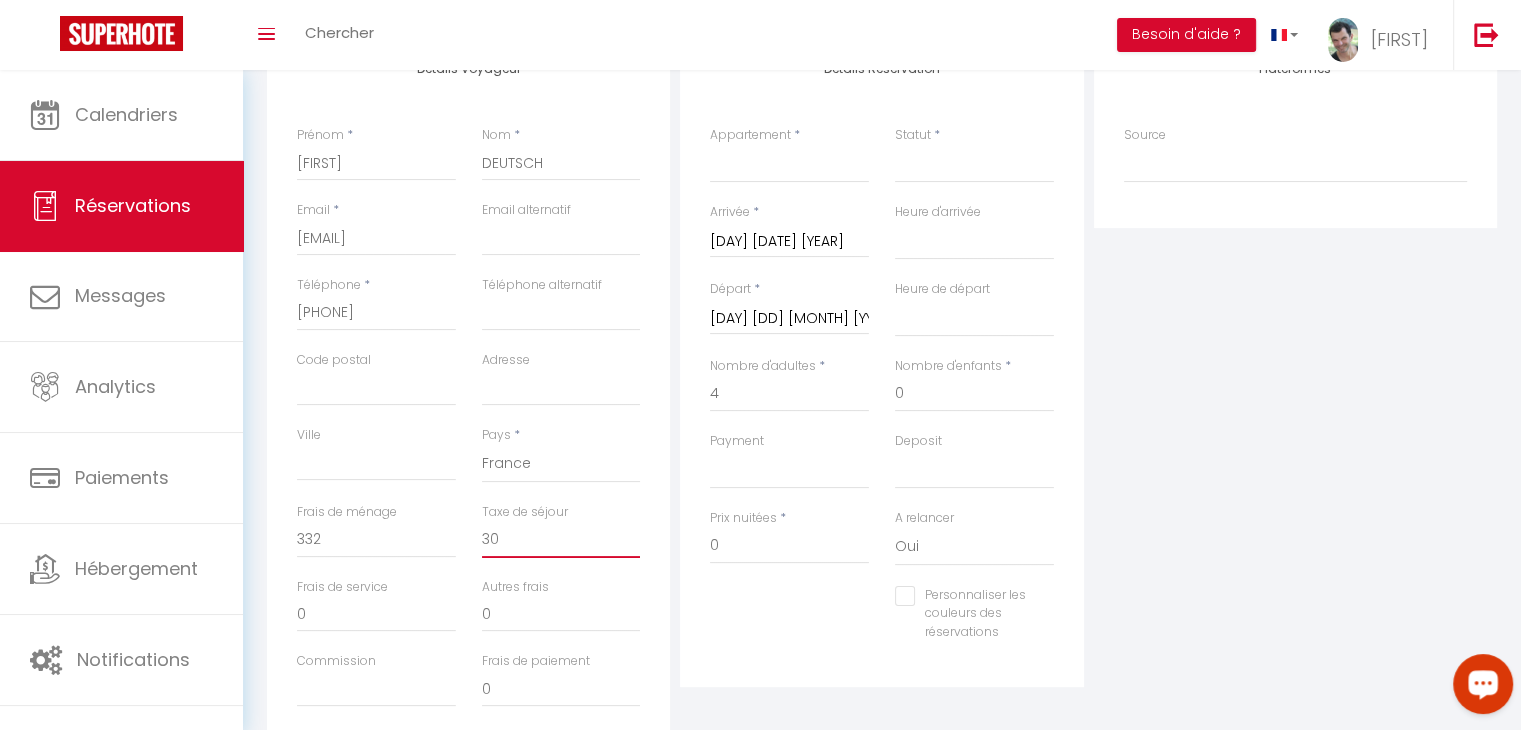 type on "30" 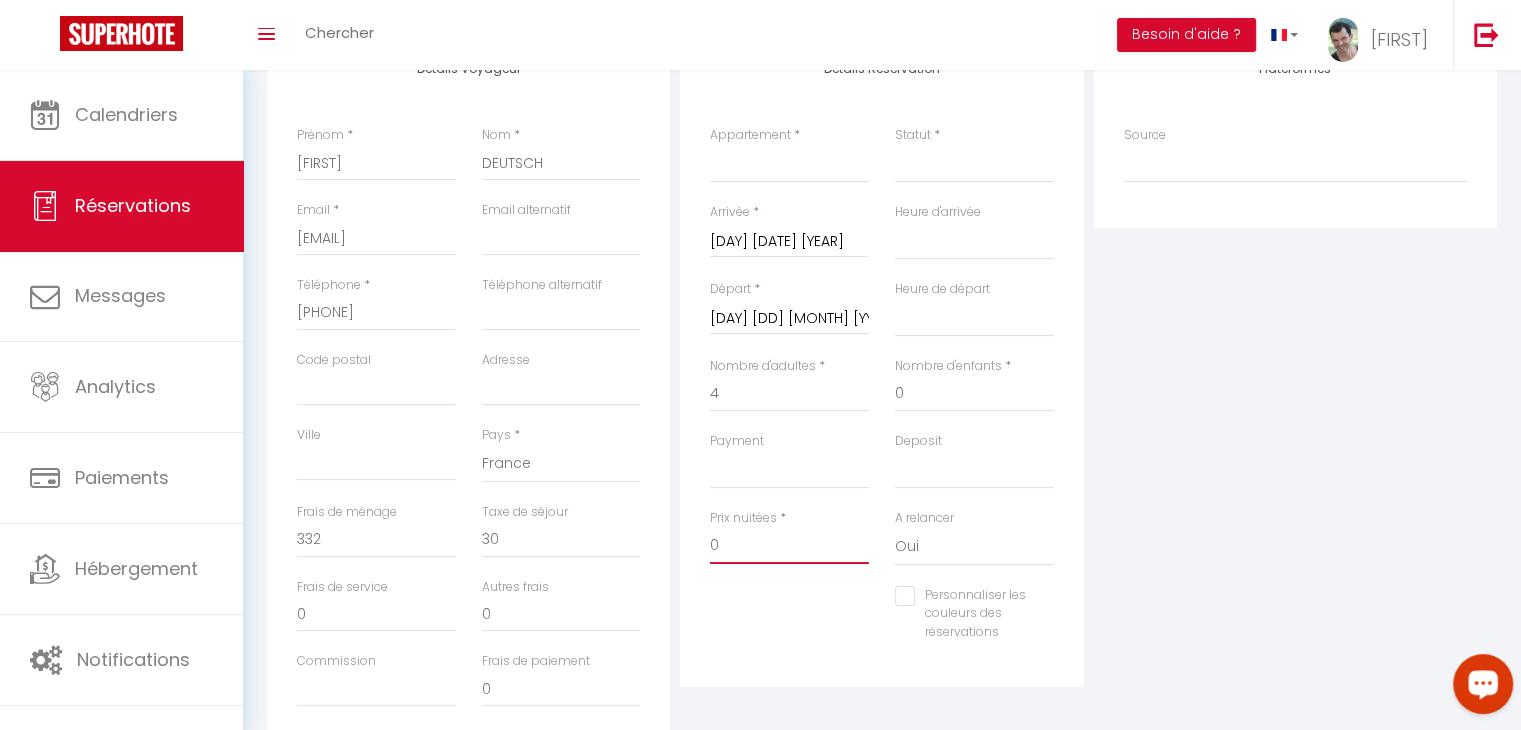 click on "0" at bounding box center [789, 546] 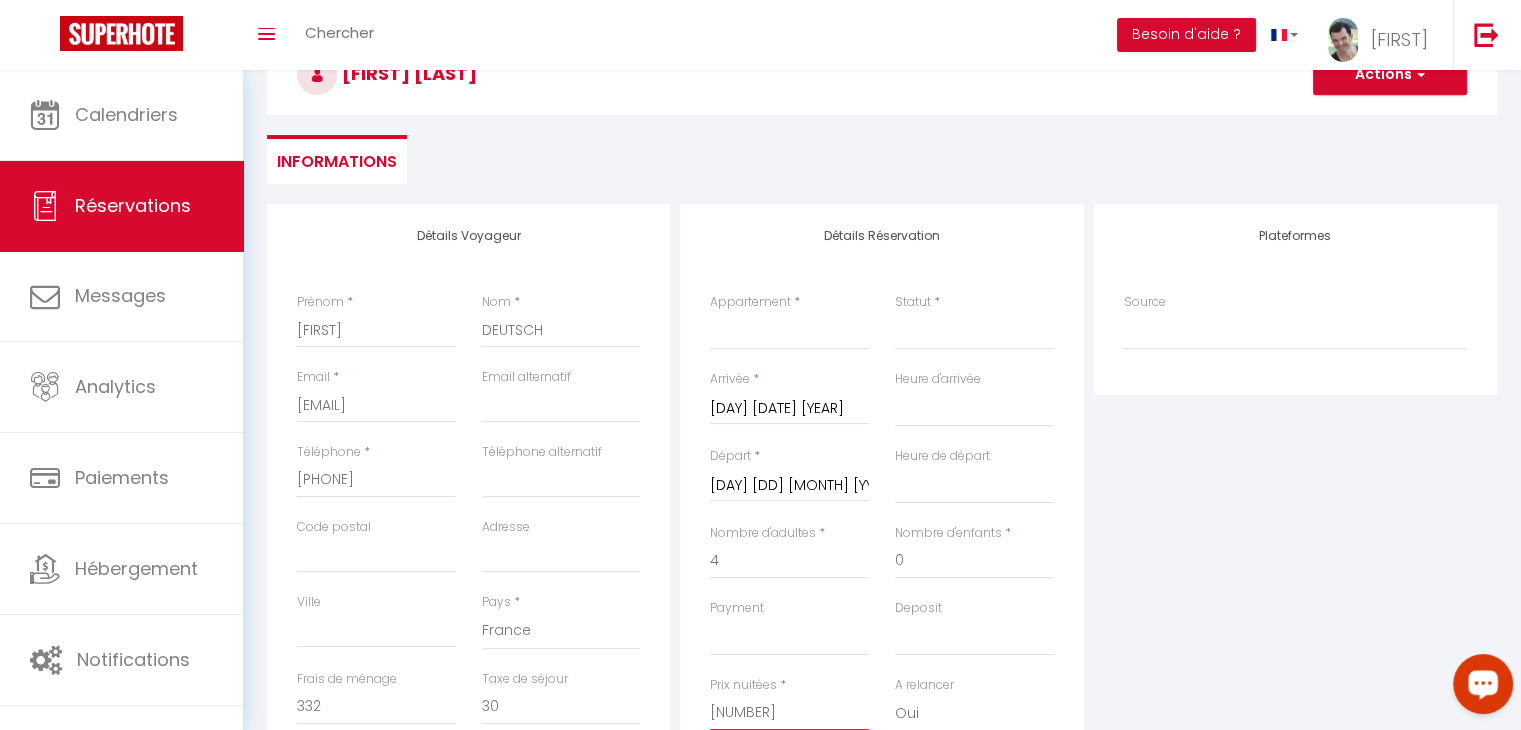 scroll, scrollTop: 0, scrollLeft: 0, axis: both 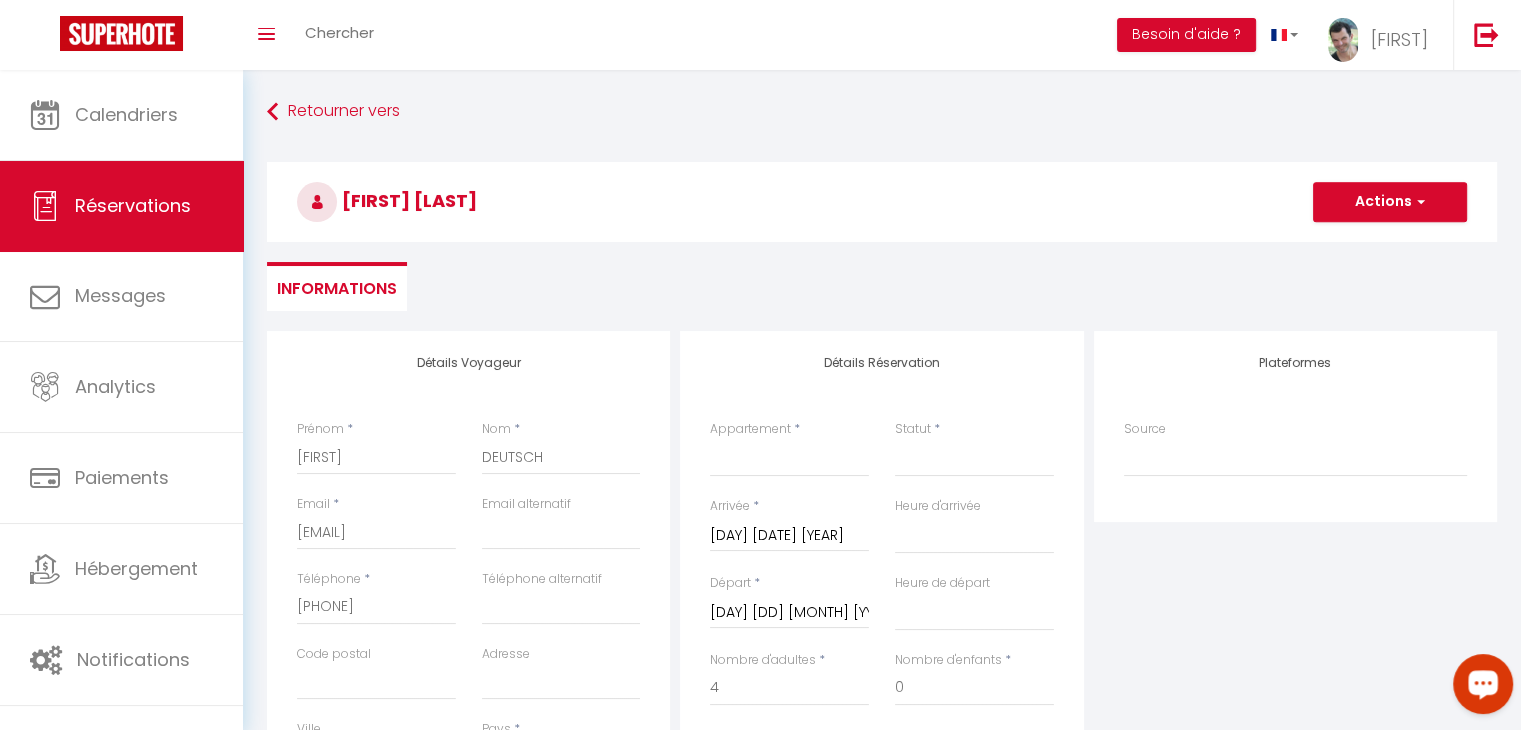 type on "[NUMBER]" 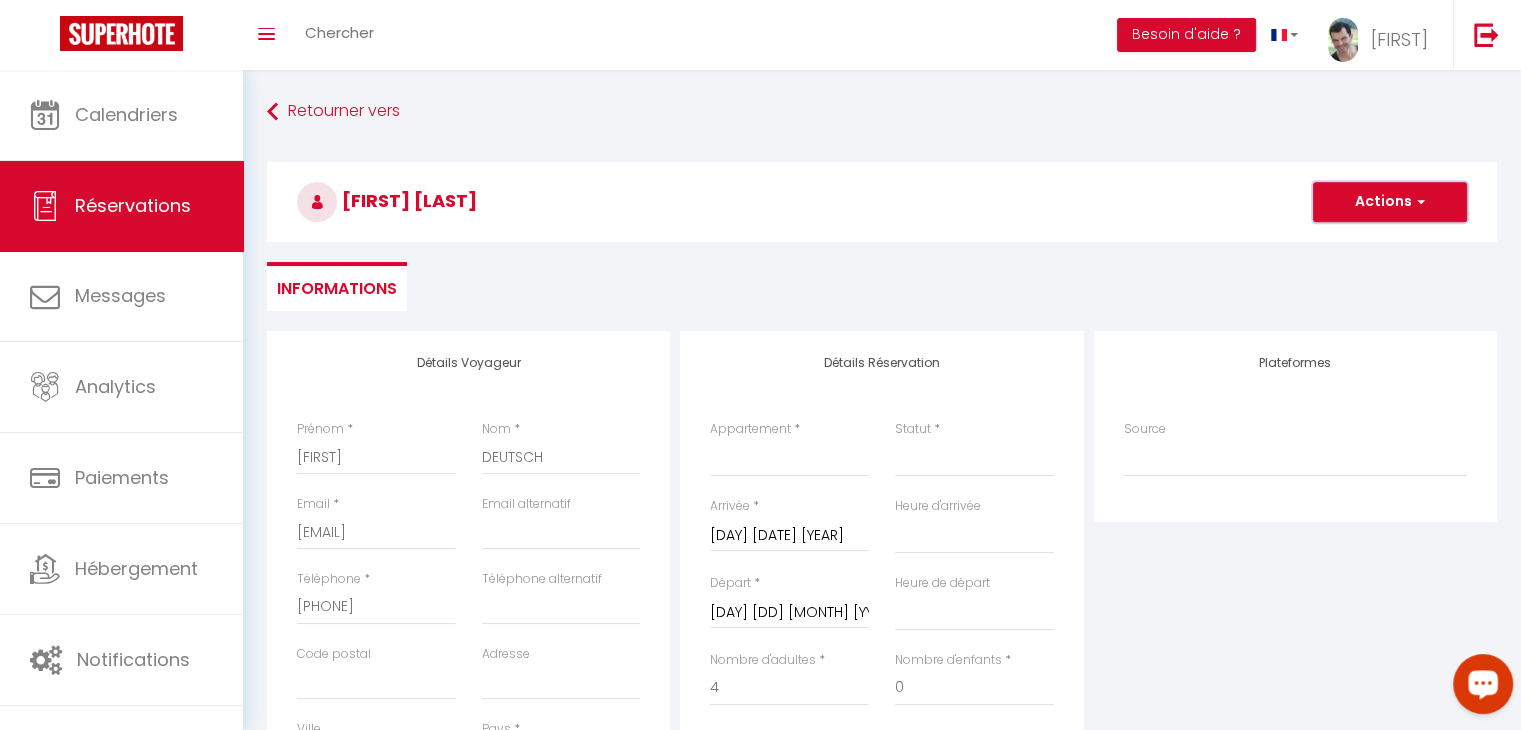 click on "Actions" at bounding box center [1390, 202] 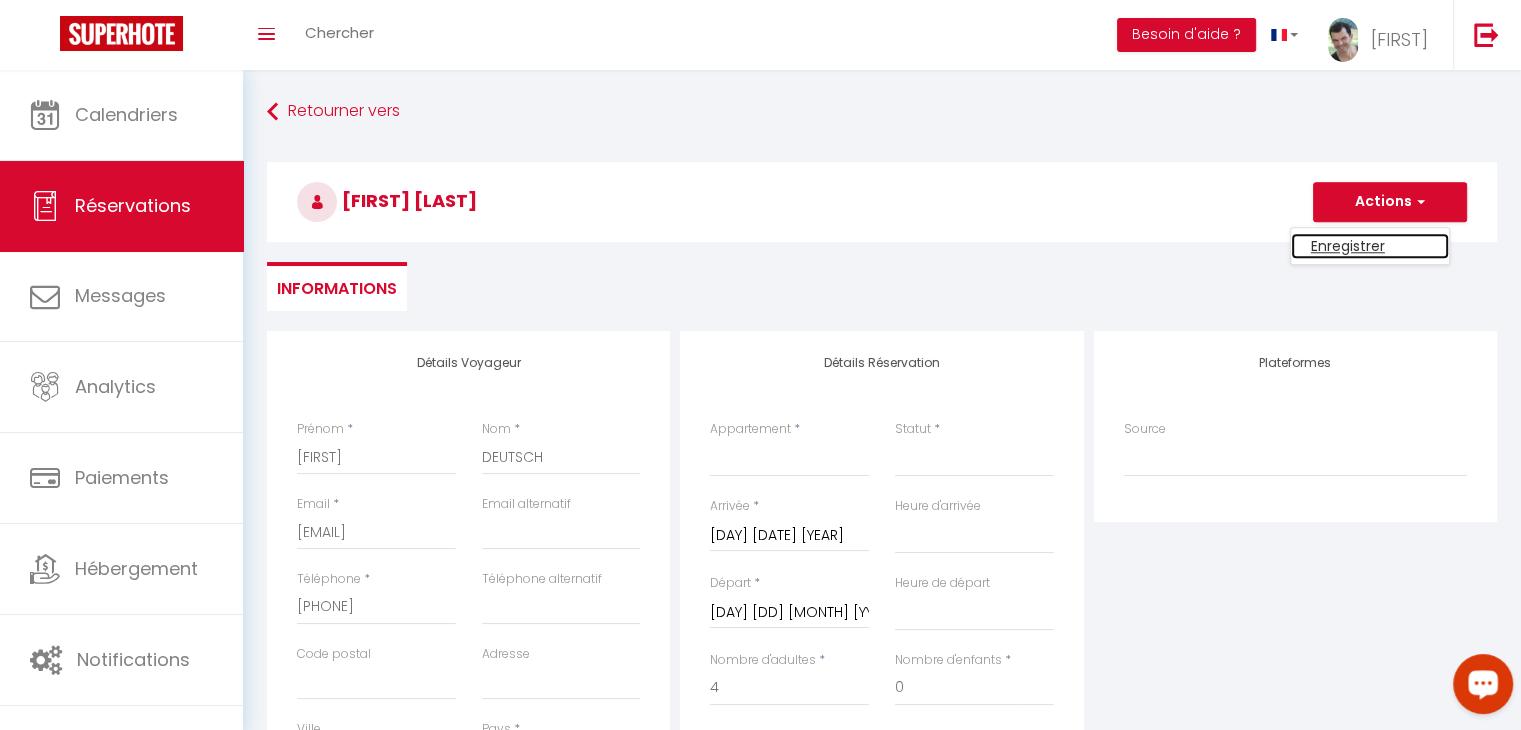 click on "Enregistrer" at bounding box center [1370, 246] 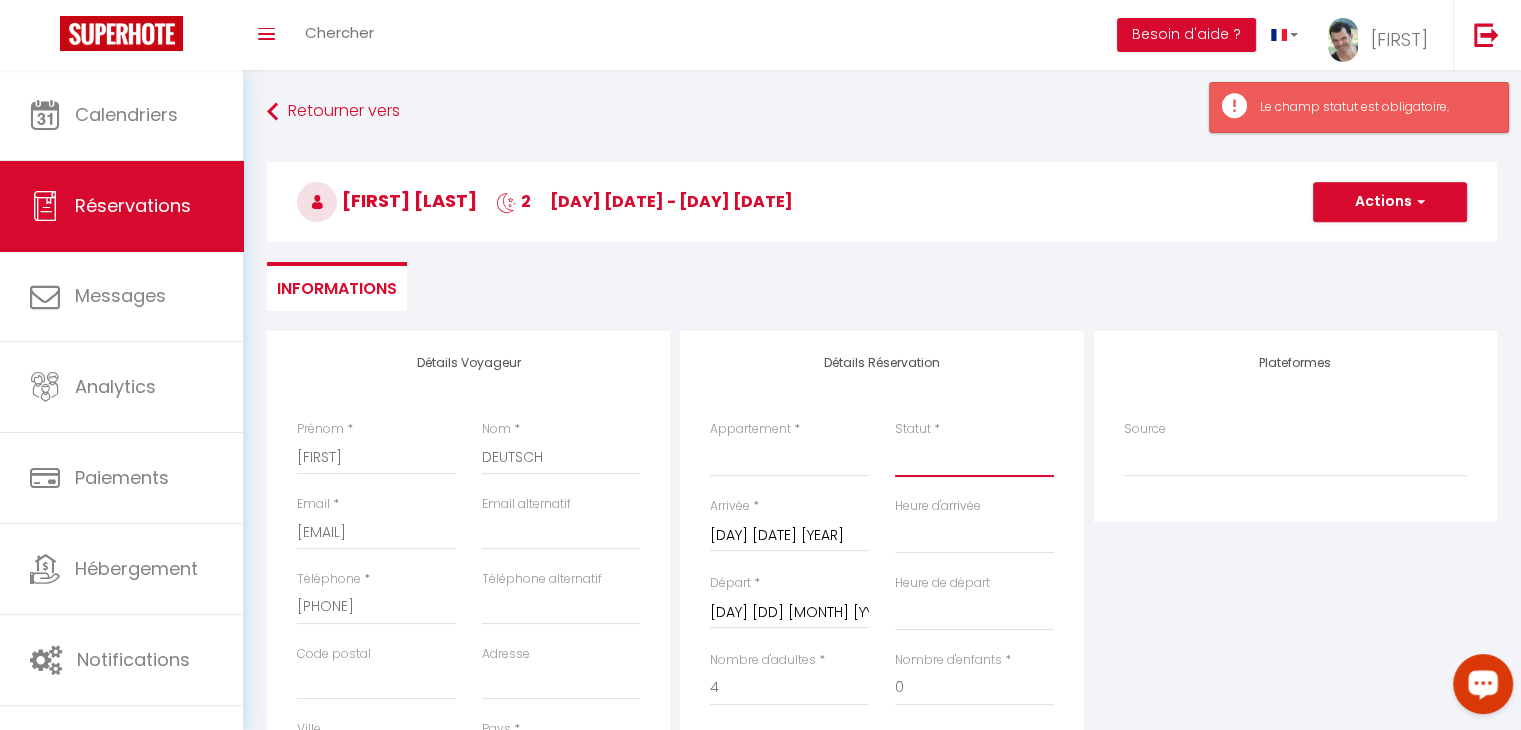 click on "Confirmé Non Confirmé Annulé Annulé par le voyageur No Show Request" at bounding box center [974, 458] 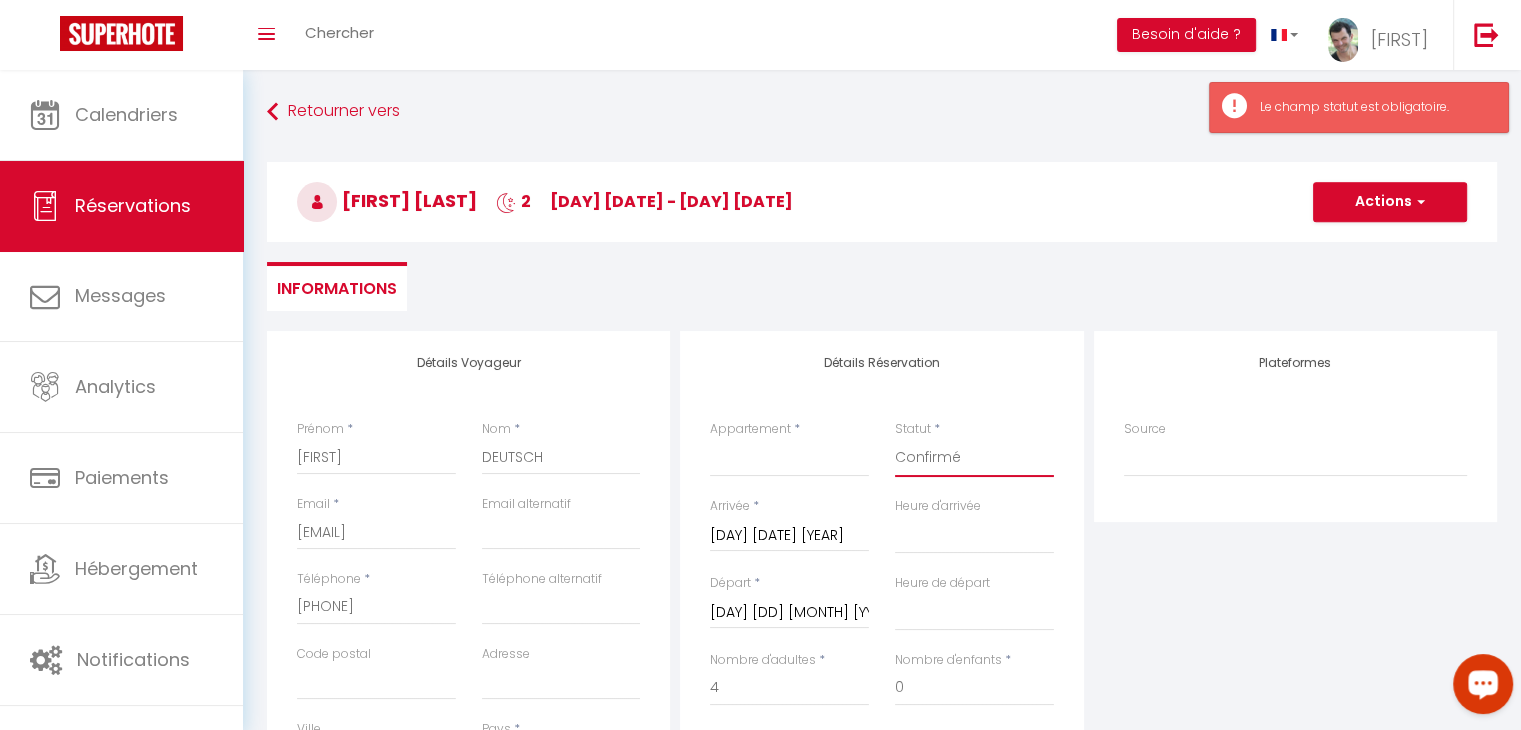 click on "Confirmé Non Confirmé Annulé Annulé par le voyageur No Show Request" at bounding box center [974, 458] 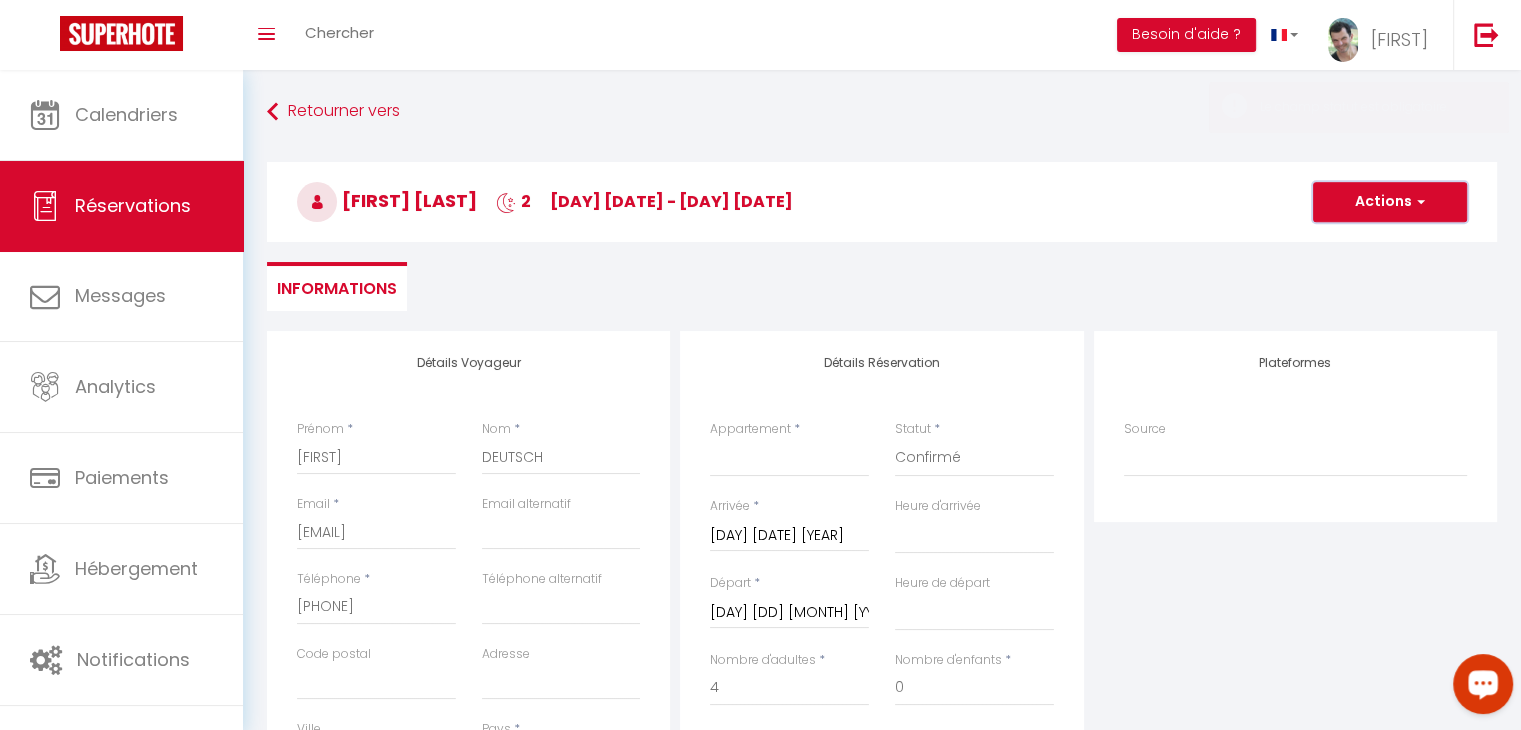 click on "Actions" at bounding box center (1390, 202) 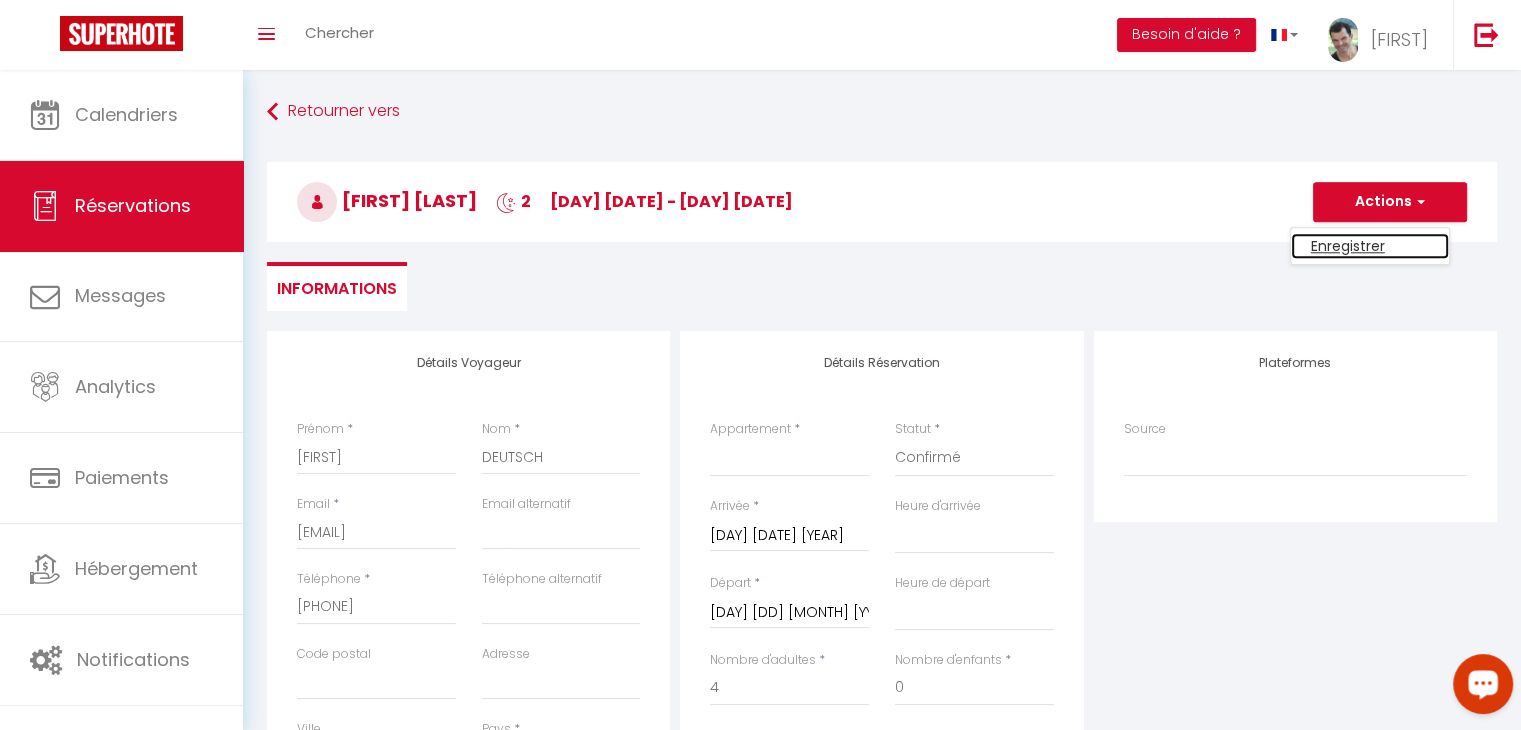 click on "Enregistrer" at bounding box center (1370, 246) 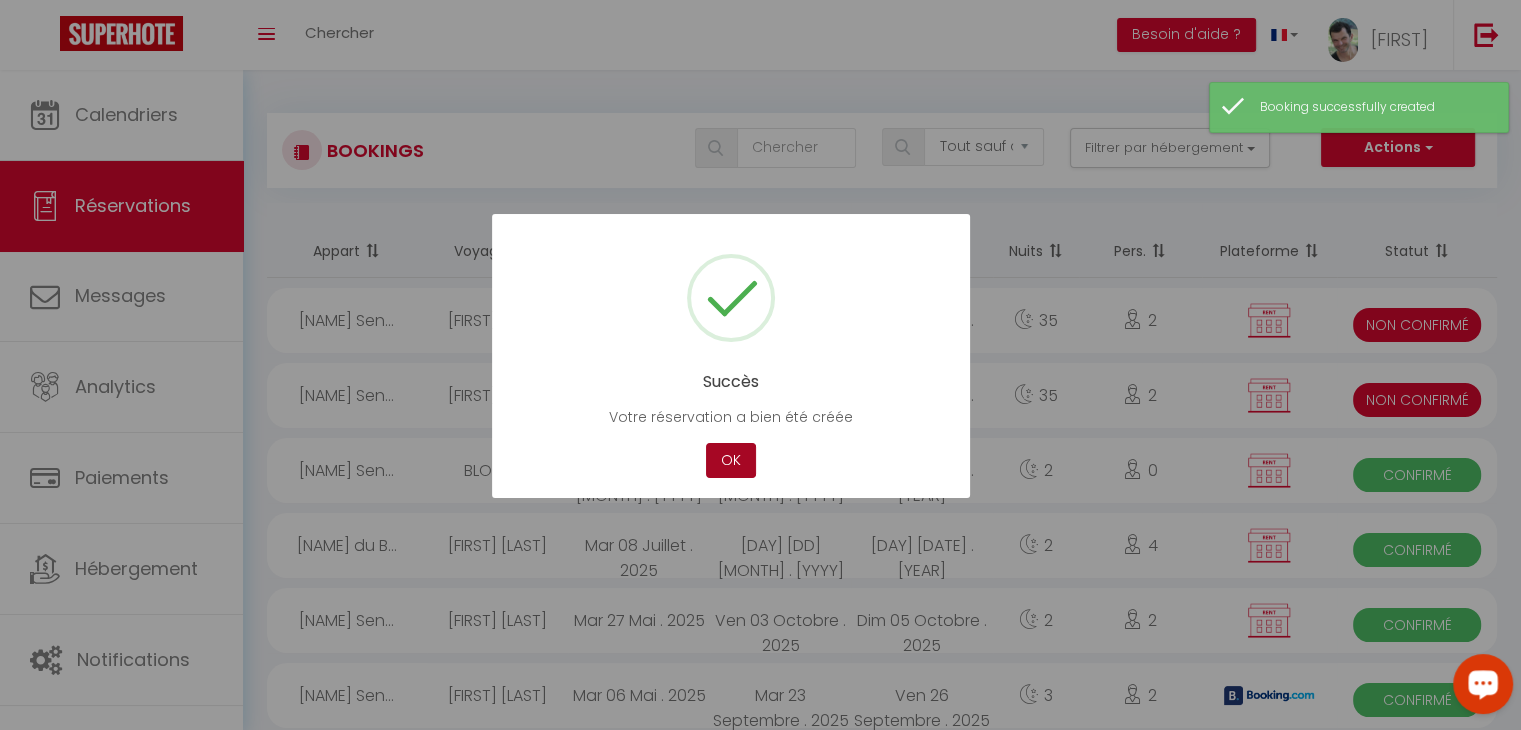 click on "OK" at bounding box center [731, 460] 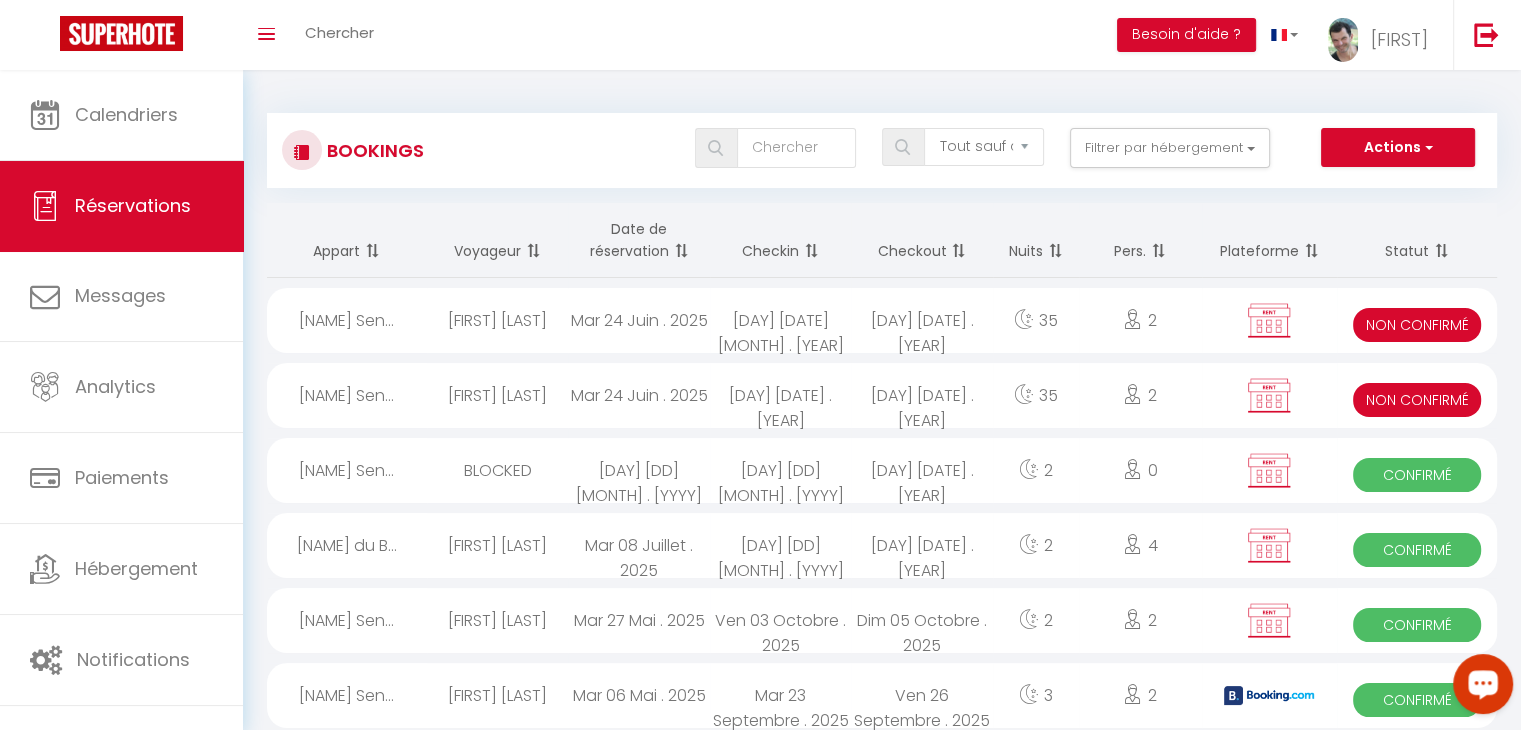 click on "[FIRST] [LAST]" at bounding box center (497, 320) 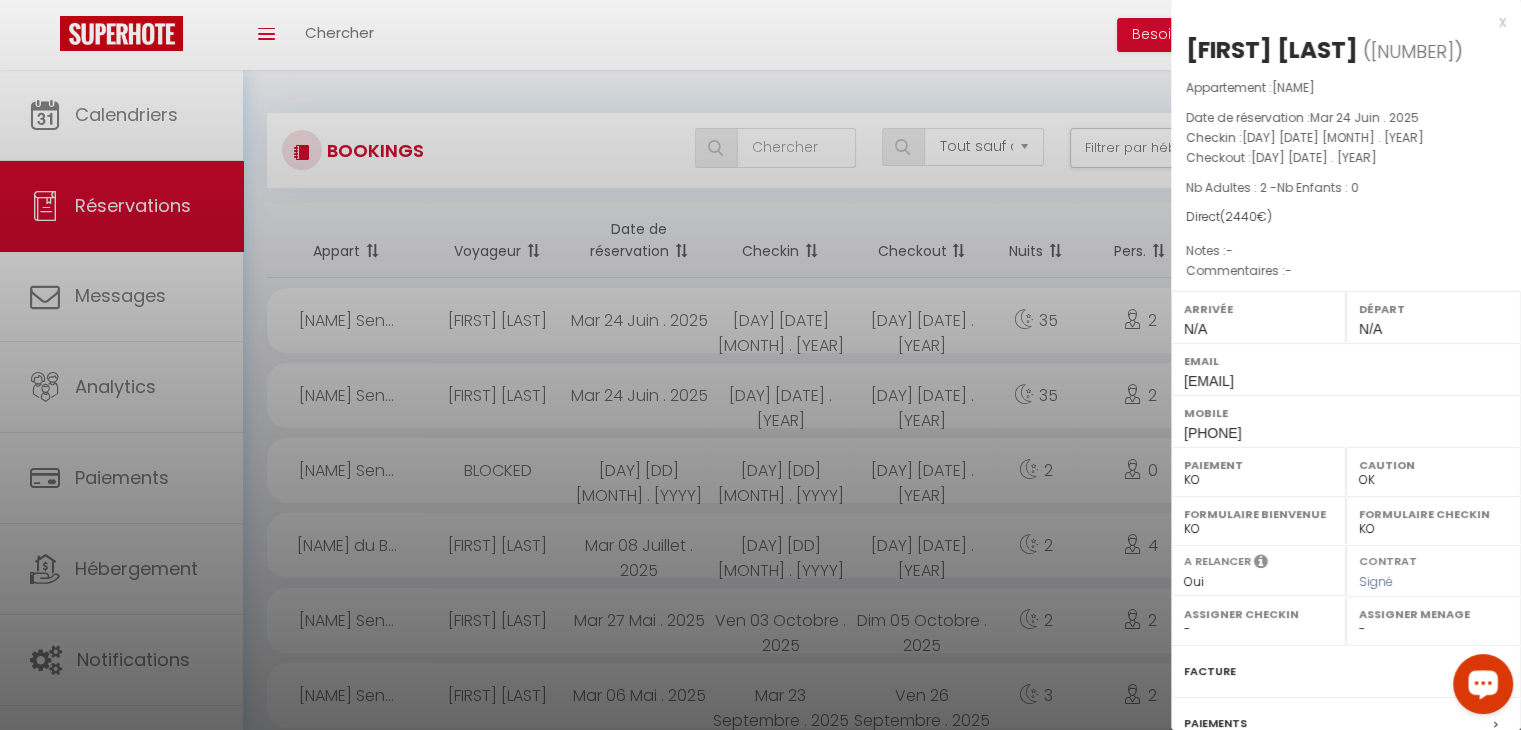 click at bounding box center (760, 365) 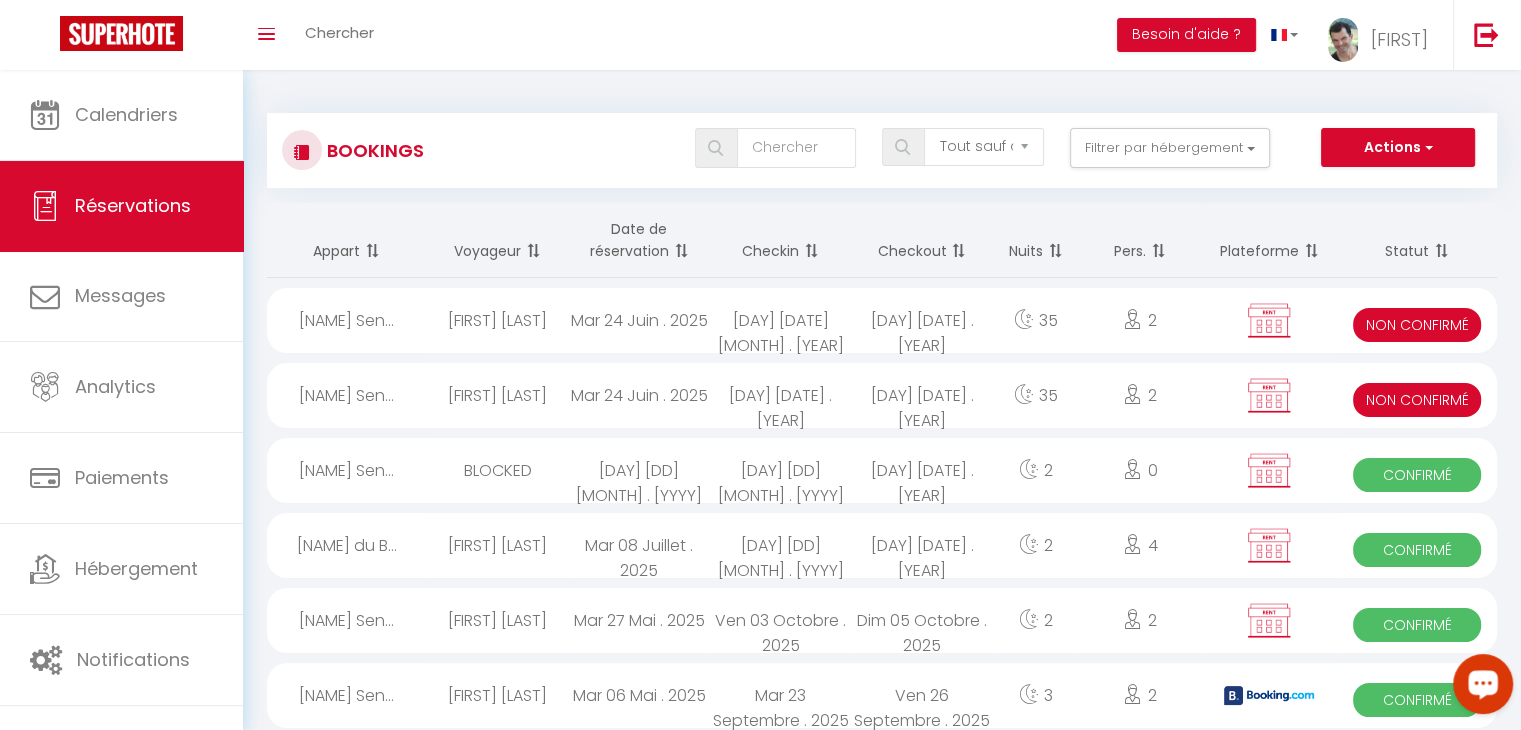 click on "Bookings         All statuses   Cancelled   Confirmed   Not Confirmed   All except cancelled   No Show   Request
Filter by accommodation
All
Noisetier Sentimental
Cèdre Enchanteur
Chêne Attentionné
Bouleau Rieur
Magnolia du Bonheur
Domaine Les Hauts de Jeanvert
Actions
New Booking   Export bookings   Import bookings
Apartment
Traveler
Booking date
Checkin
Noisetier Sen..." at bounding box center (882, 2093) 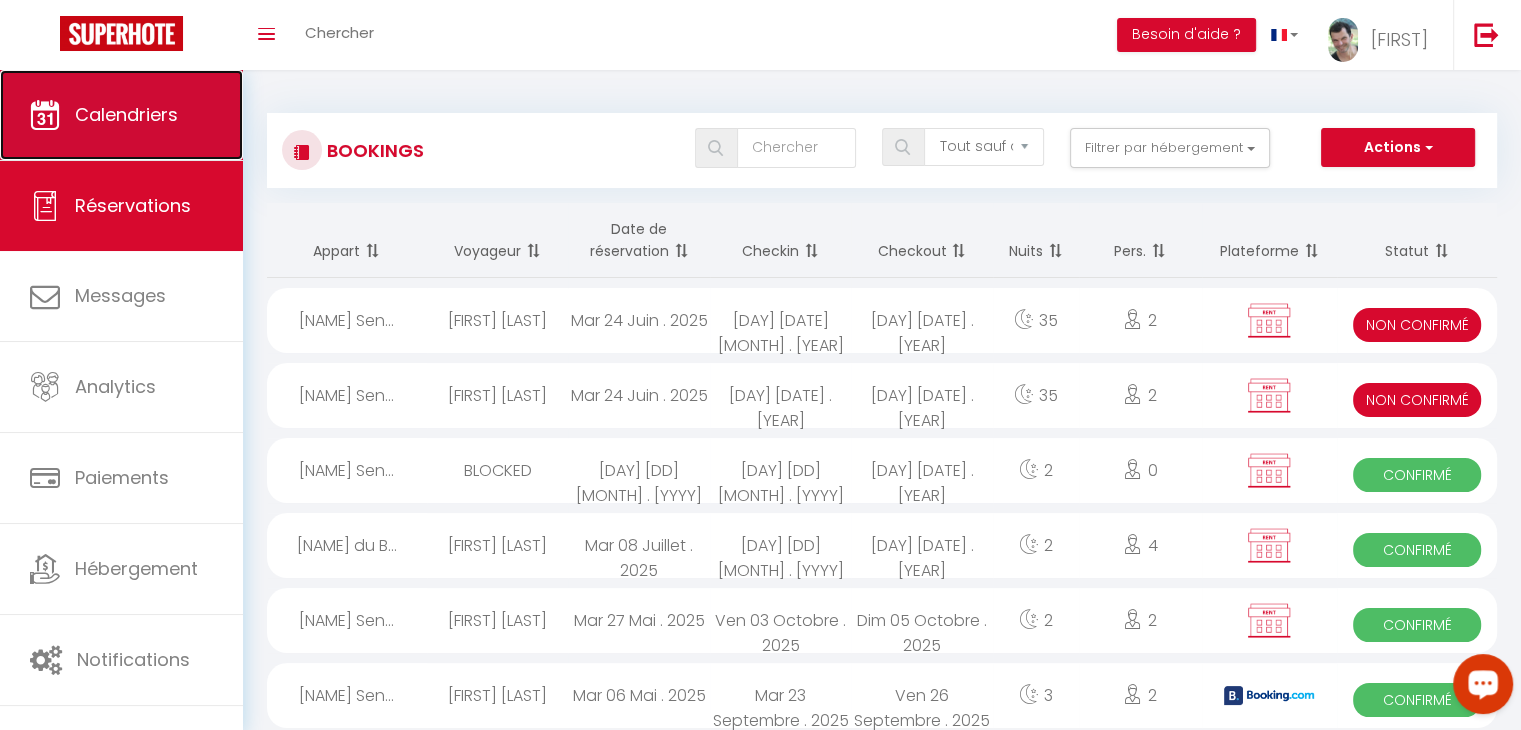 click on "Calendriers" at bounding box center [126, 114] 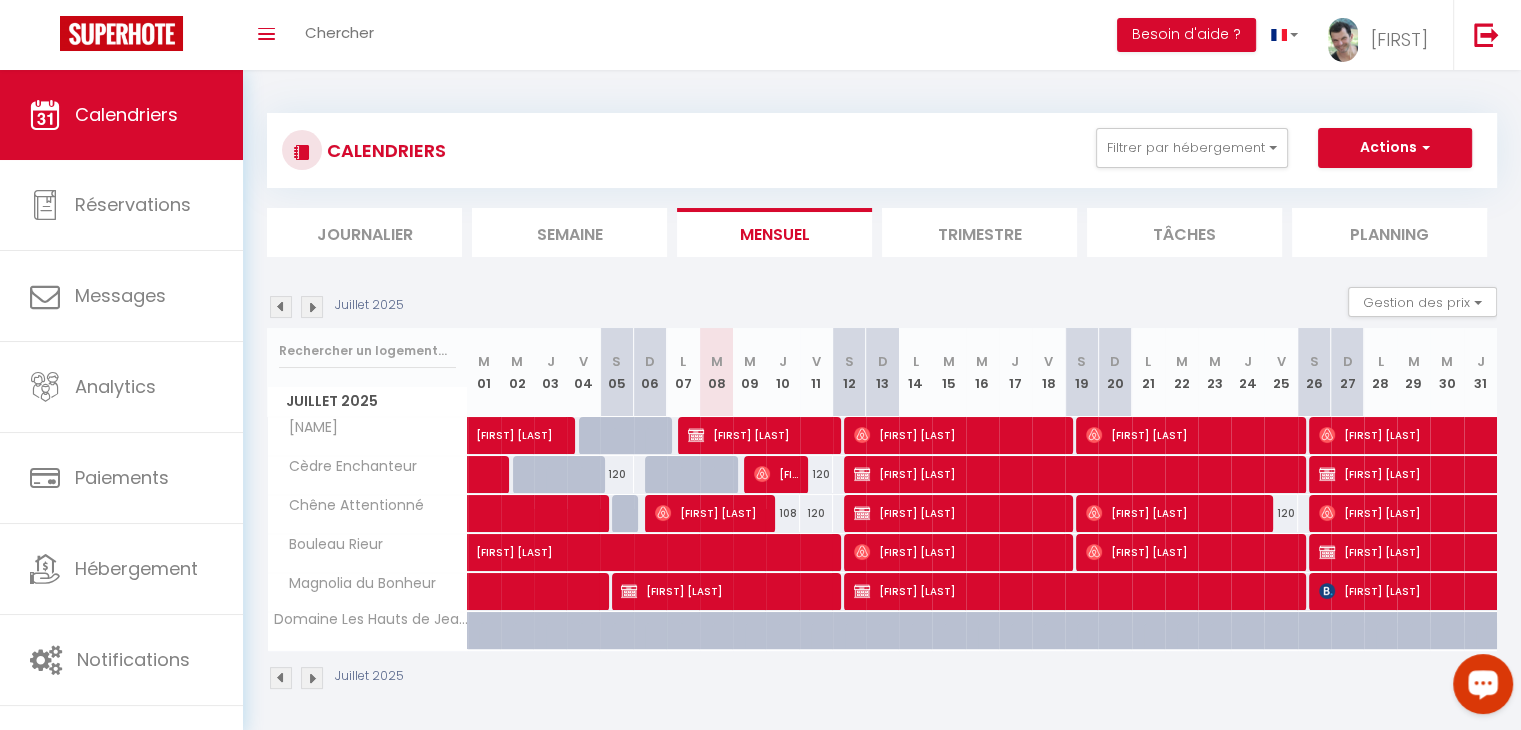 click at bounding box center [312, 307] 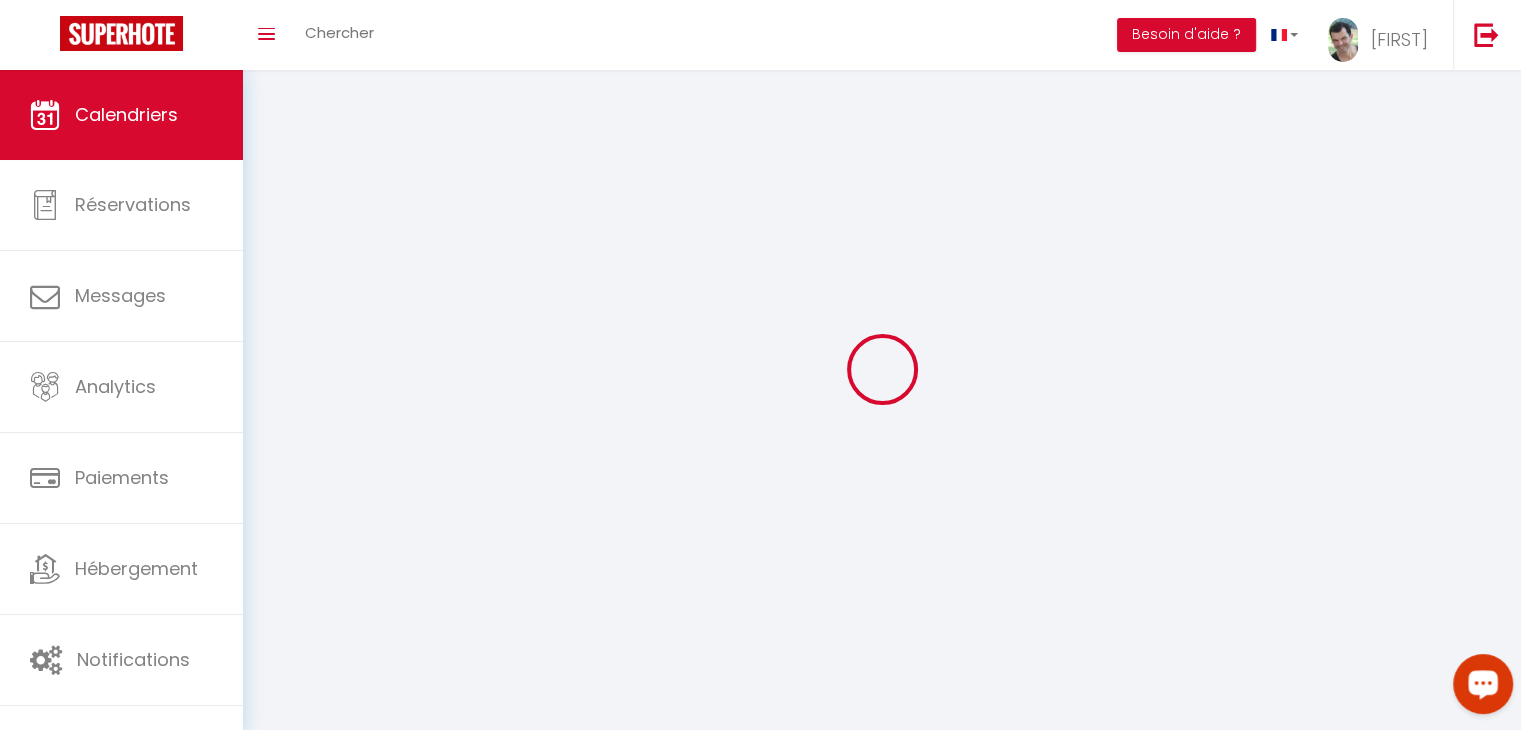 click at bounding box center (882, 369) 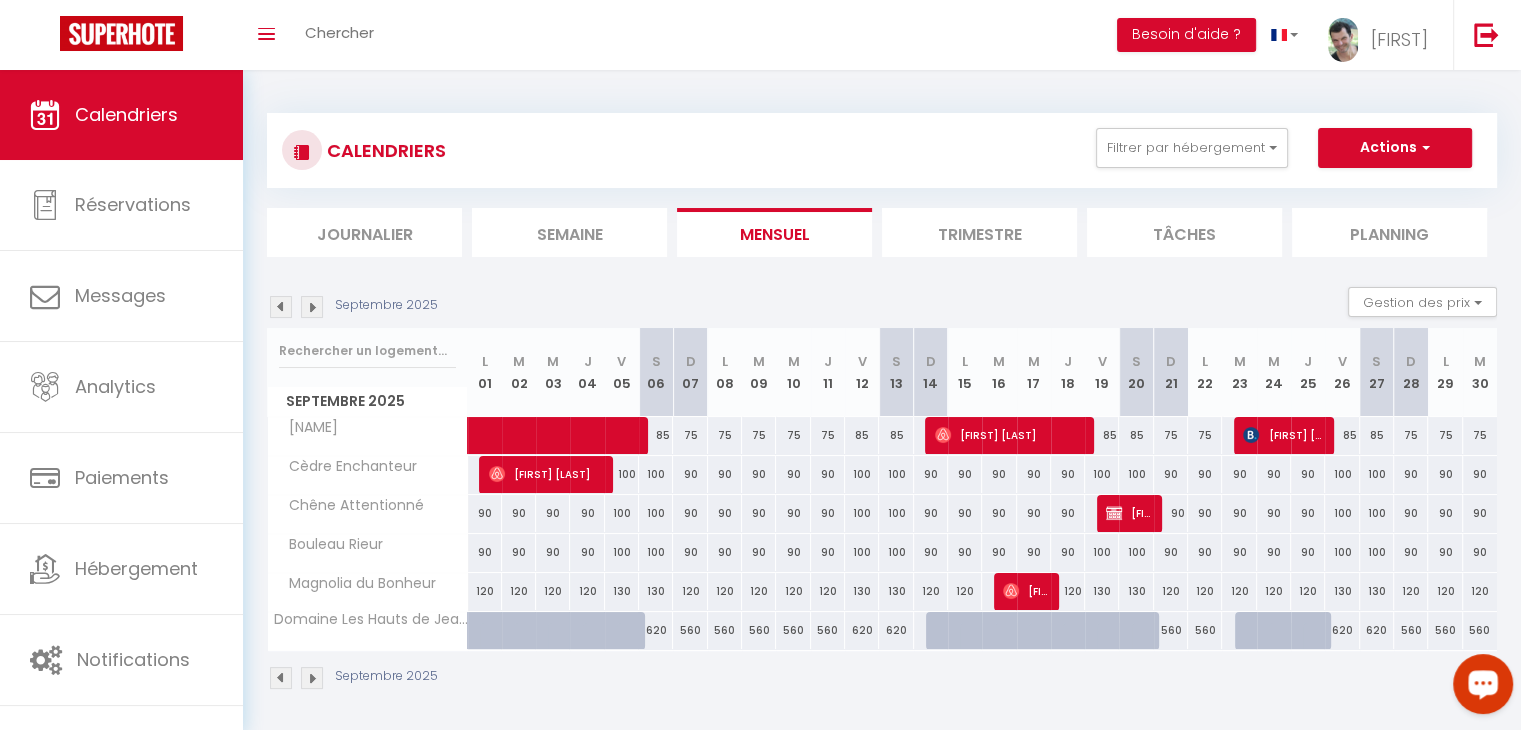 click at bounding box center (312, 307) 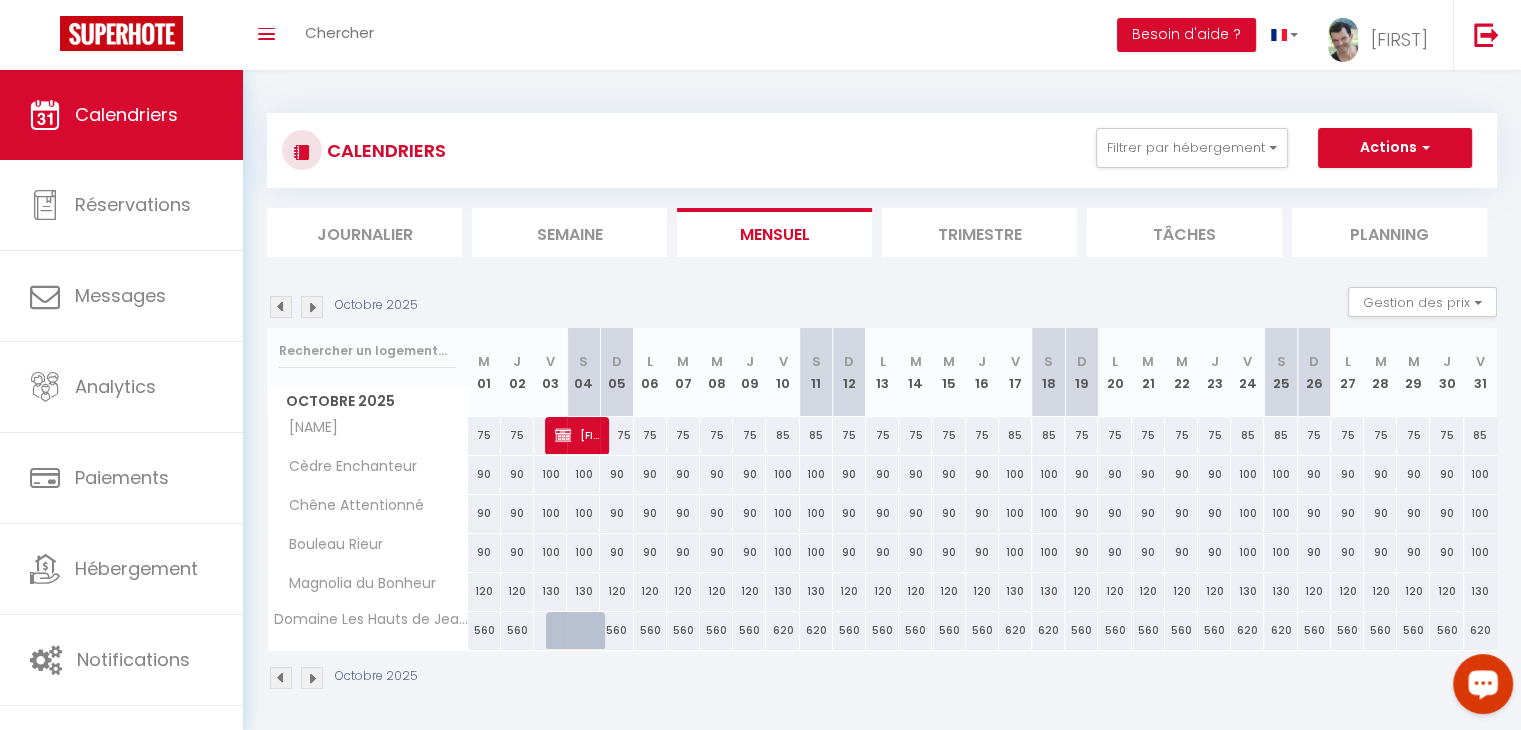 click at bounding box center [312, 307] 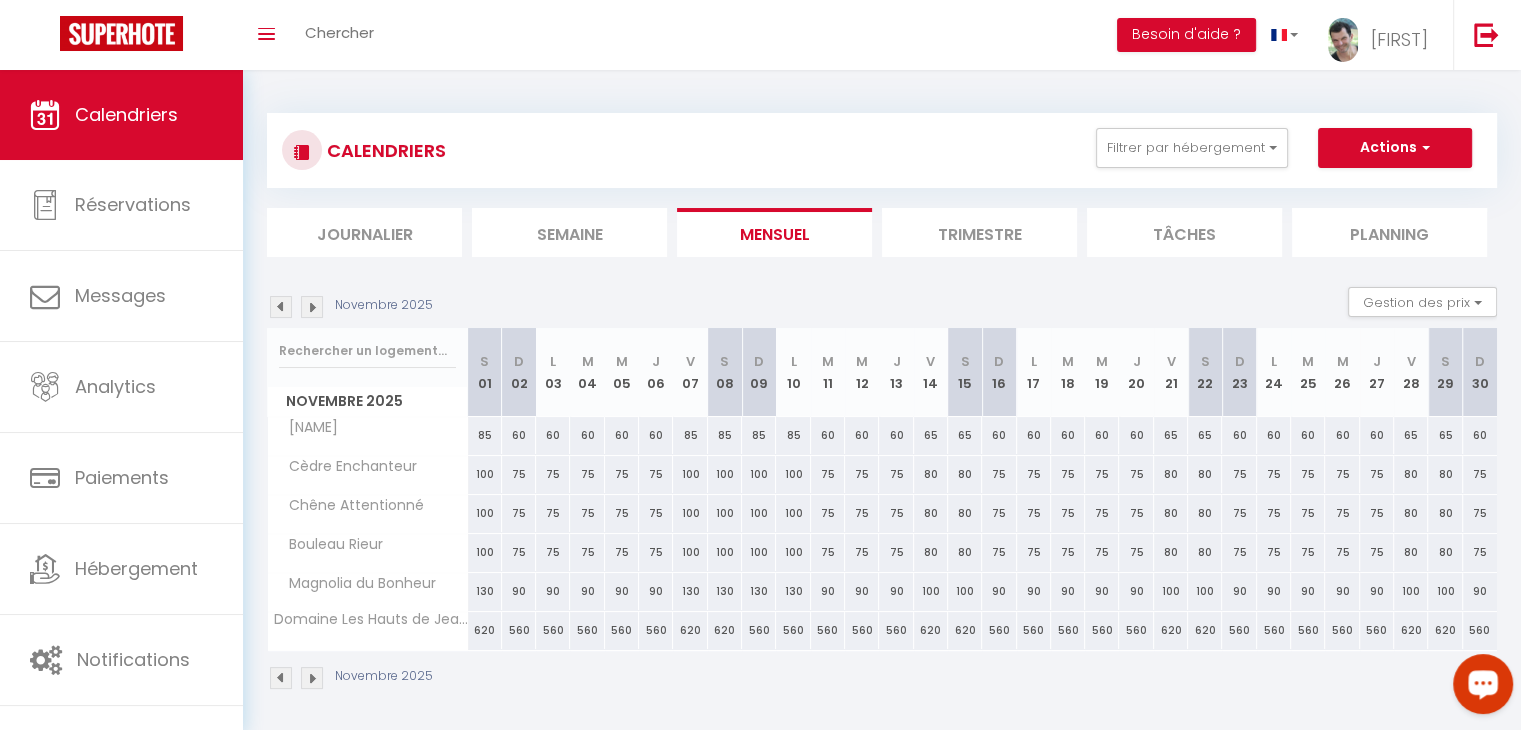 click at bounding box center [312, 307] 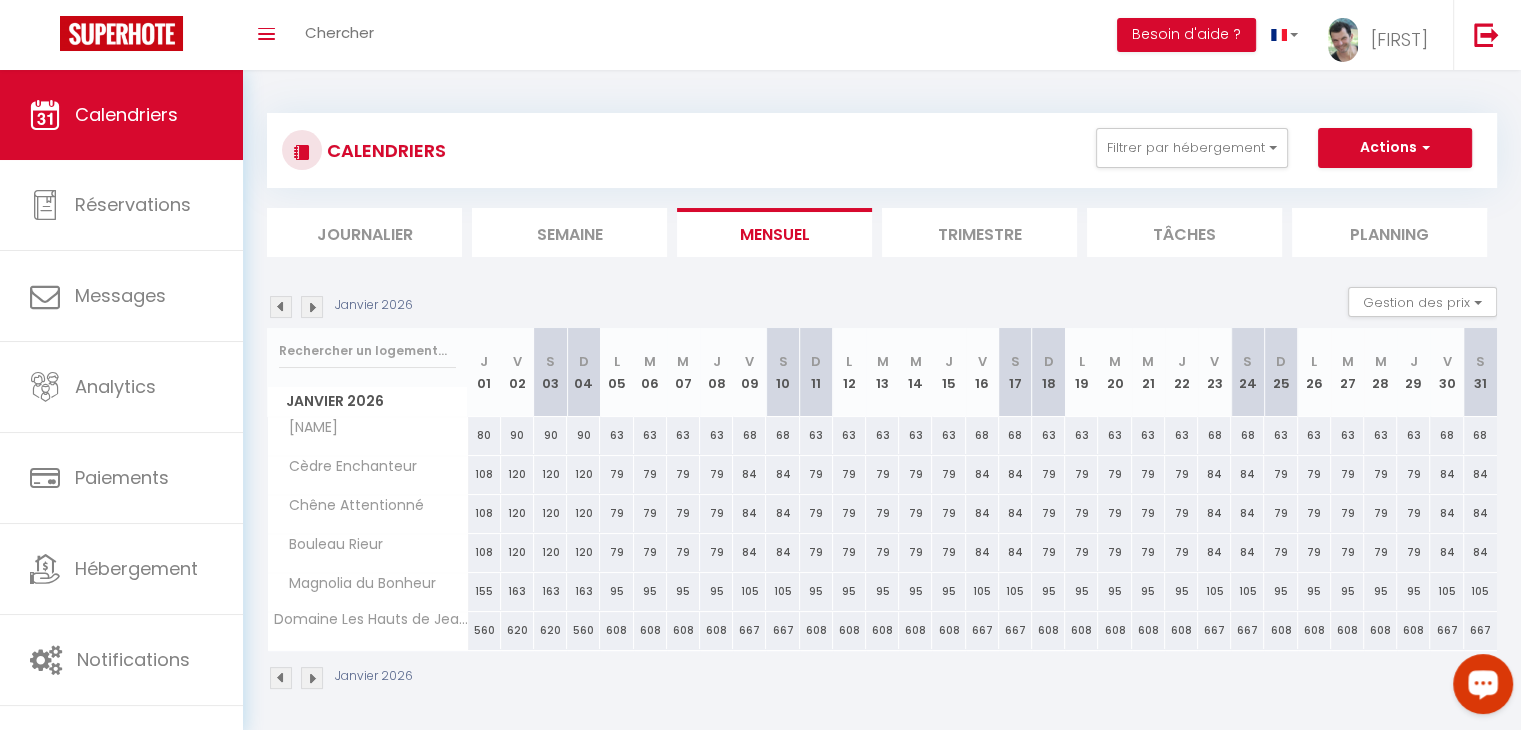 click at bounding box center (312, 307) 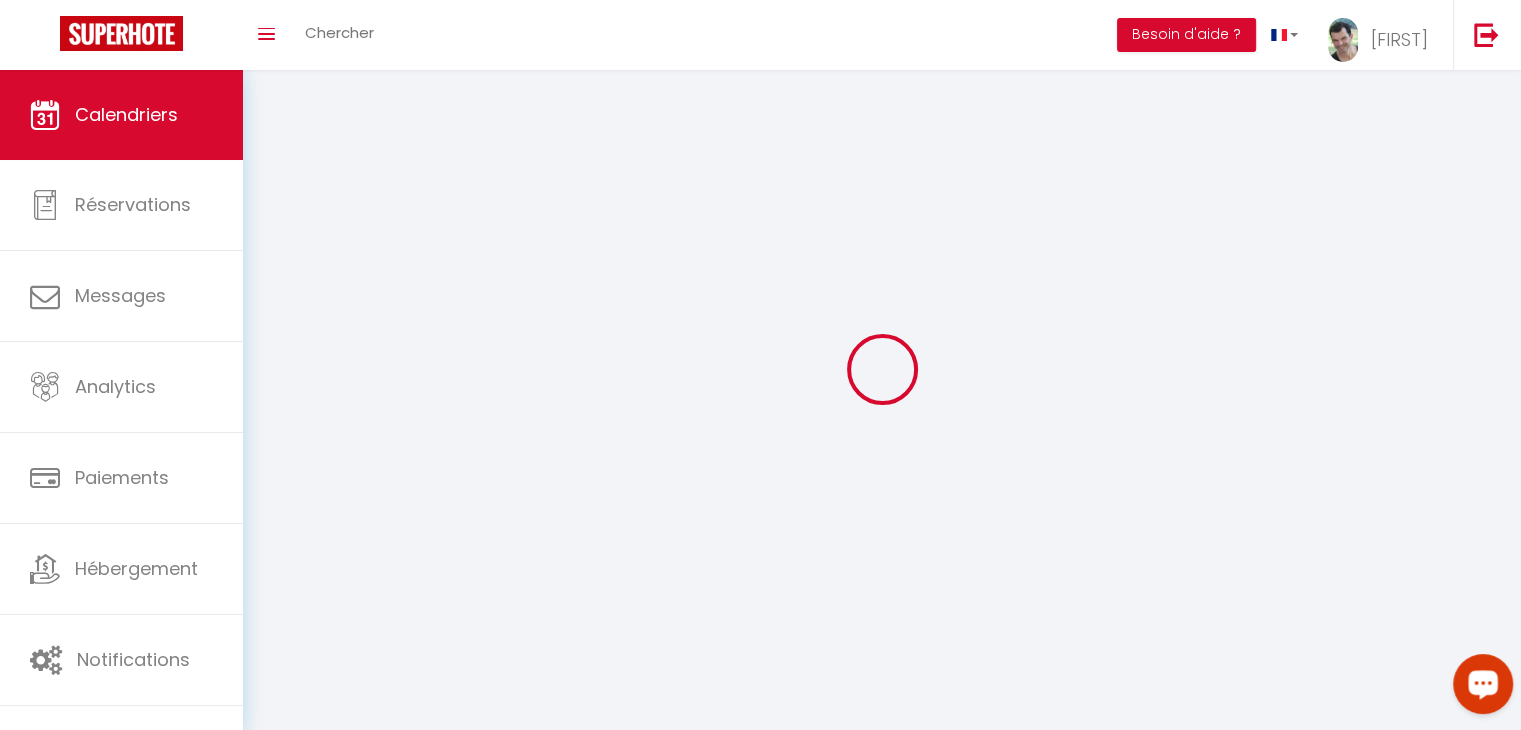 click at bounding box center (882, 369) 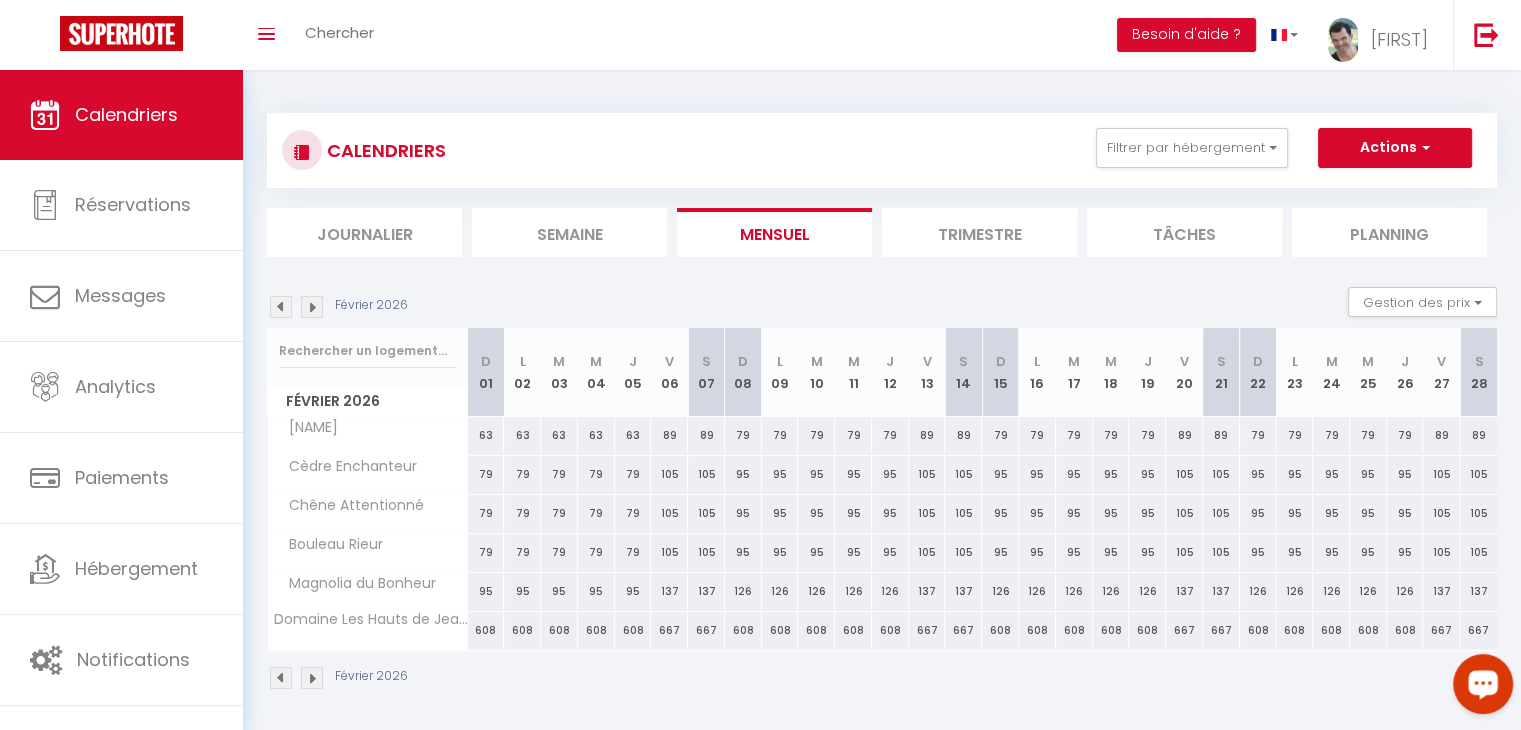 click at bounding box center [312, 307] 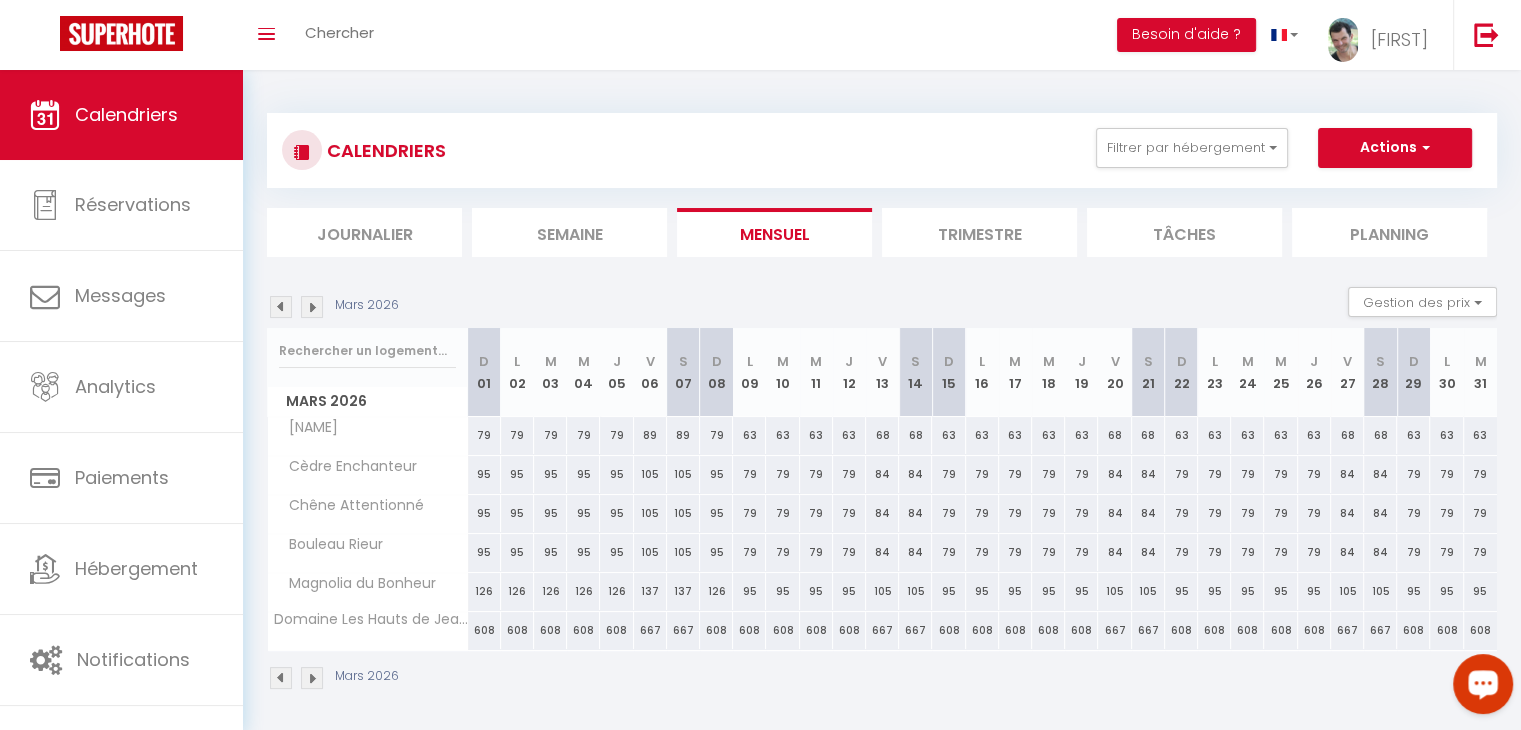 click at bounding box center [312, 307] 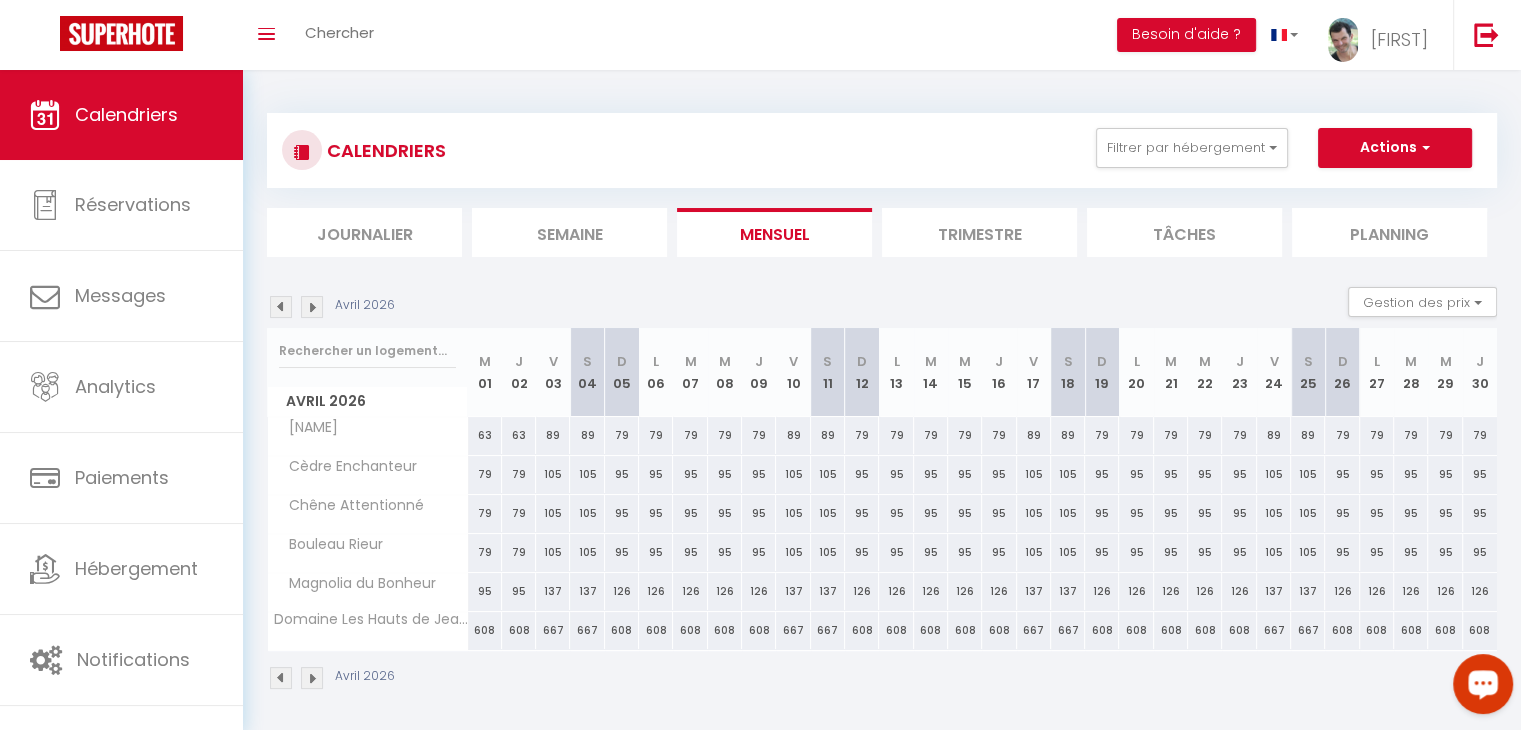 click at bounding box center [312, 307] 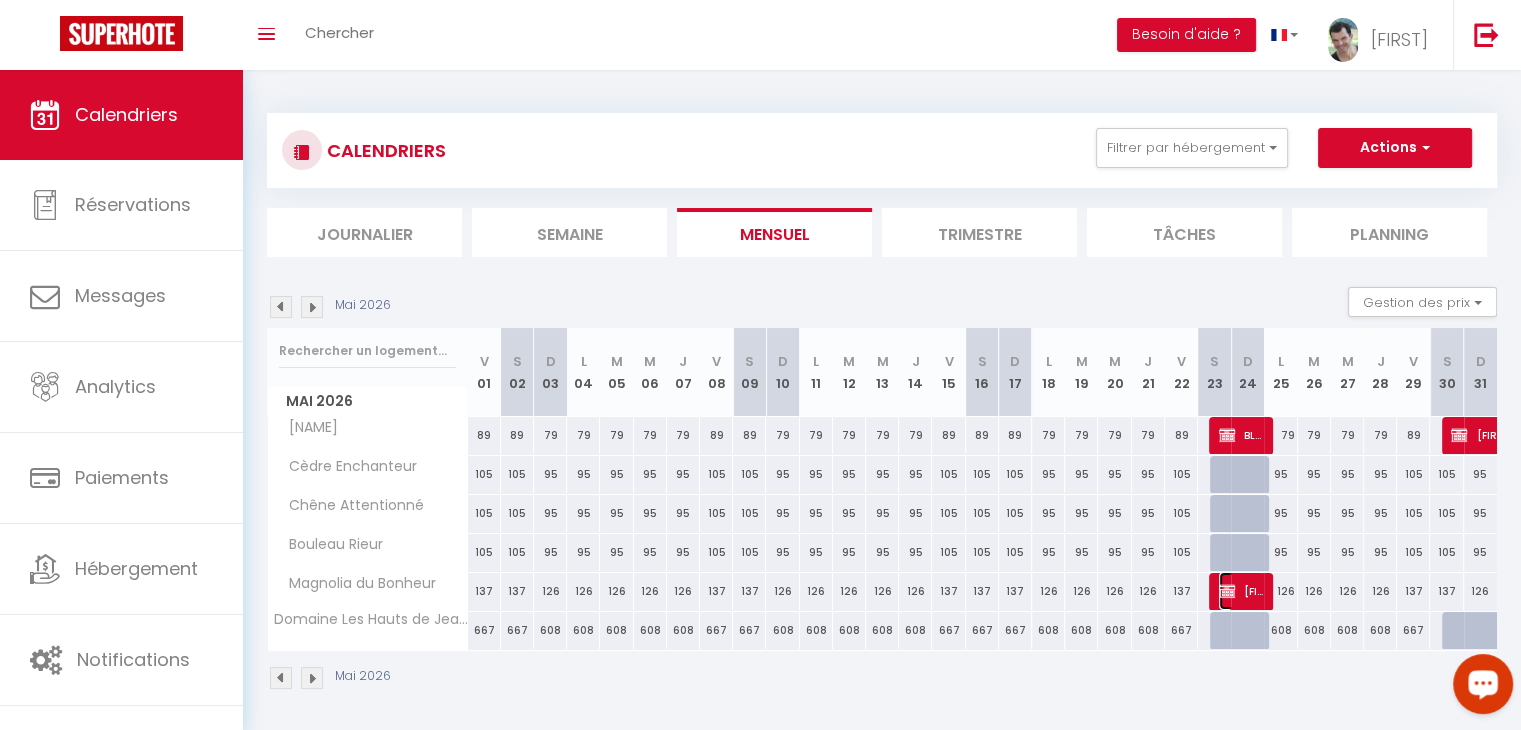 click on "[FIRST] [LAST]" at bounding box center [1241, 591] 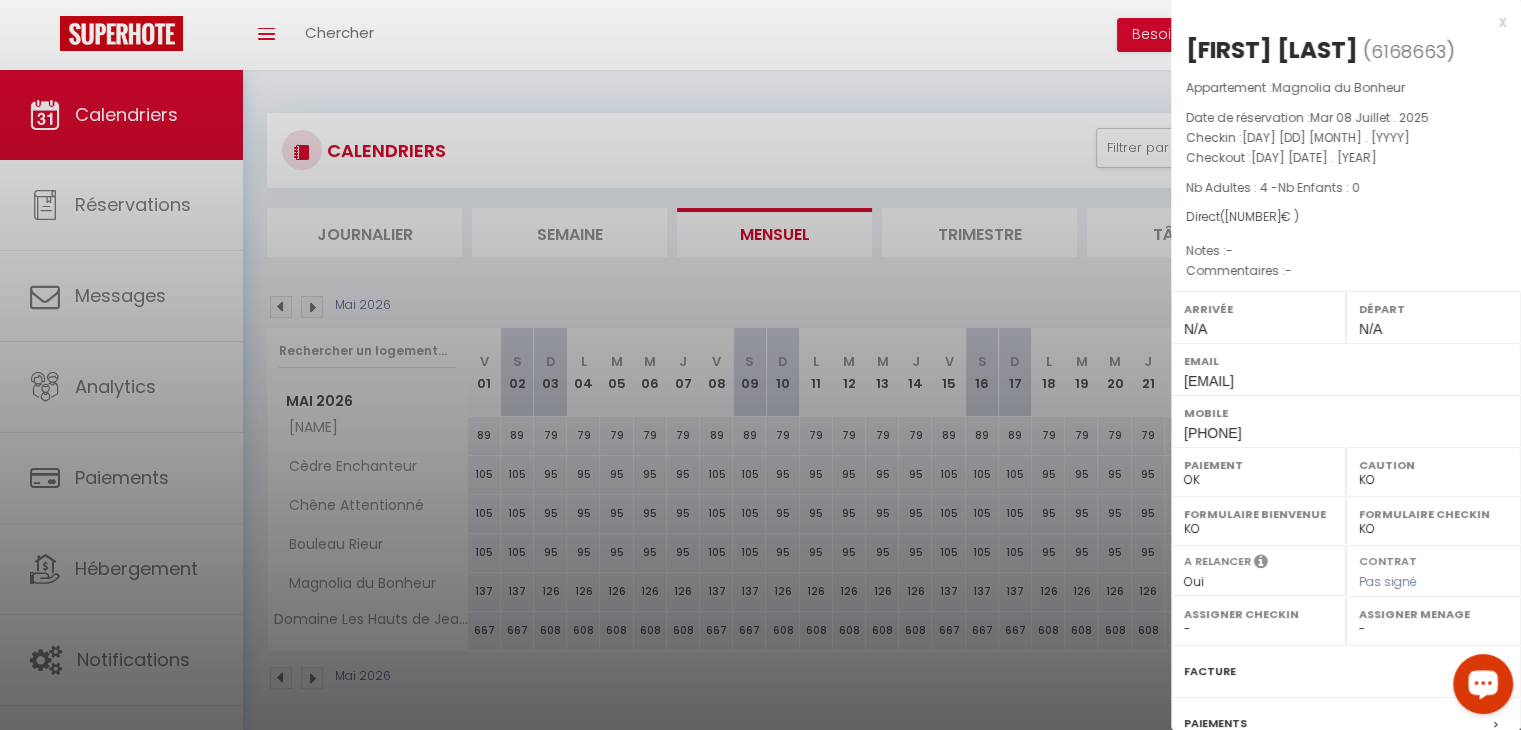 scroll, scrollTop: 231, scrollLeft: 0, axis: vertical 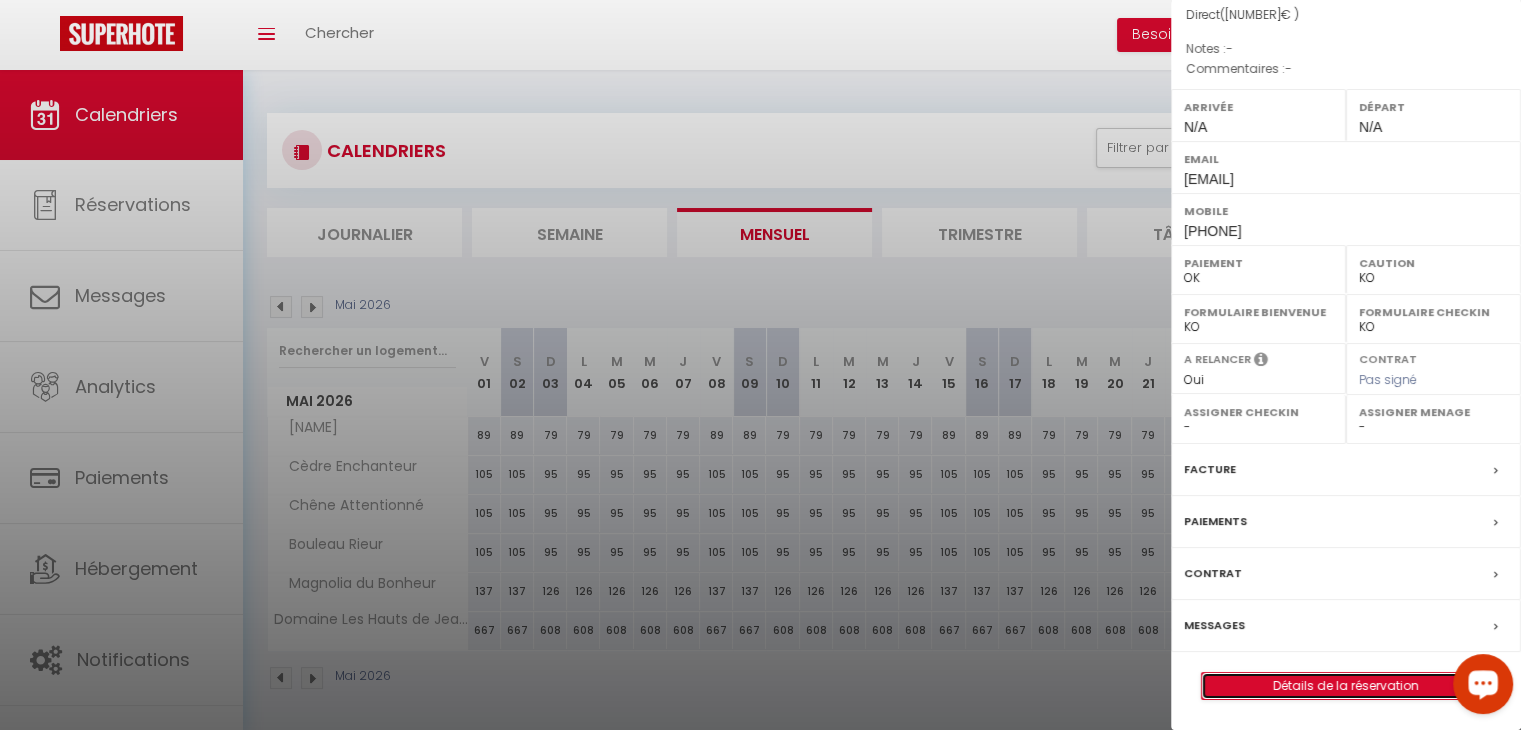 click on "Détails de la réservation" at bounding box center (1346, 686) 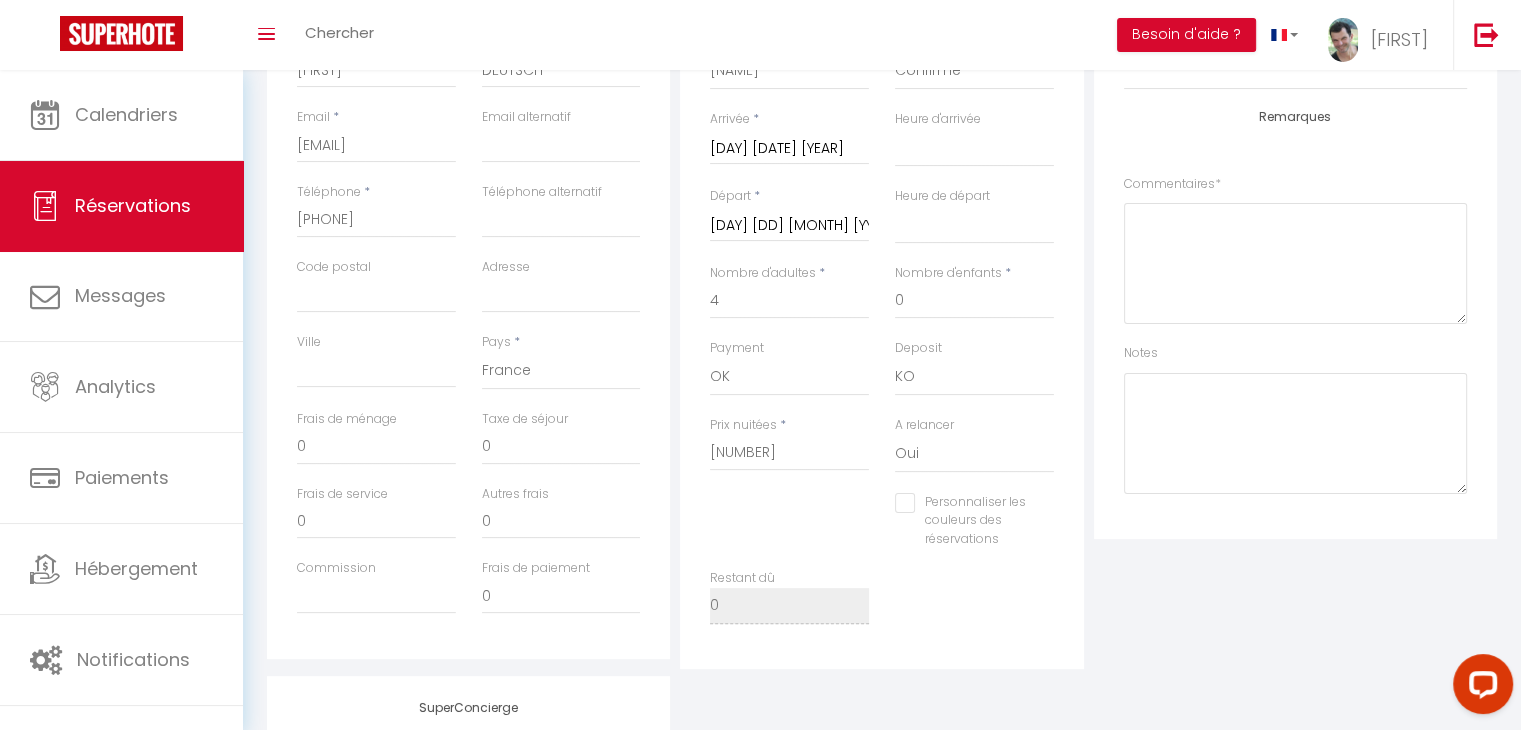scroll, scrollTop: 380, scrollLeft: 0, axis: vertical 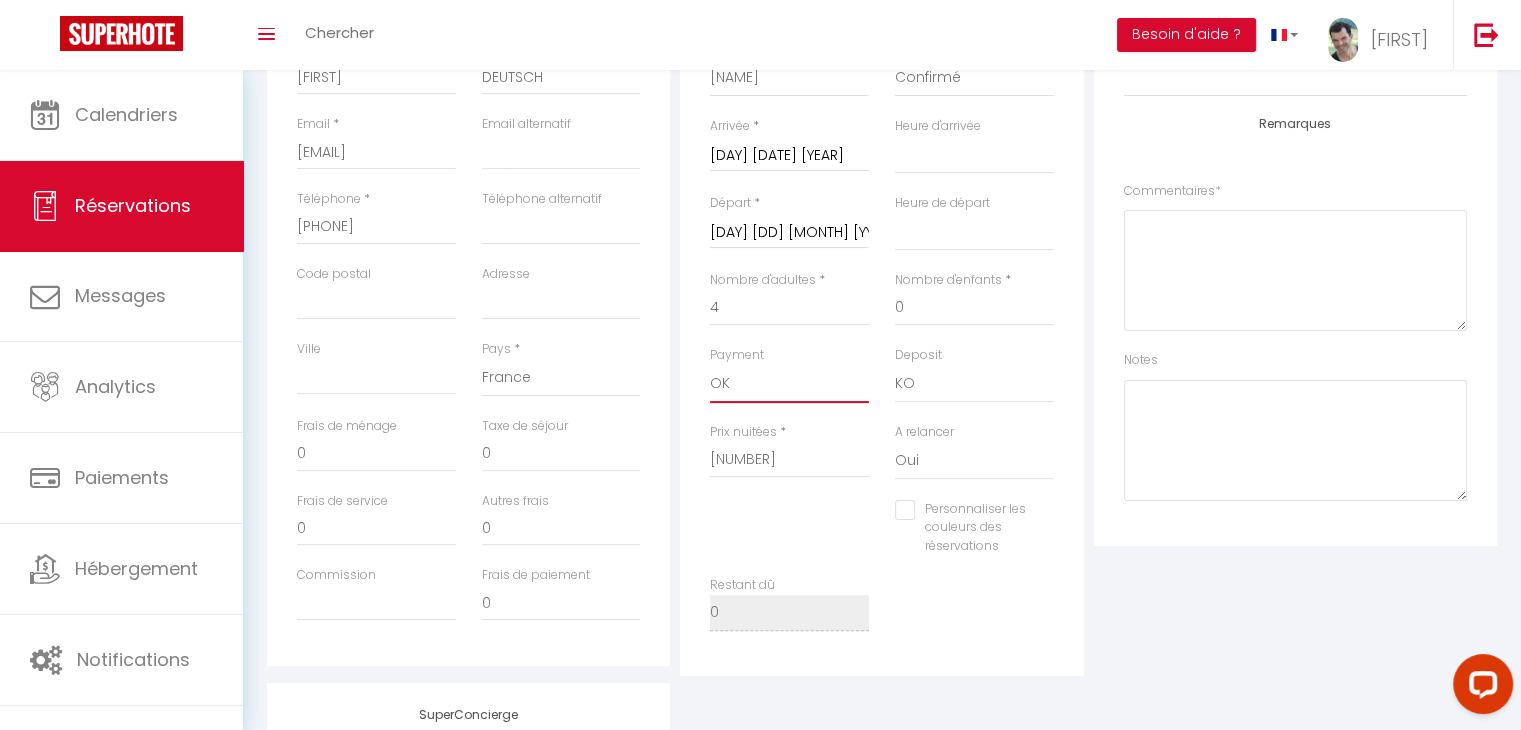 click on "OK   KO" at bounding box center [789, 384] 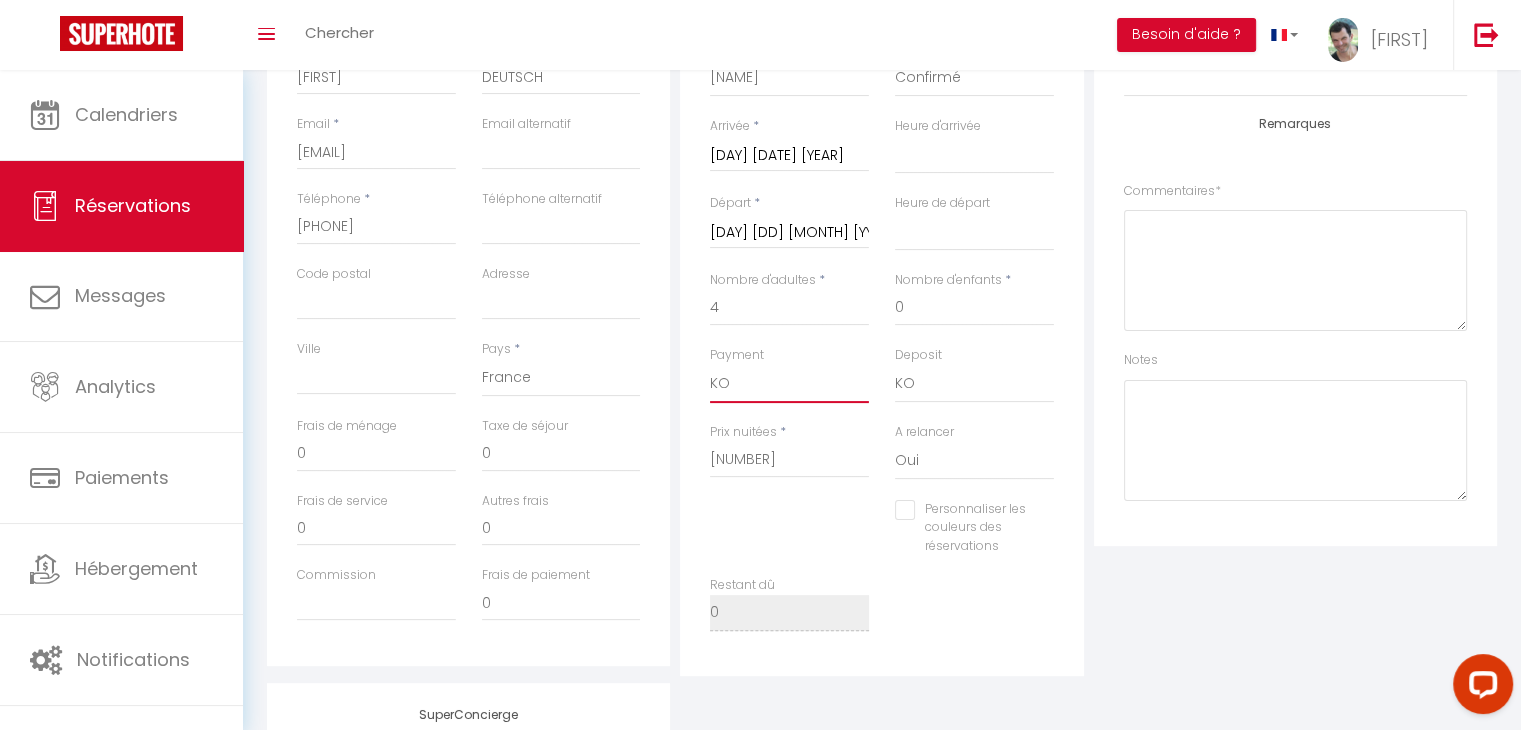 click on "OK   KO" at bounding box center [789, 384] 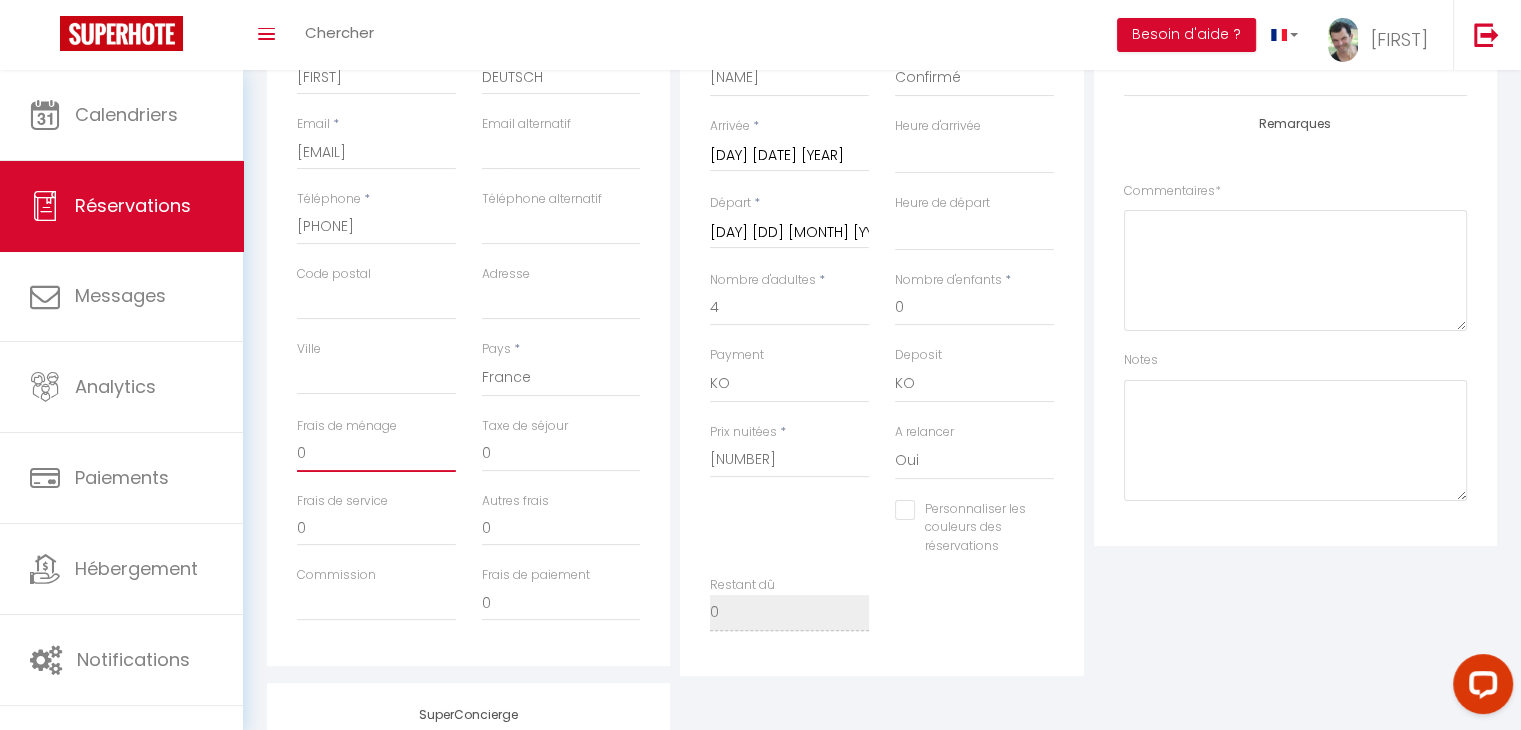 click on "0" at bounding box center [376, 454] 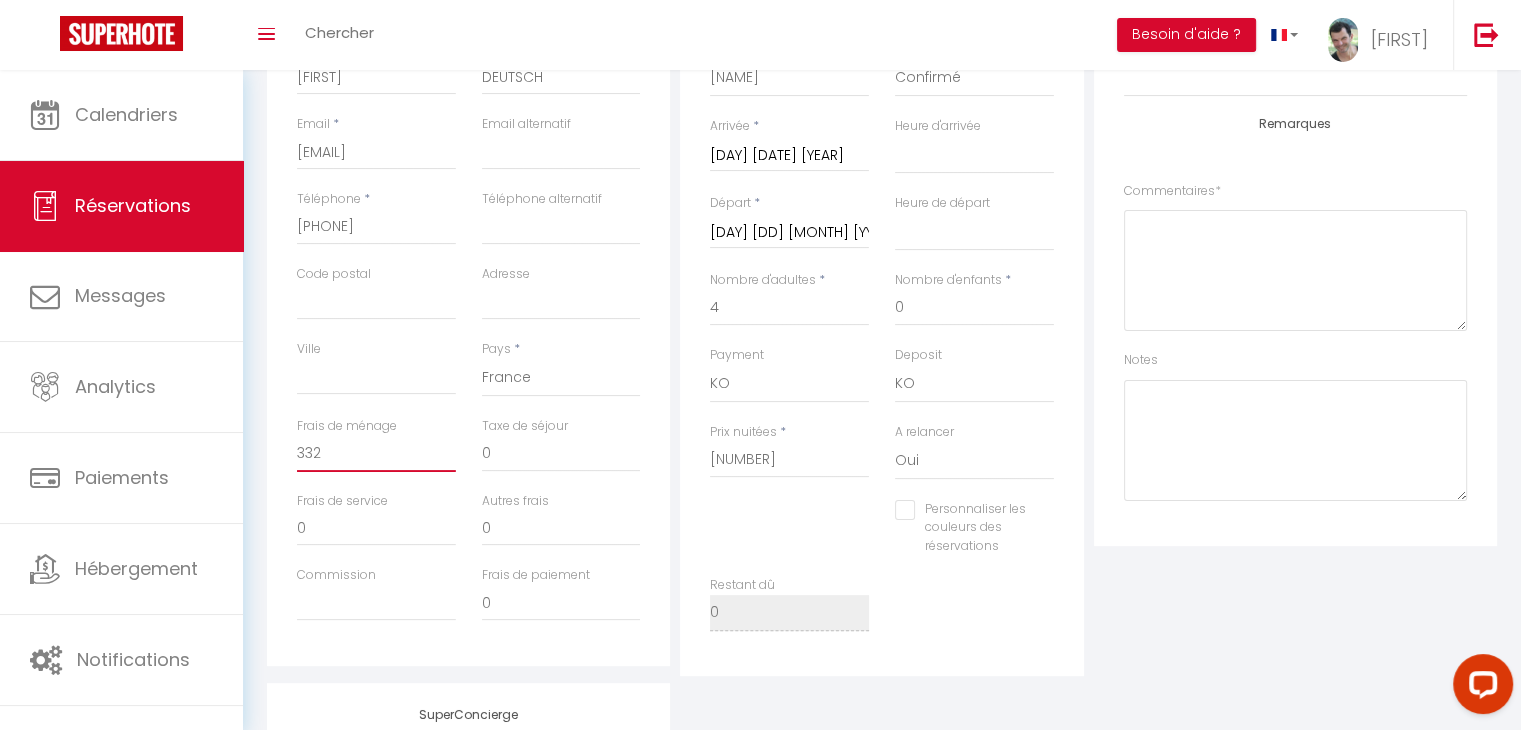 type on "332" 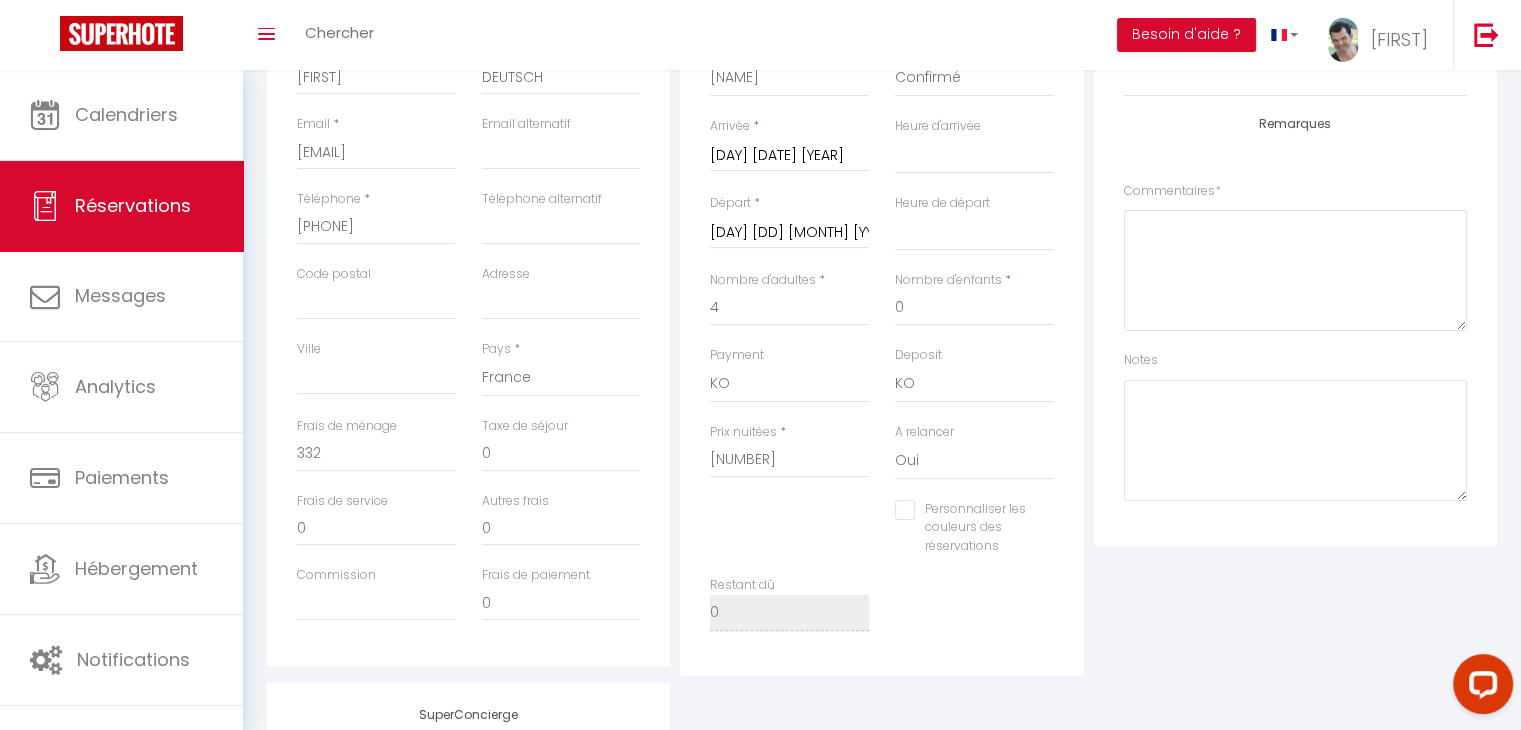 click on "Taxe de séjour" at bounding box center [525, 426] 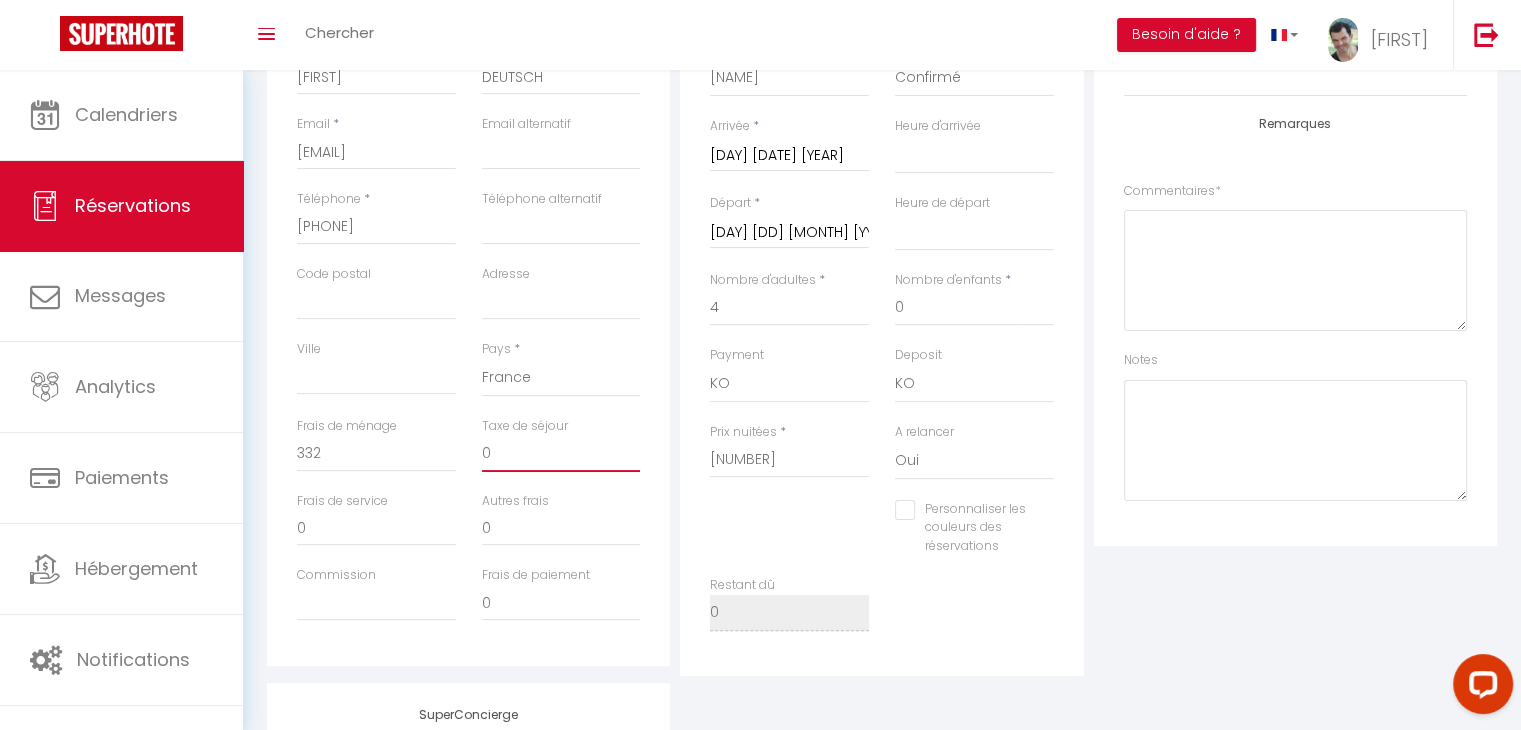 click on "0" at bounding box center (561, 454) 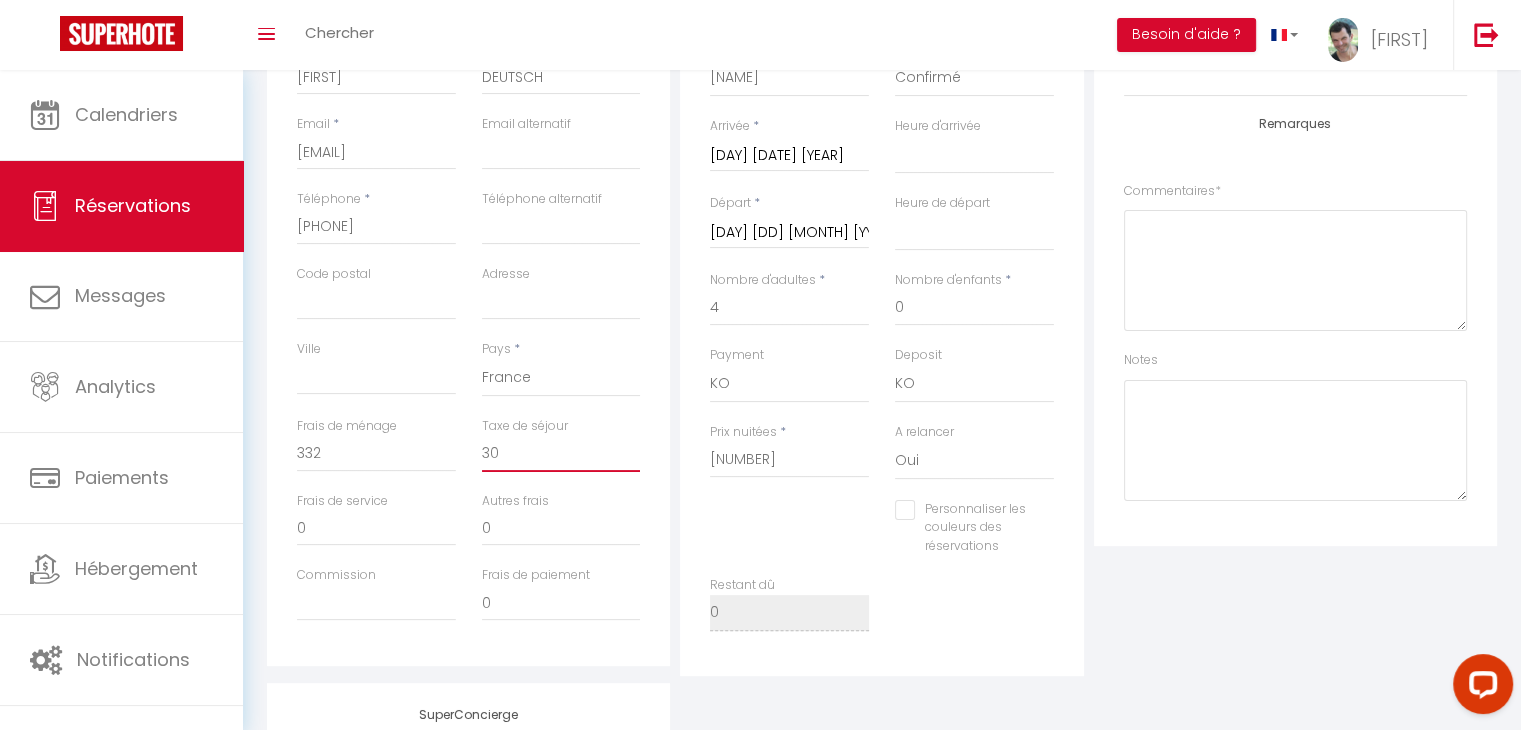 type on "30" 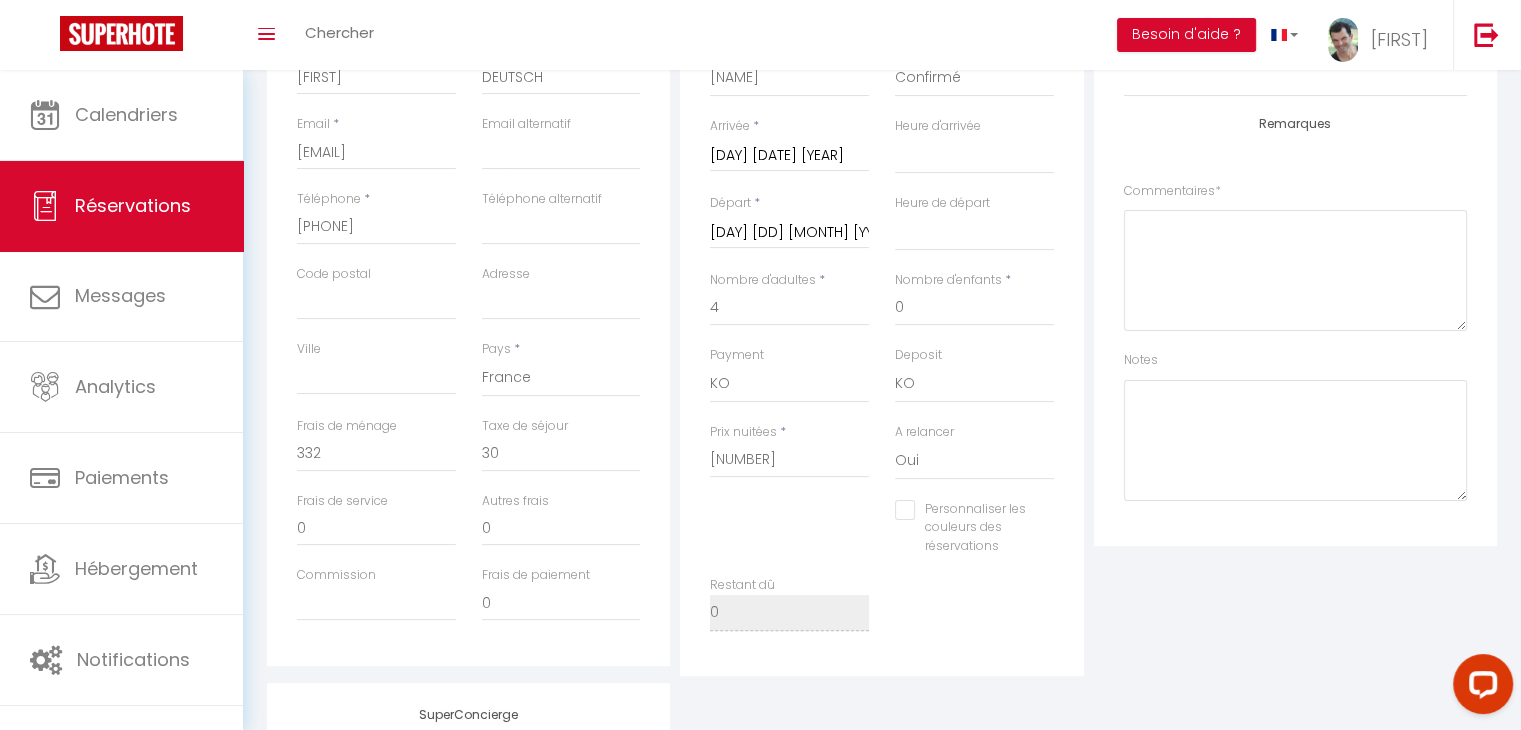 click on "Personnaliser les couleurs des réservations     #D7092E" at bounding box center [882, 538] 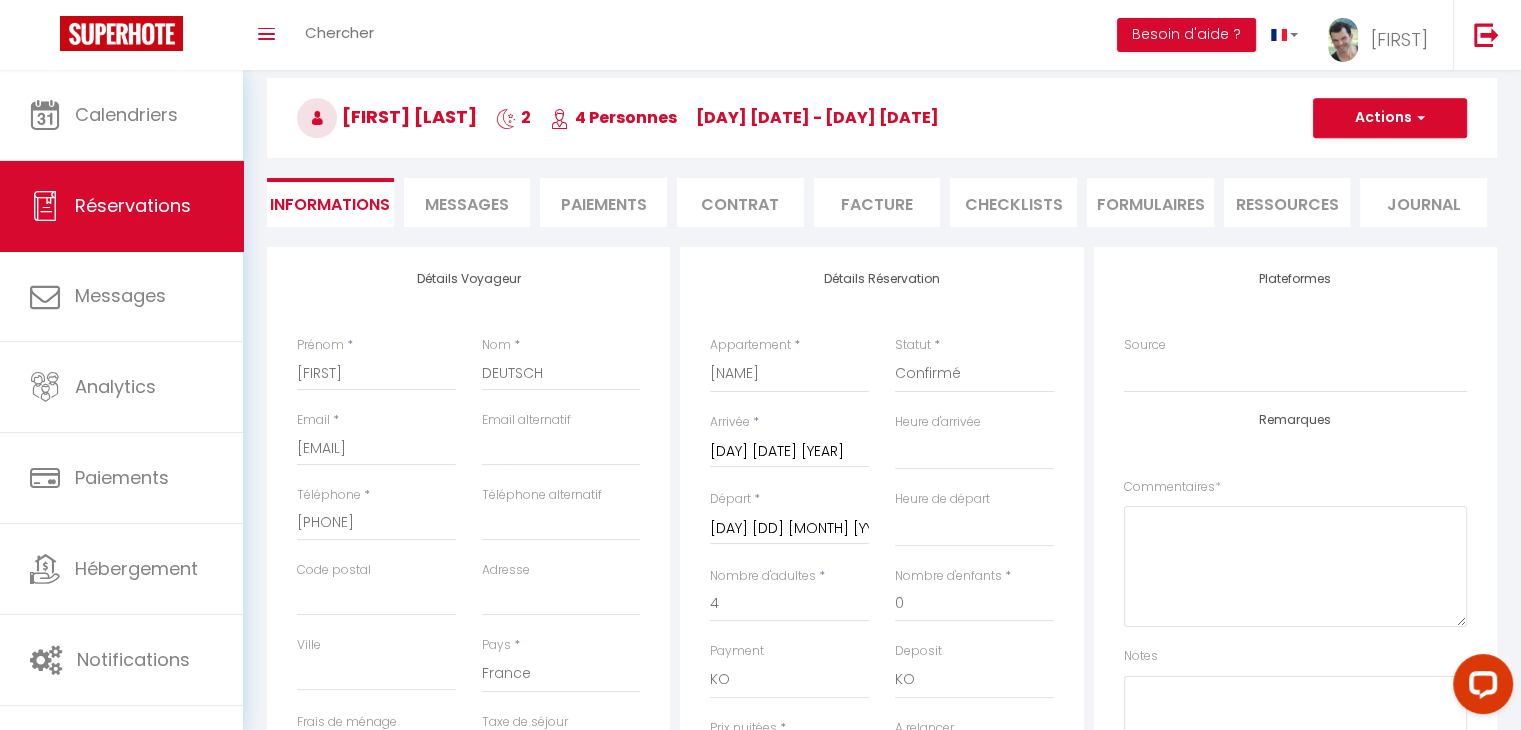 scroll, scrollTop: 70, scrollLeft: 0, axis: vertical 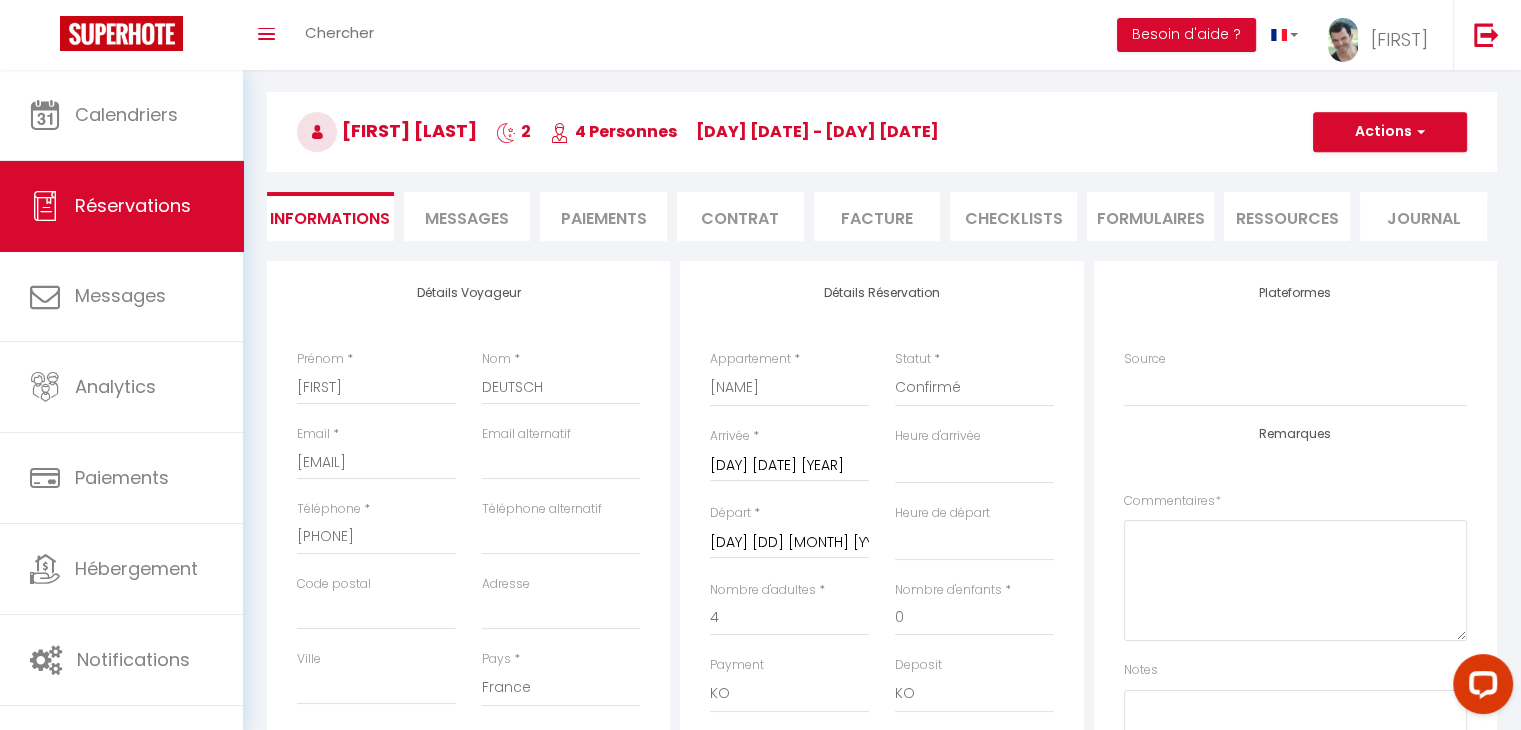 click on "Contrat" at bounding box center [740, 216] 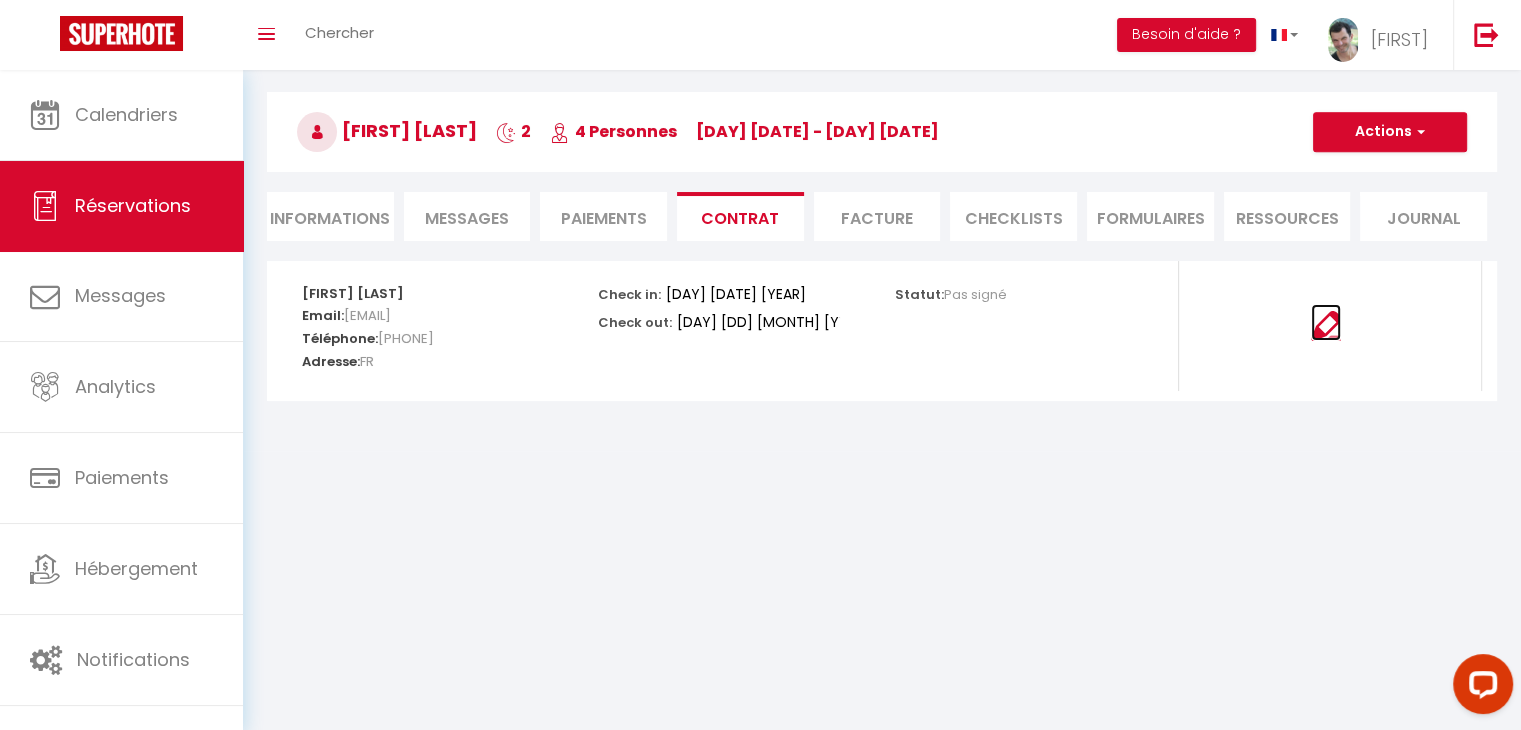 click at bounding box center [1326, 326] 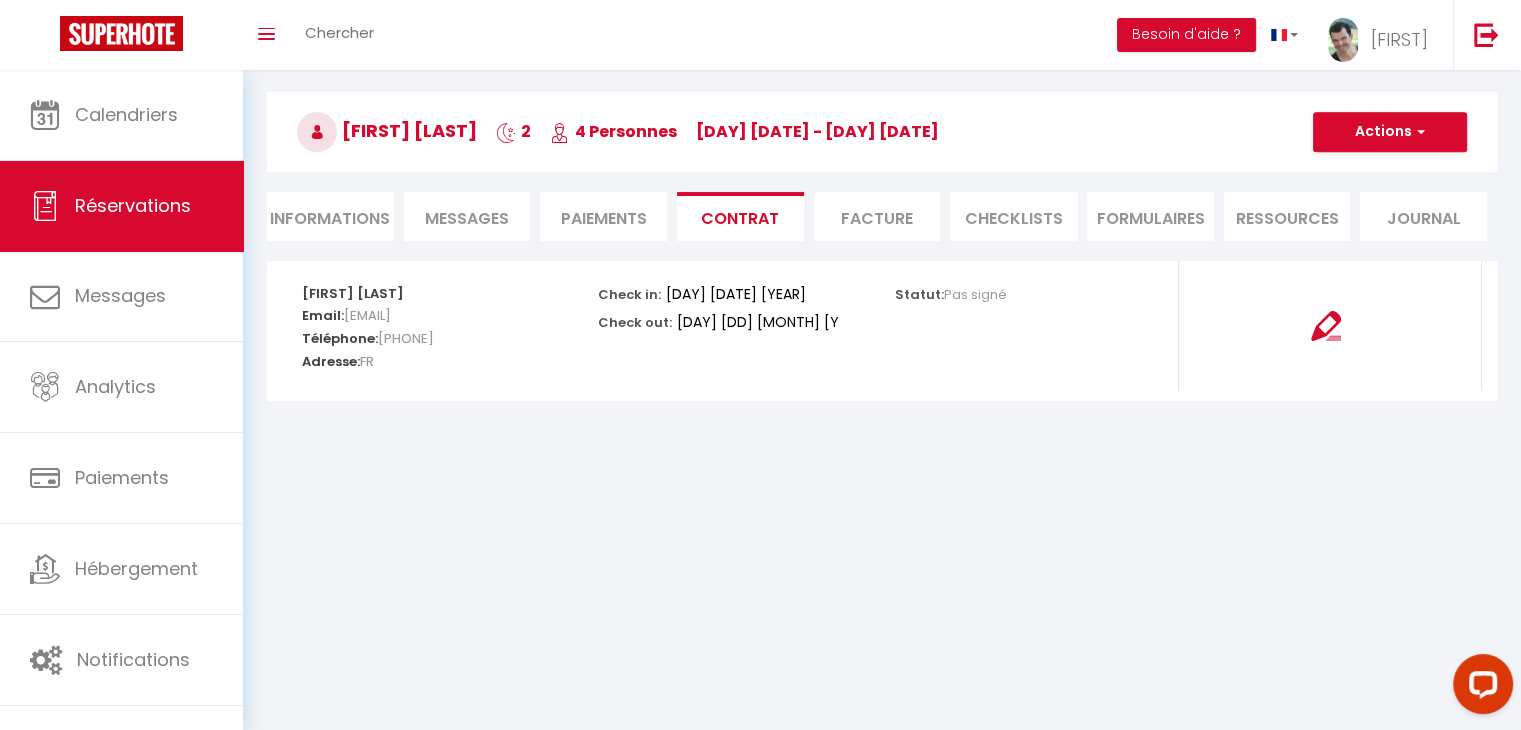 click on "Informations" at bounding box center (330, 216) 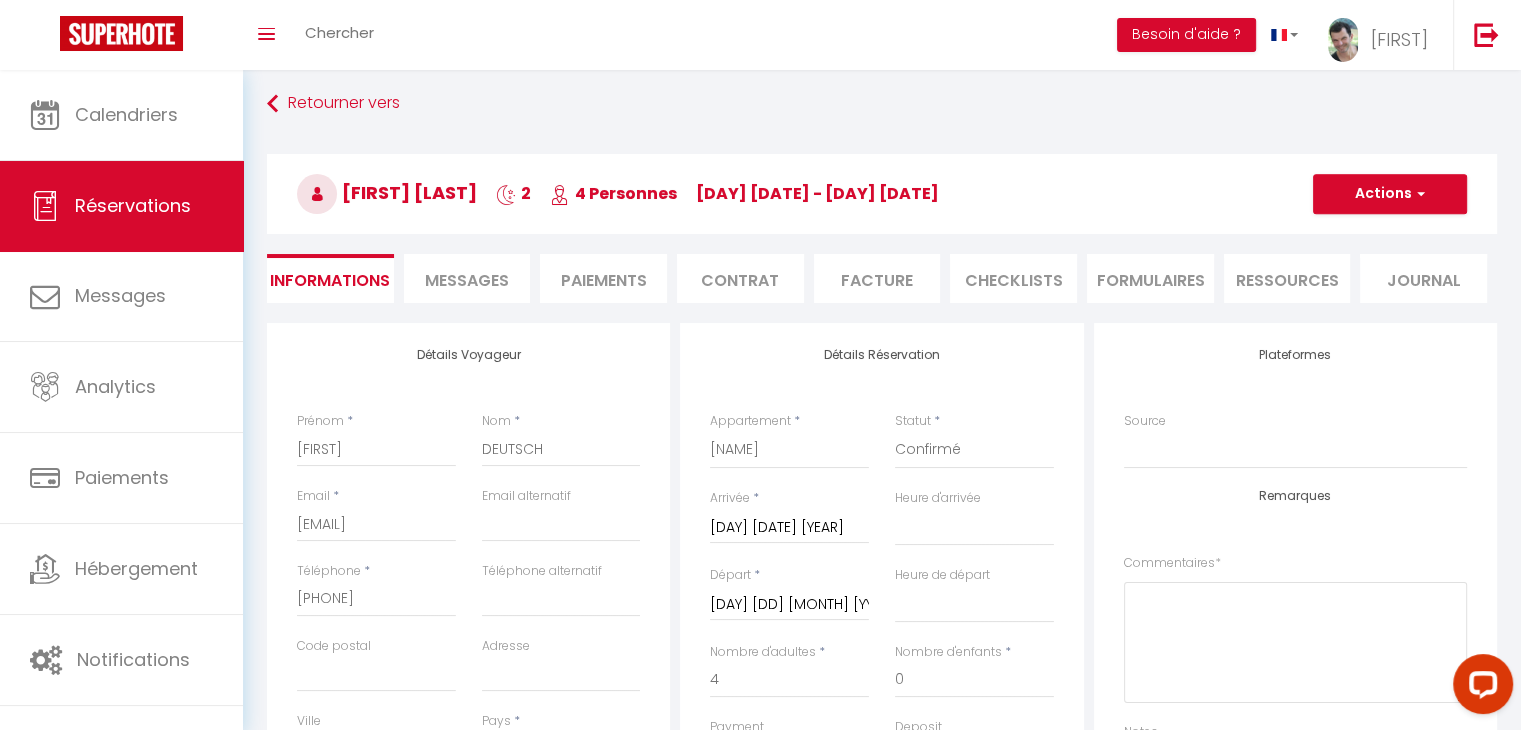 scroll, scrollTop: 5, scrollLeft: 0, axis: vertical 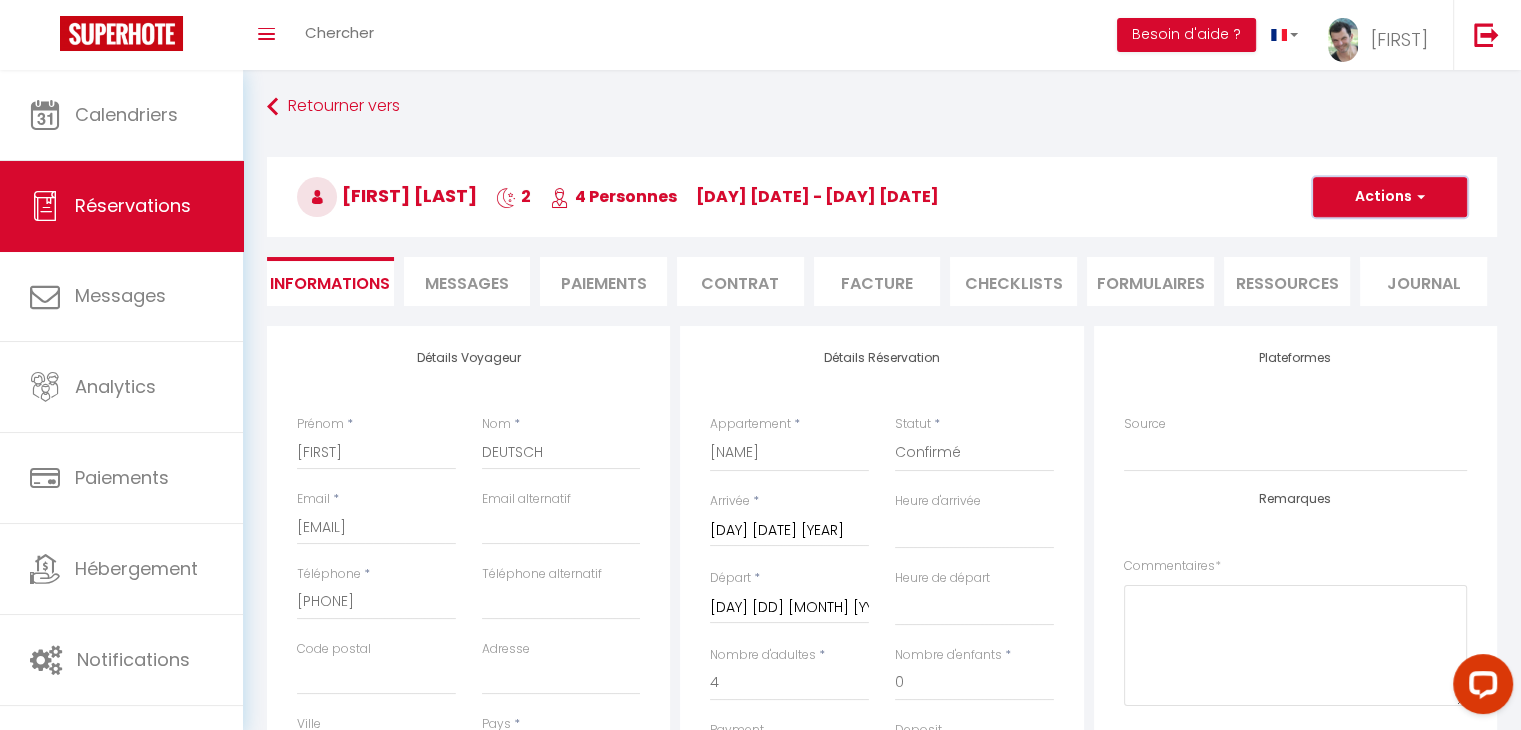 click on "Actions" at bounding box center [1390, 197] 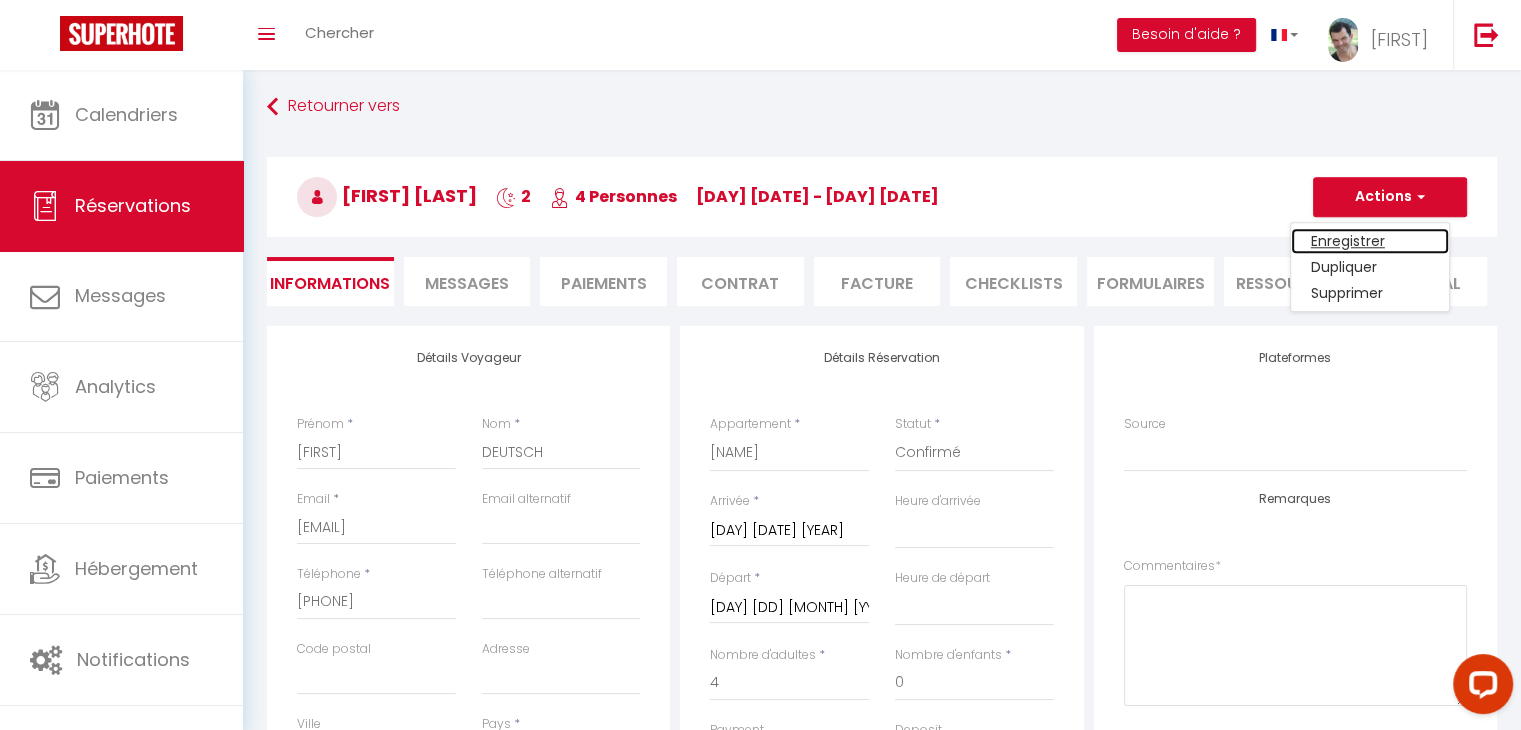 click on "Enregistrer" at bounding box center [1370, 241] 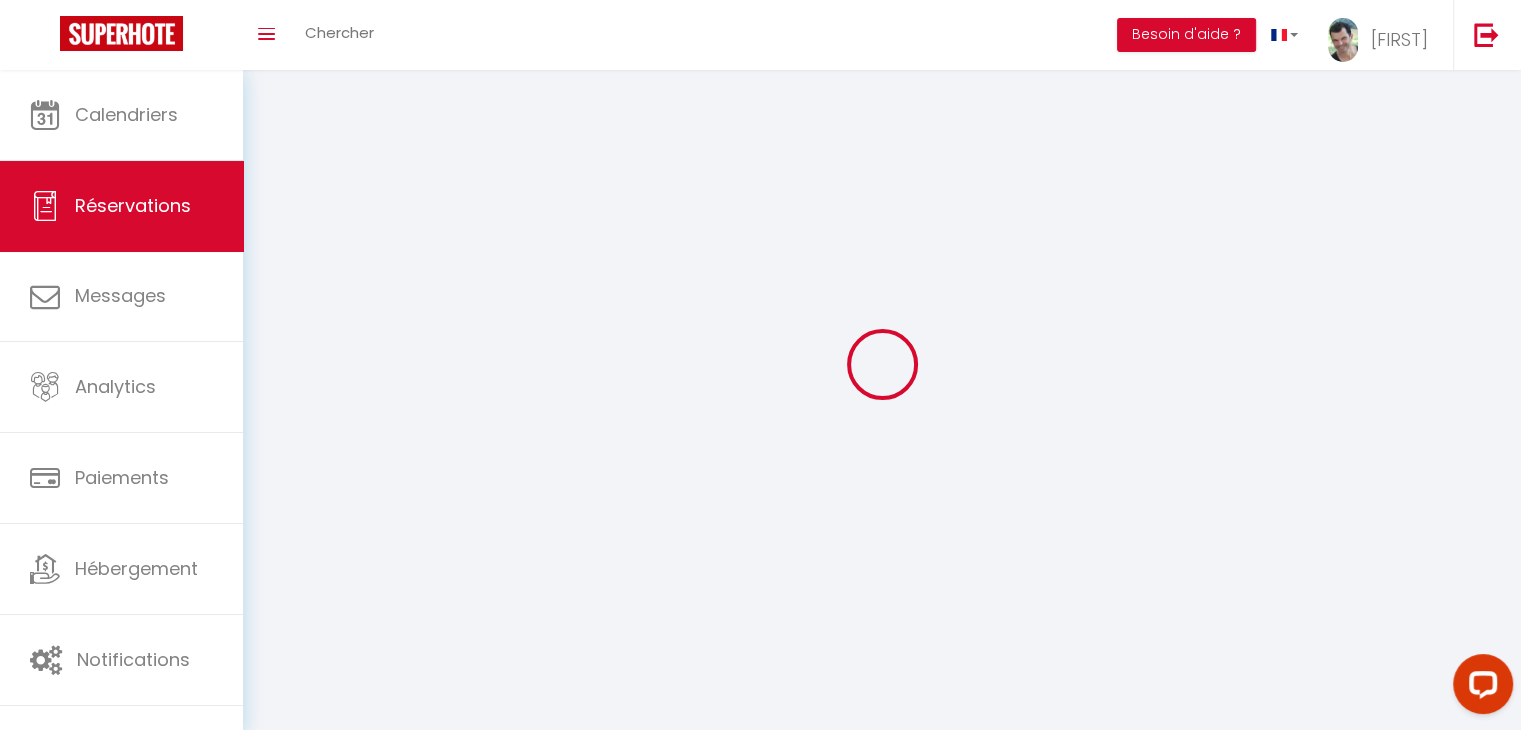 scroll, scrollTop: 0, scrollLeft: 0, axis: both 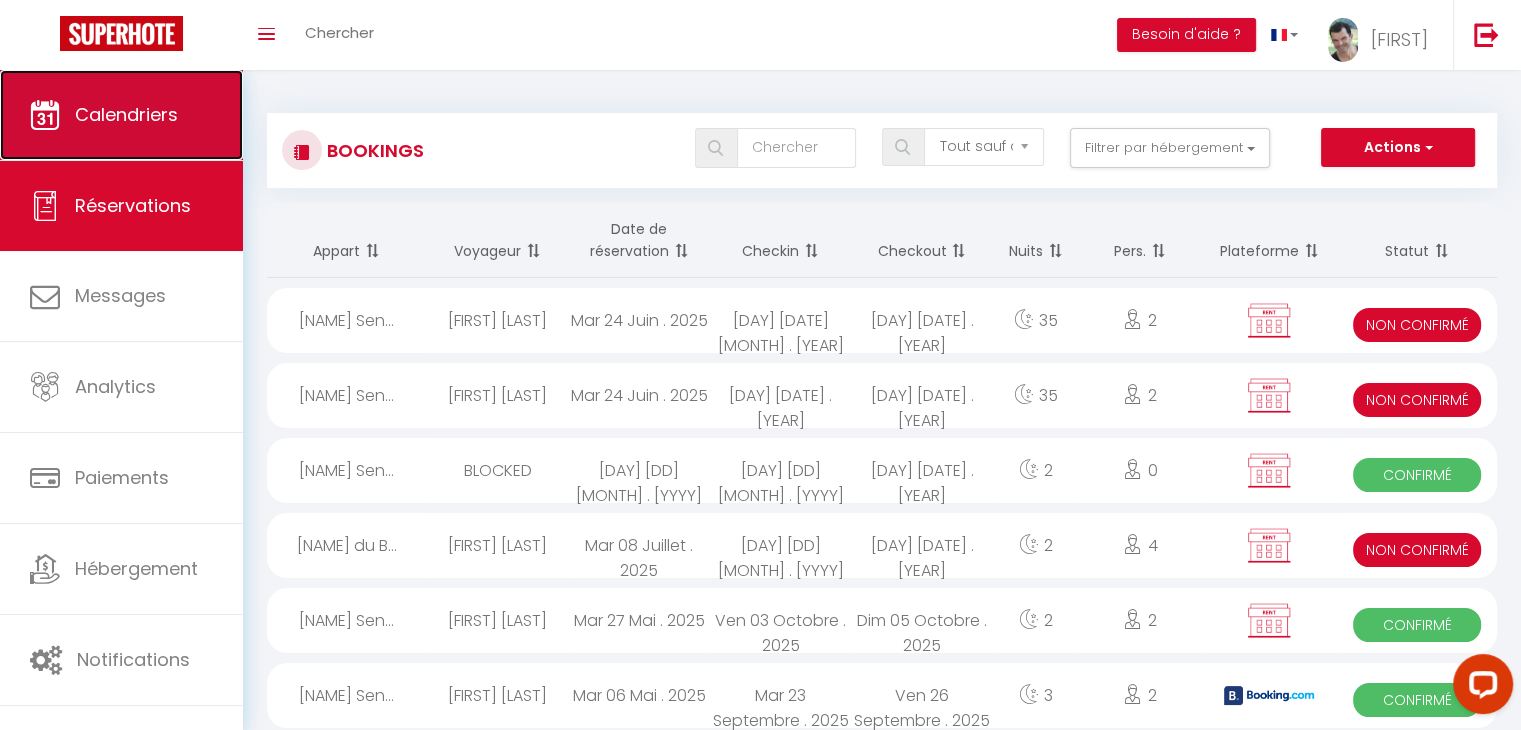 click on "Calendriers" at bounding box center (121, 115) 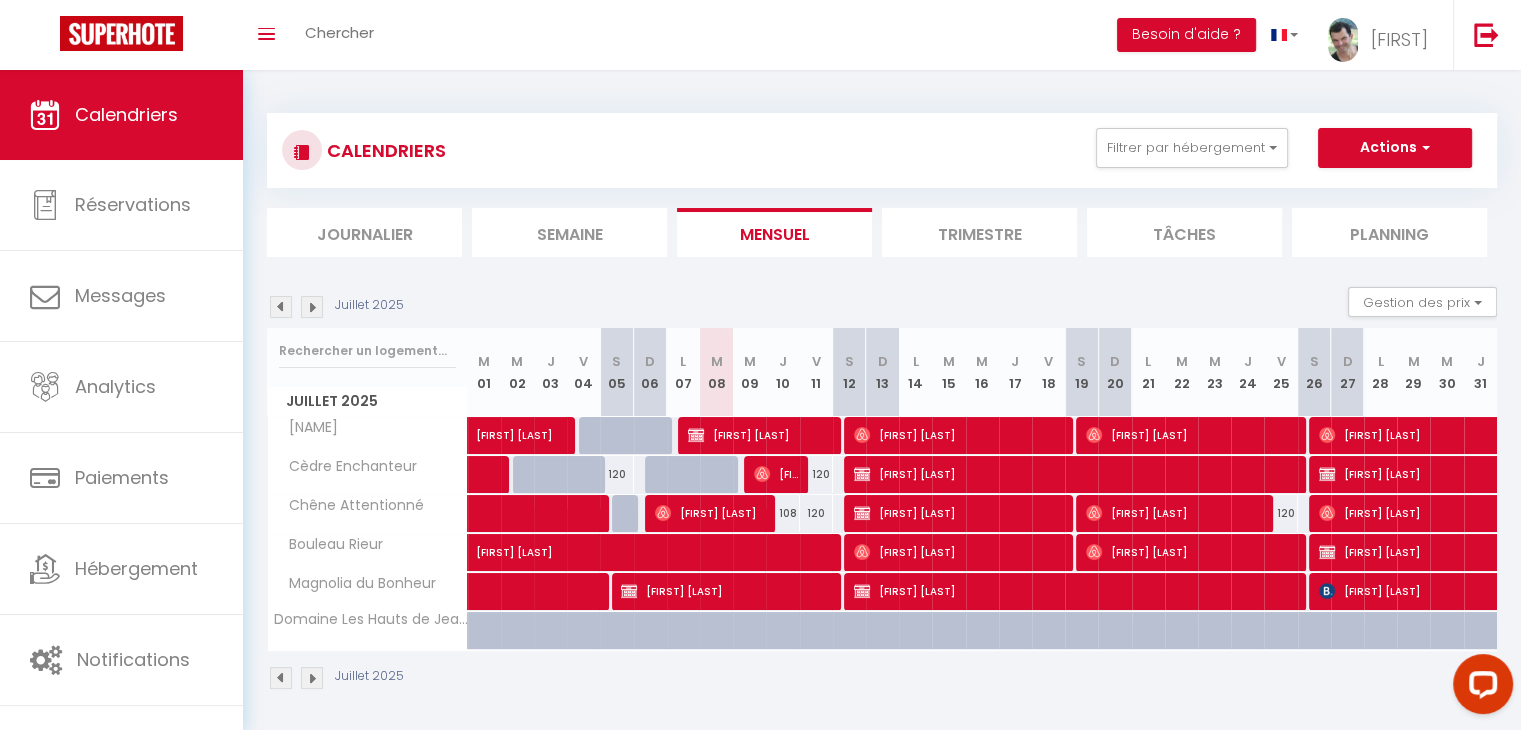 click at bounding box center [312, 307] 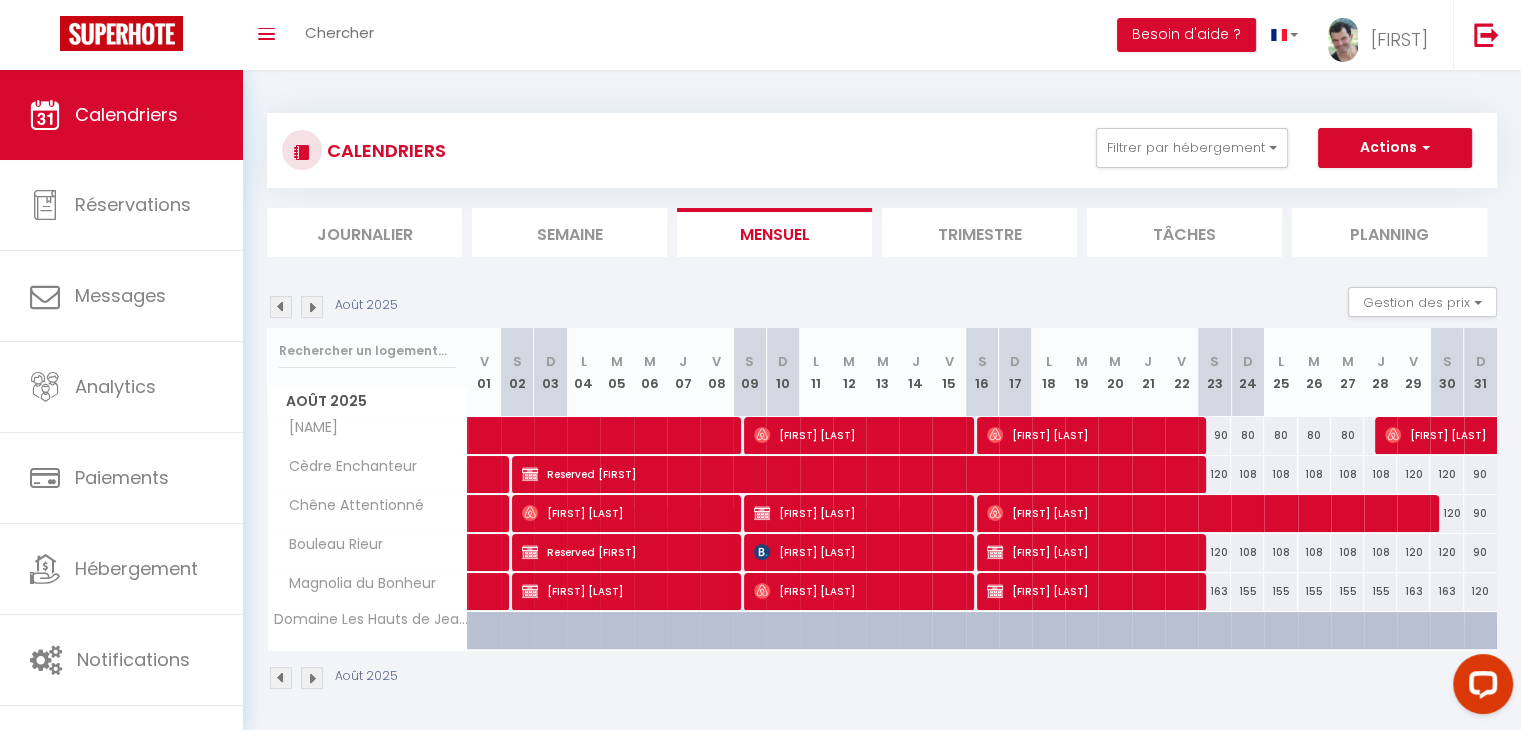 click at bounding box center [312, 307] 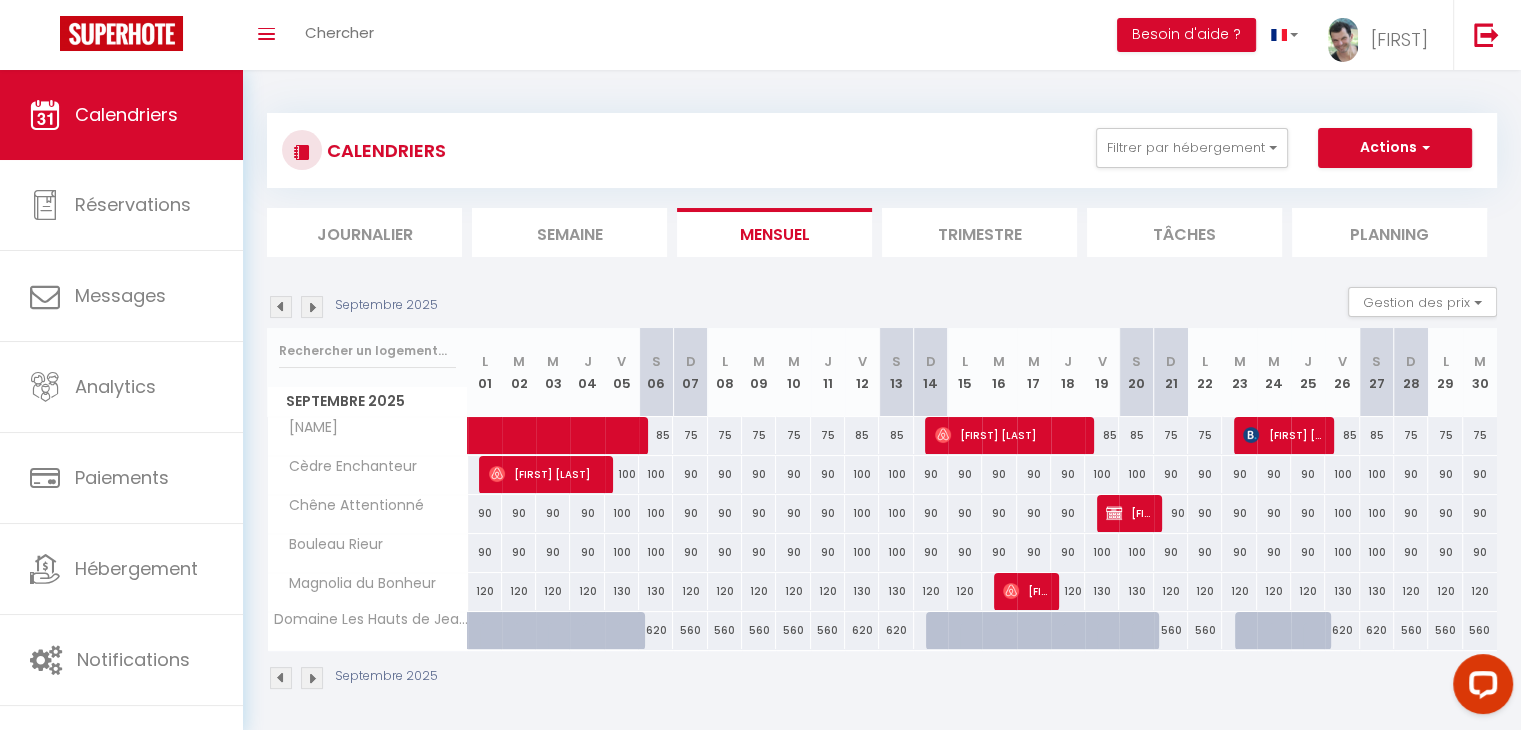 click at bounding box center (312, 307) 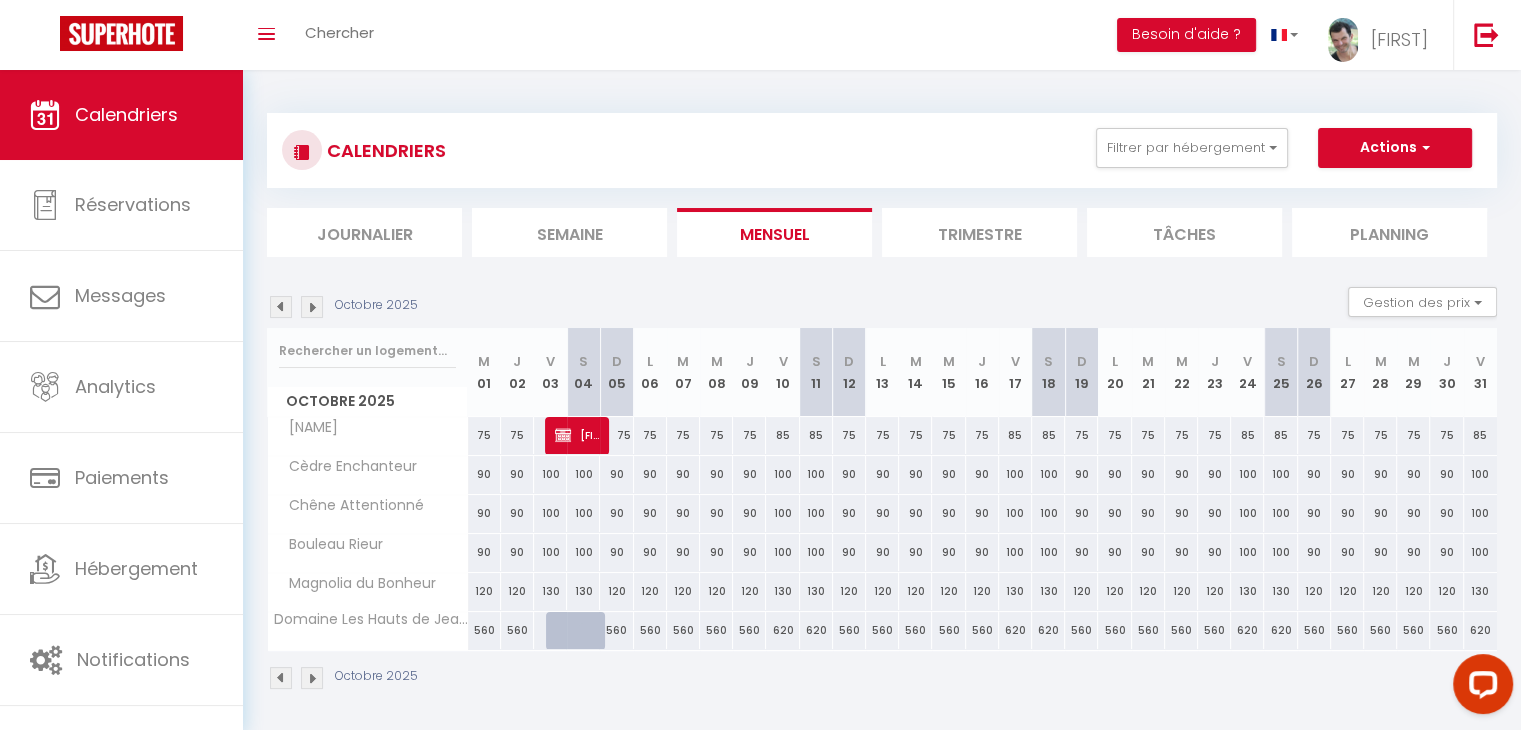 click at bounding box center [312, 307] 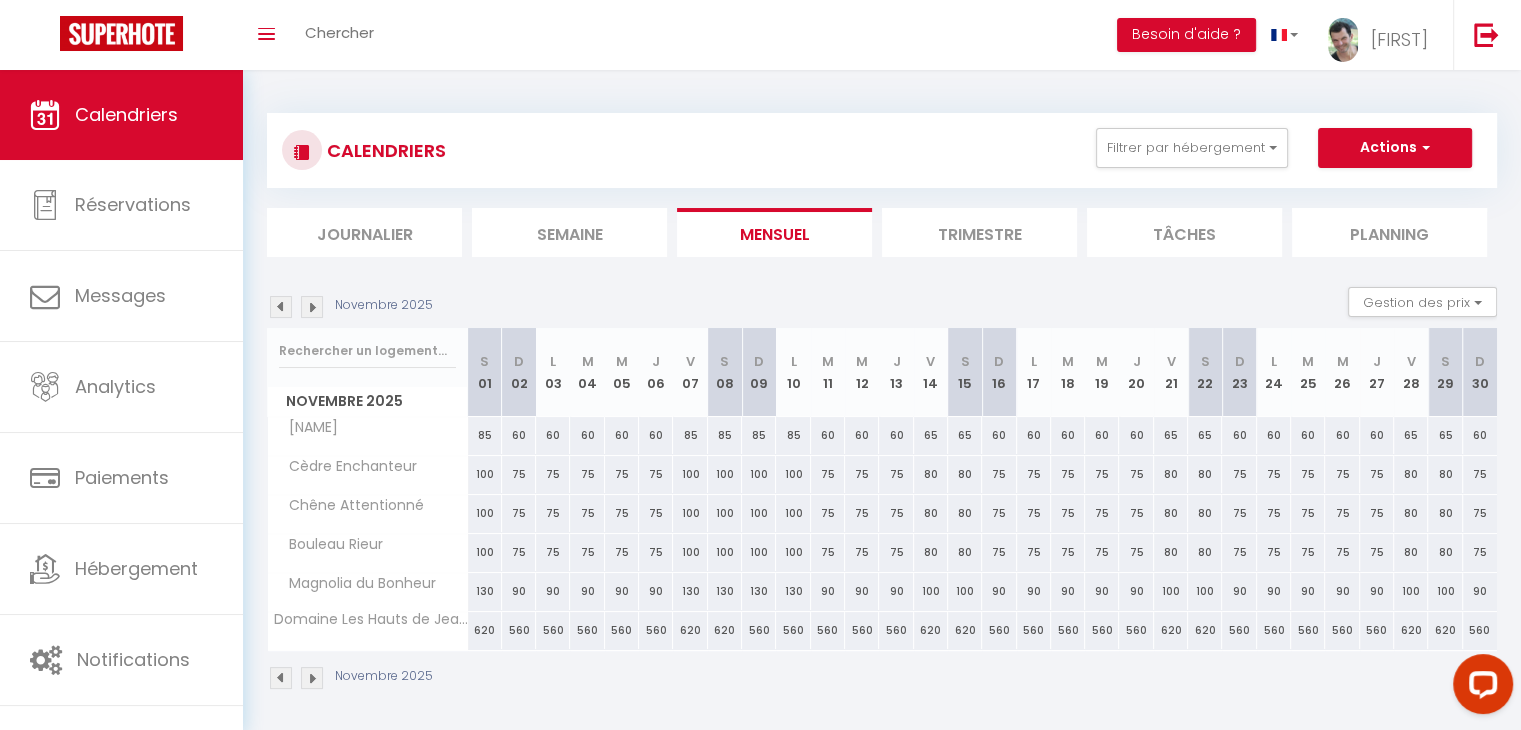click at bounding box center [312, 307] 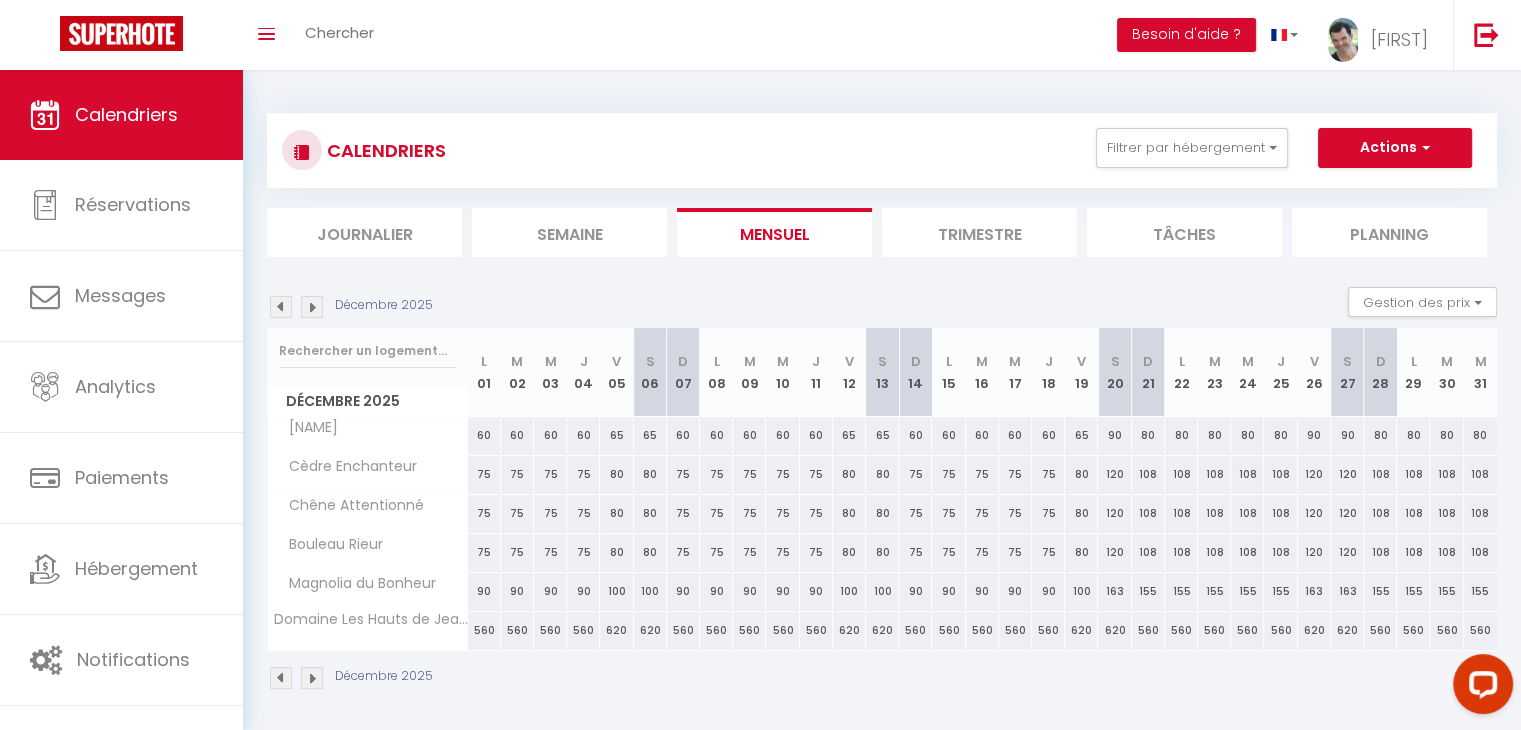 click at bounding box center (312, 307) 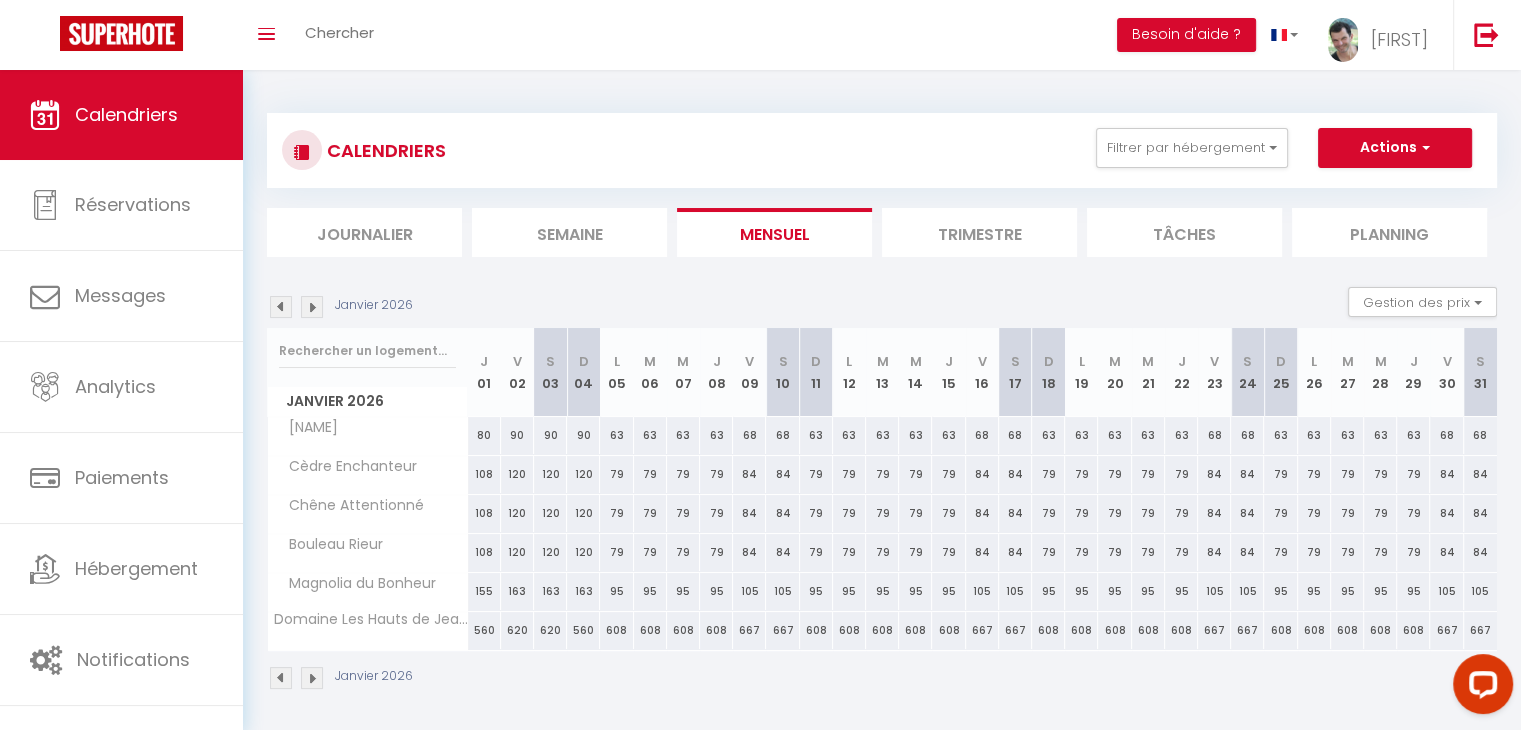 click at bounding box center (312, 307) 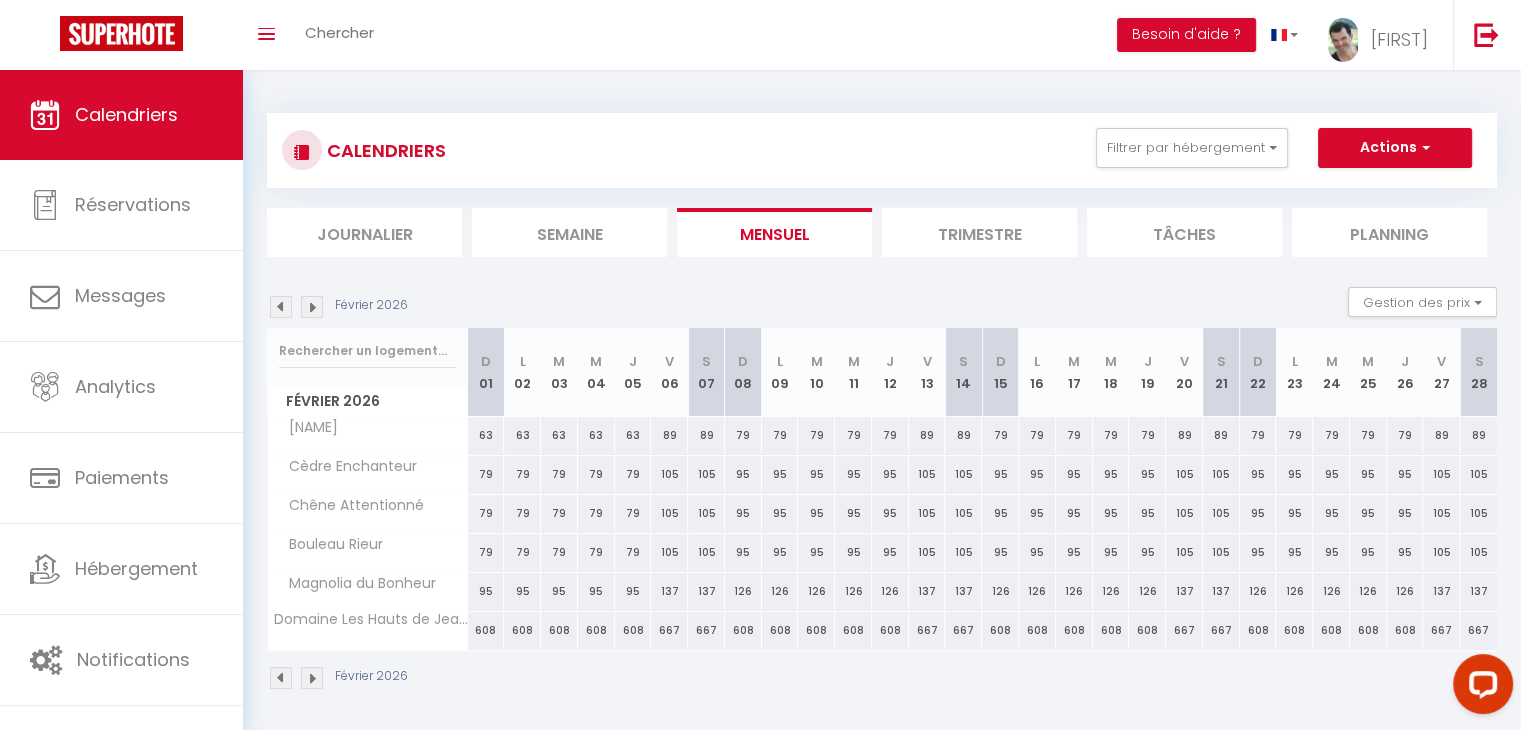 click at bounding box center (312, 307) 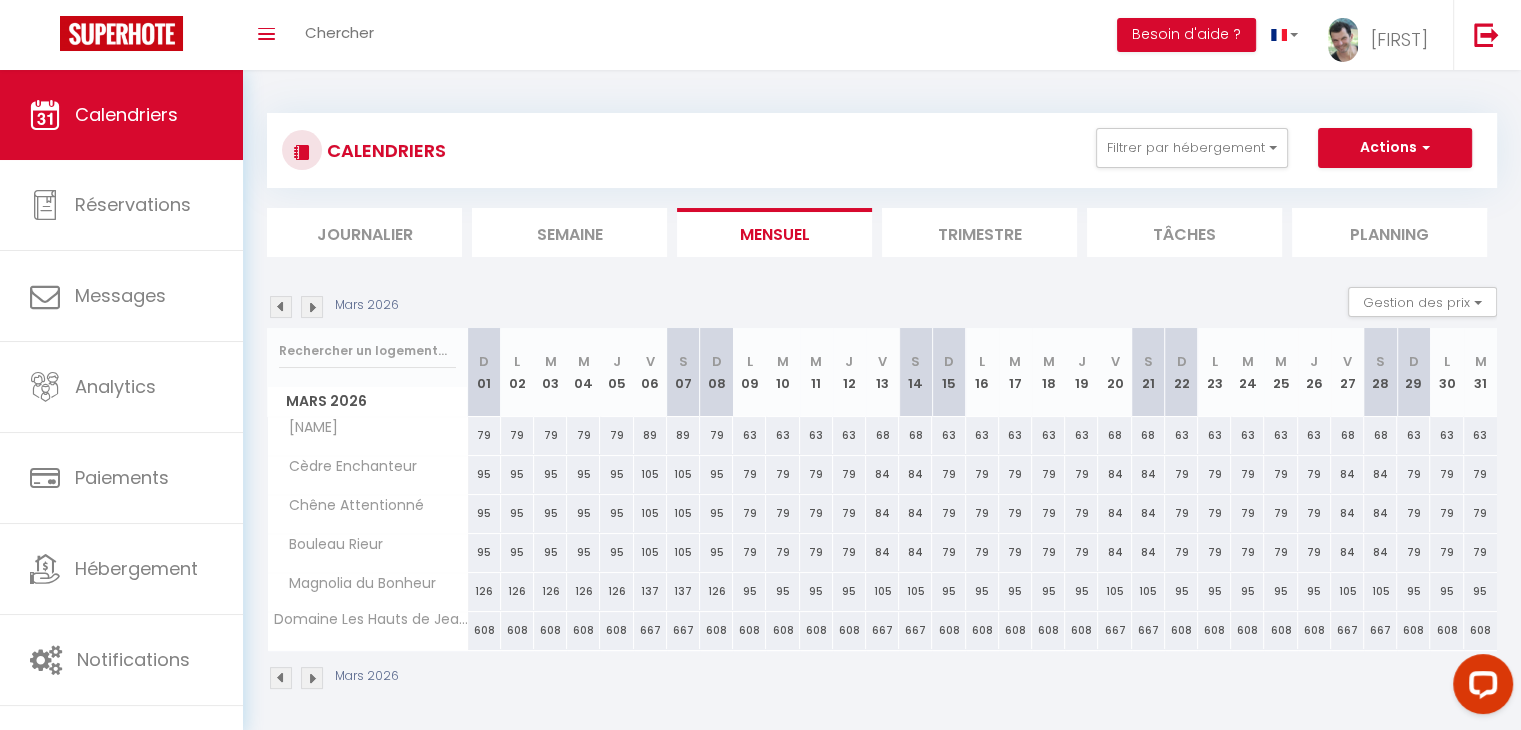 click at bounding box center [312, 307] 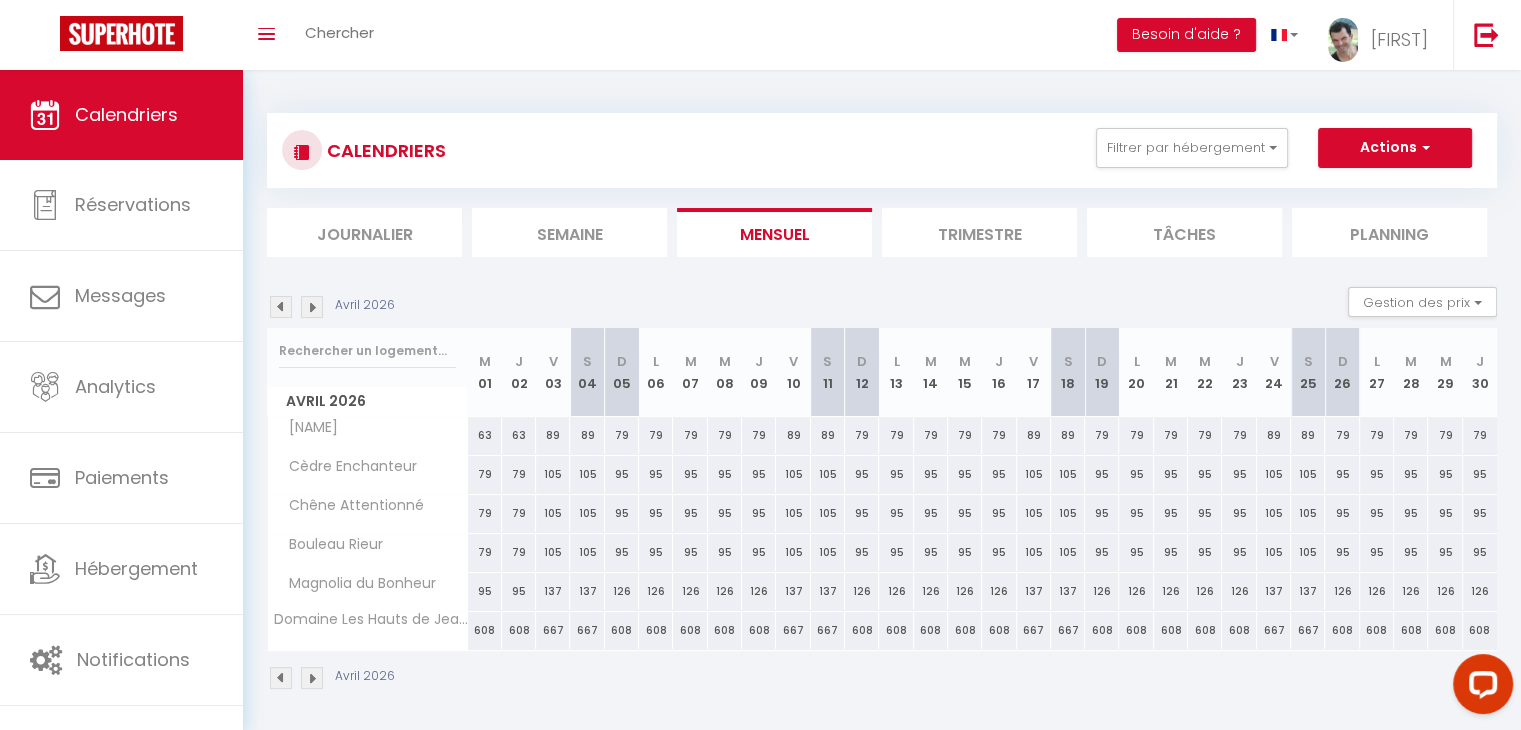 click at bounding box center (312, 307) 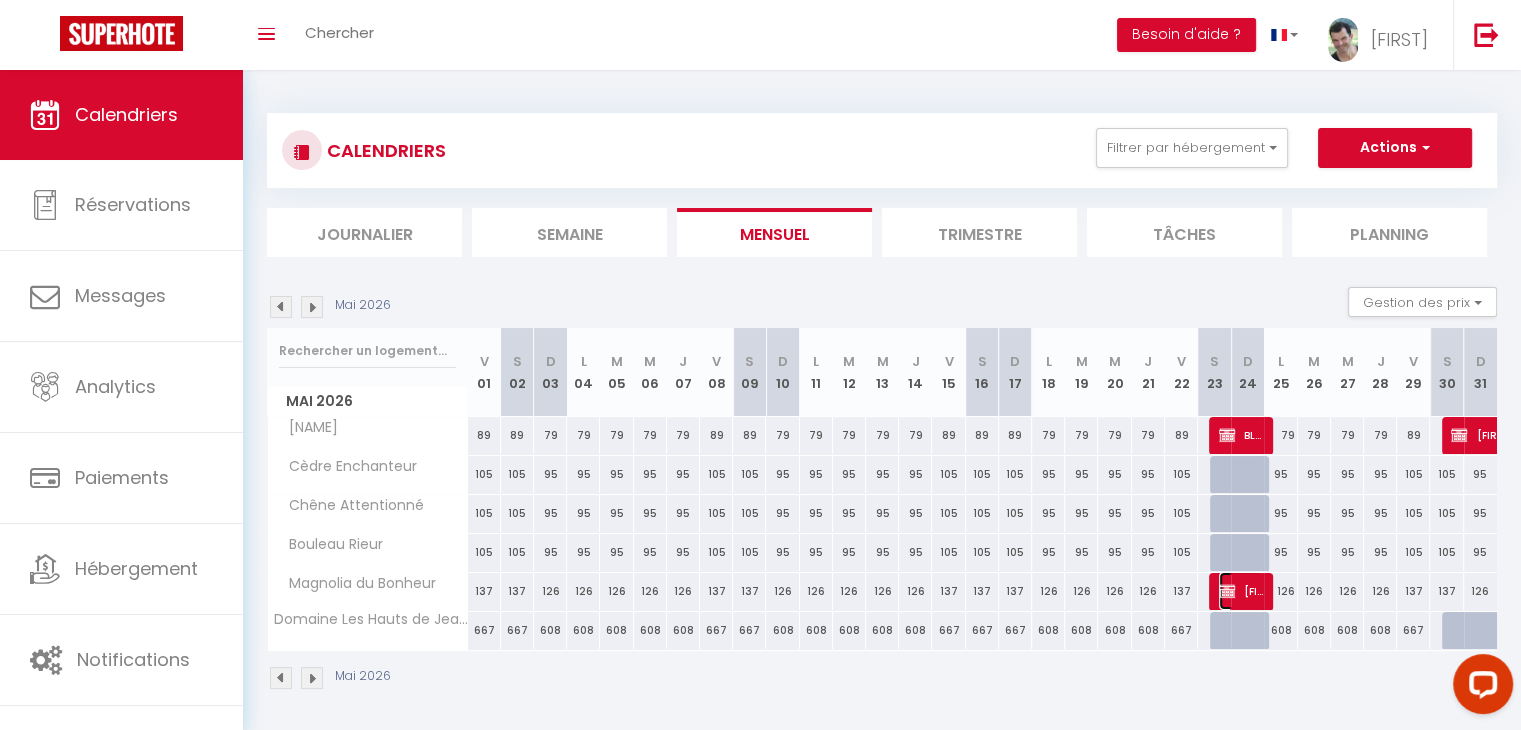 click on "[FIRST] [LAST]" at bounding box center (1241, 591) 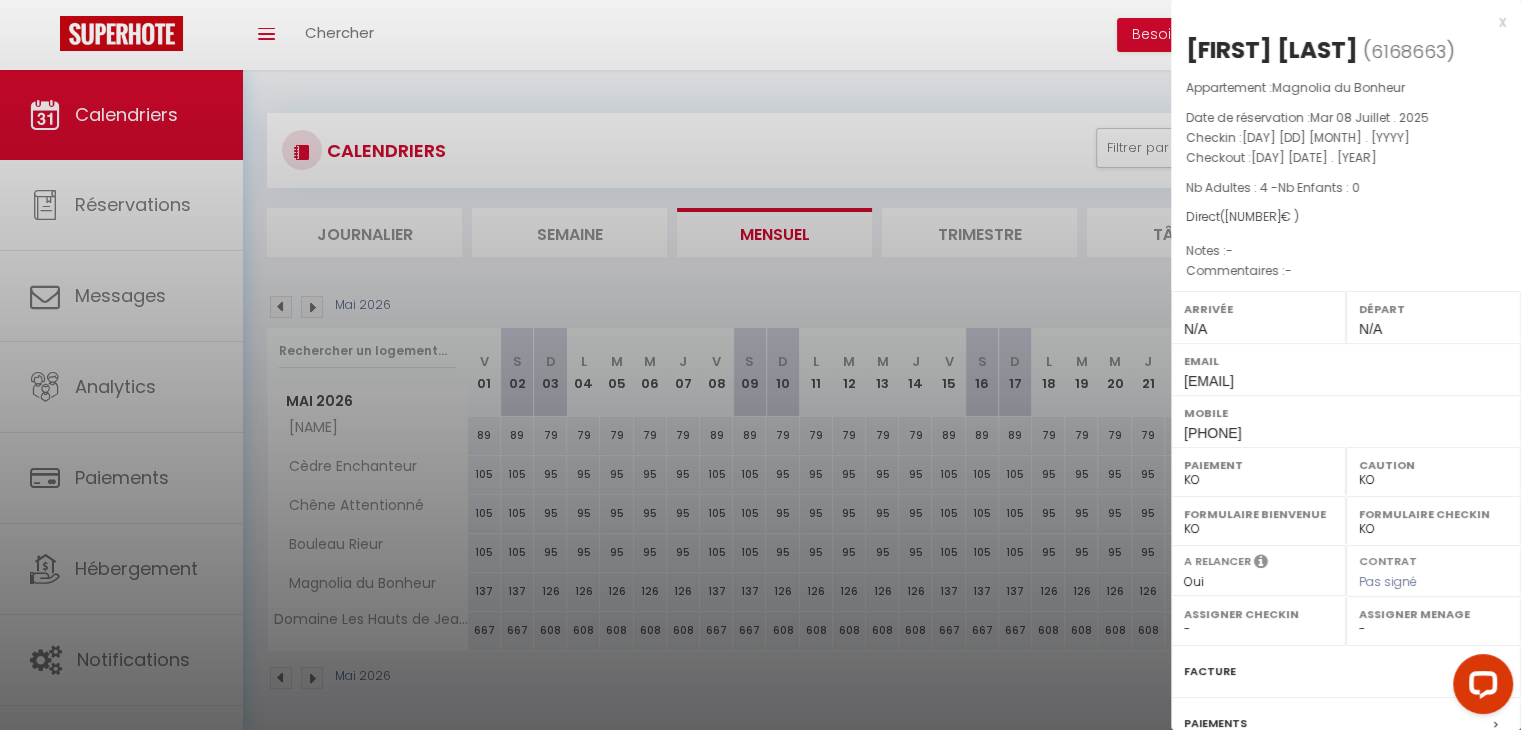 scroll, scrollTop: 231, scrollLeft: 0, axis: vertical 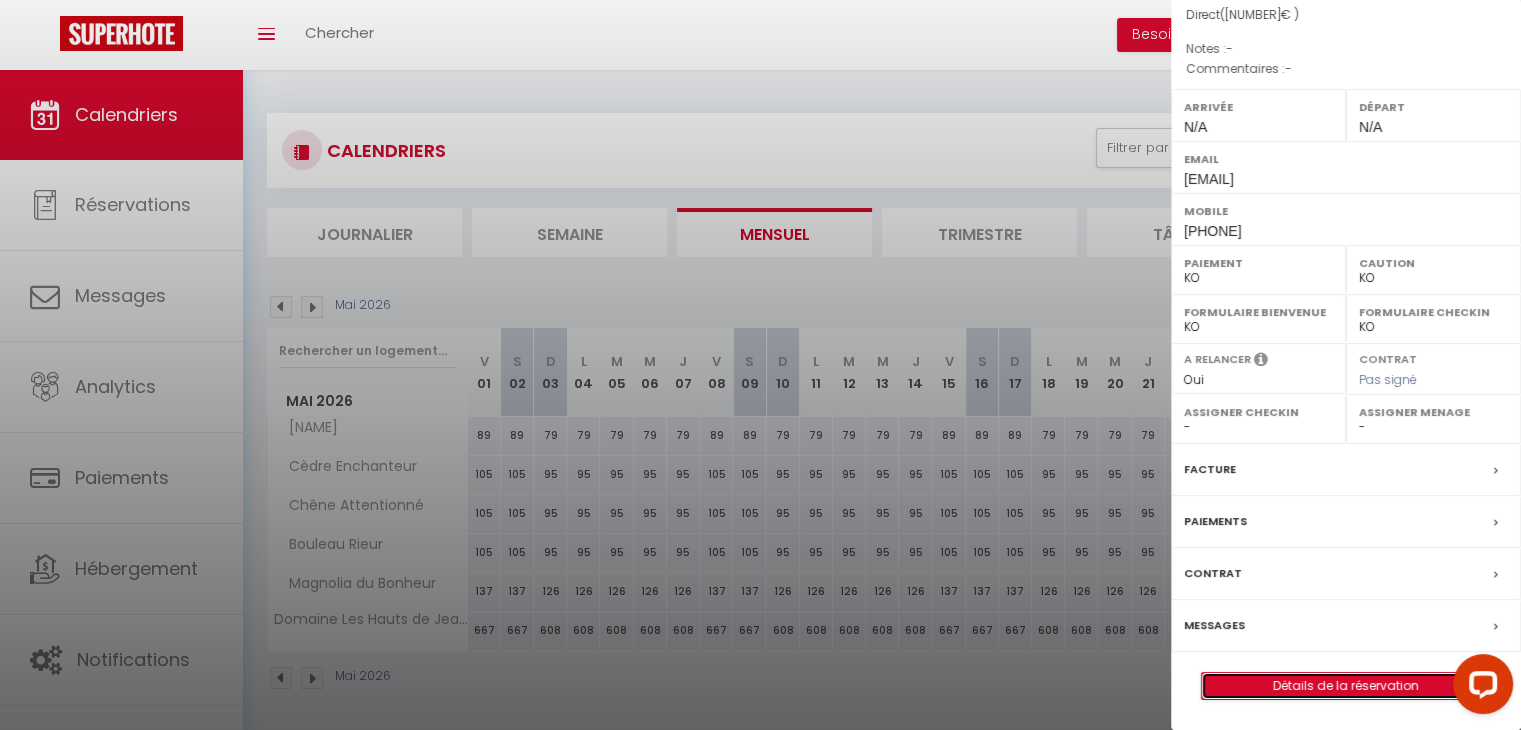 click on "Détails de la réservation" at bounding box center (1346, 686) 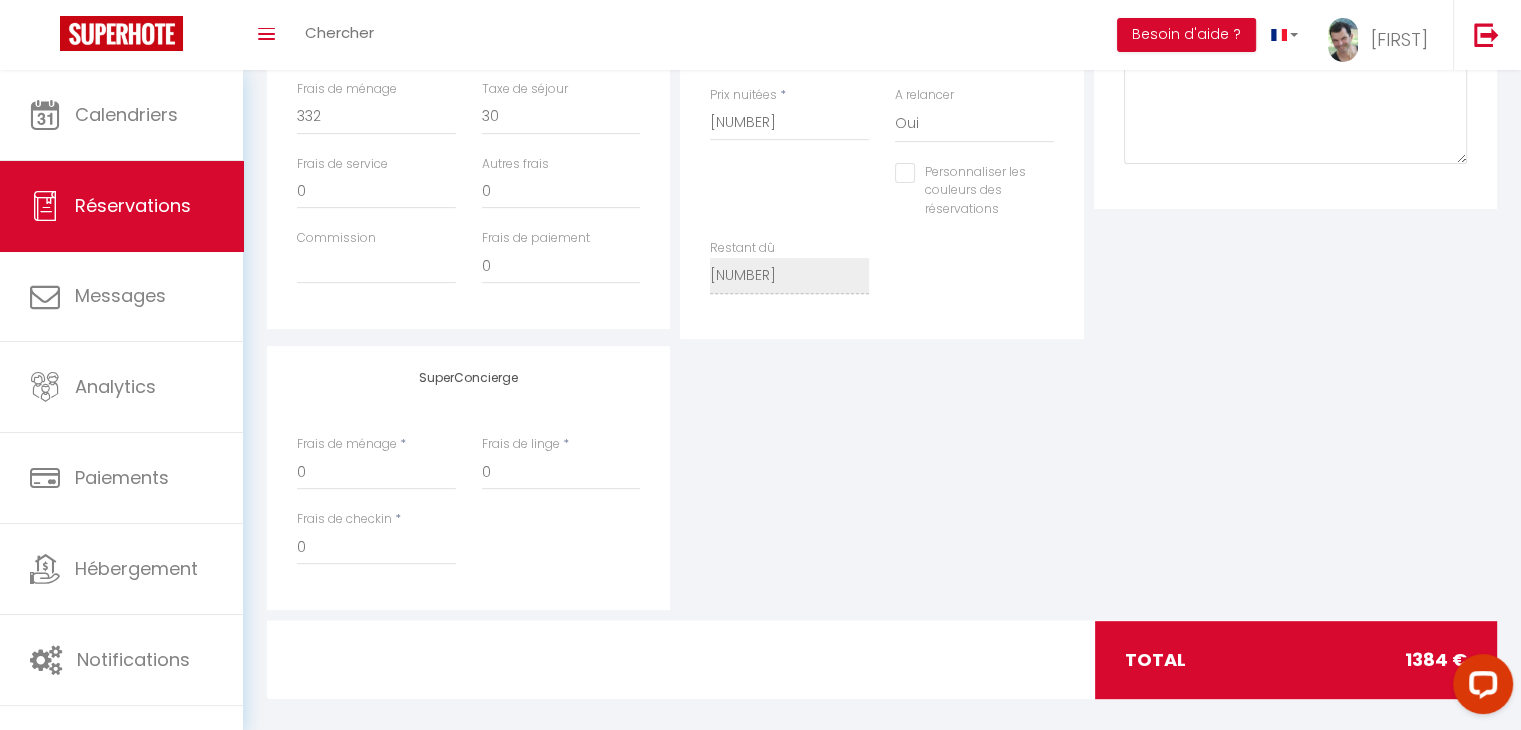 scroll, scrollTop: 736, scrollLeft: 0, axis: vertical 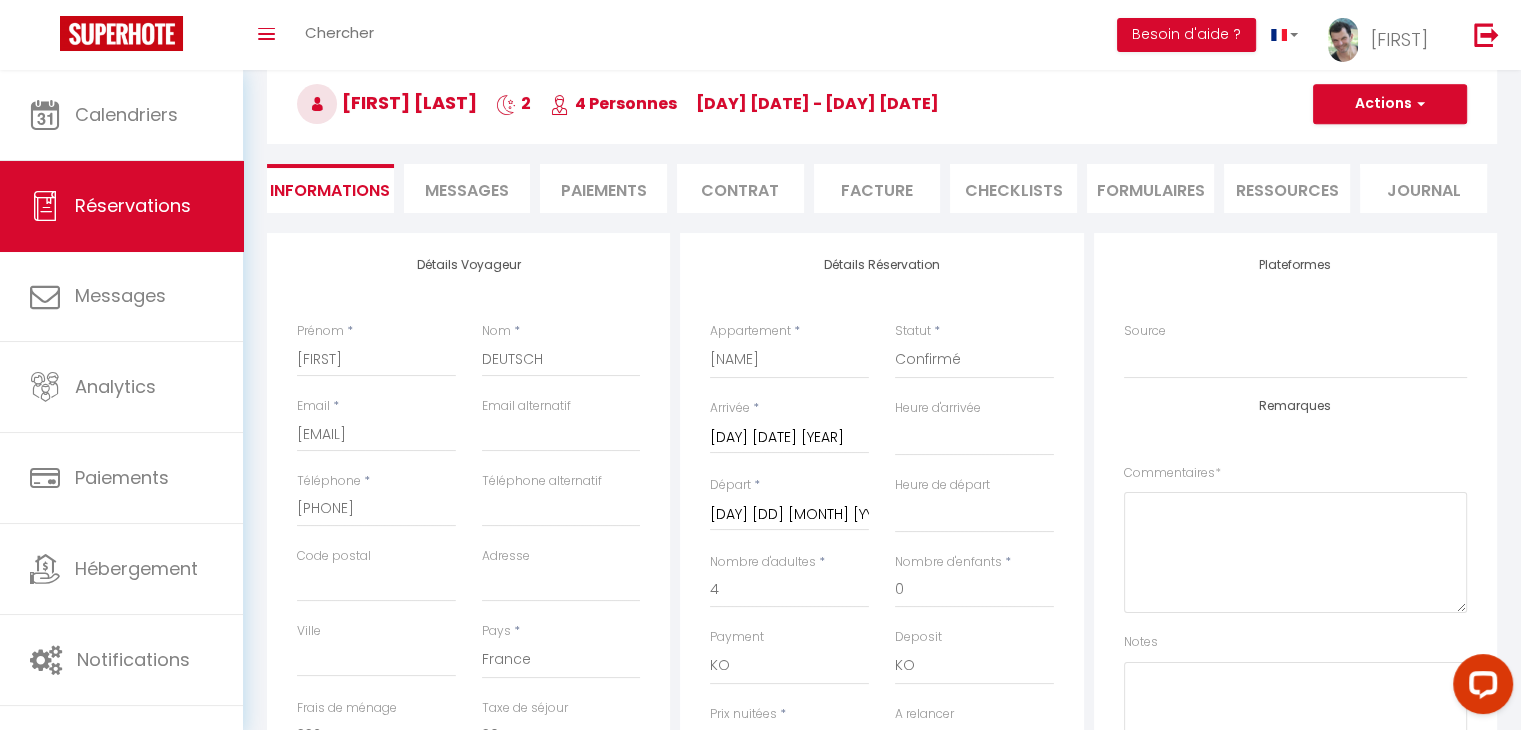 click on "Contrat" at bounding box center (740, 188) 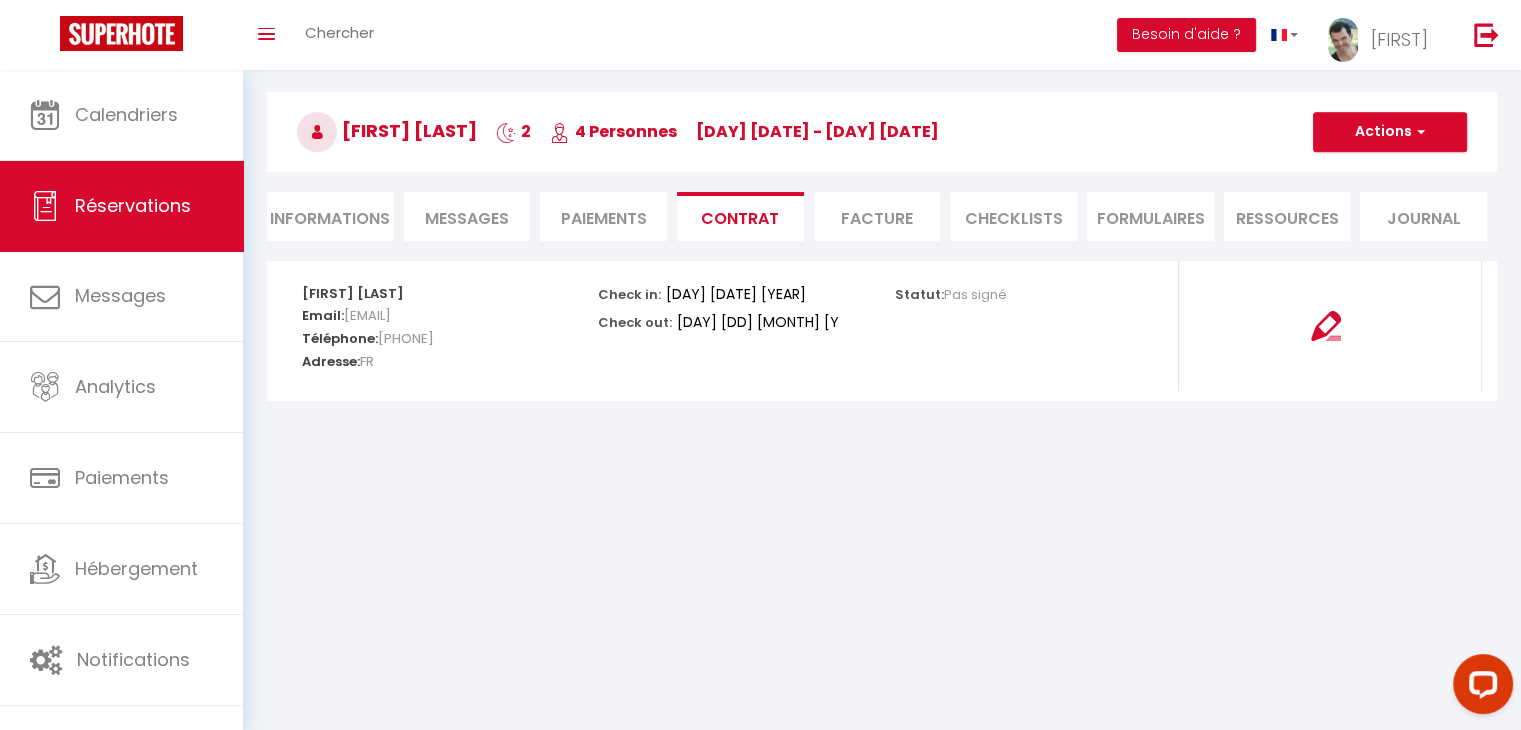 click at bounding box center [1326, 313] 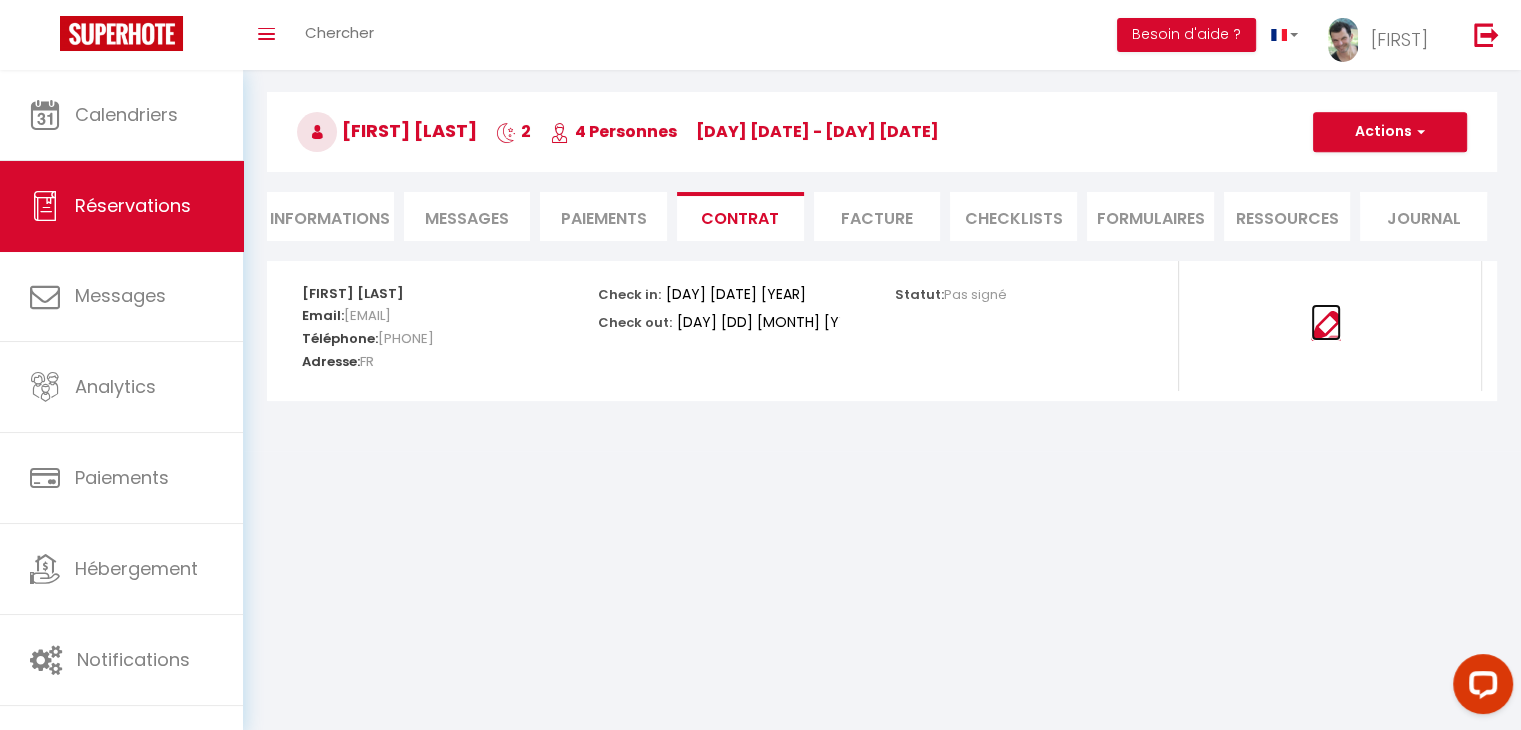 click at bounding box center [1326, 326] 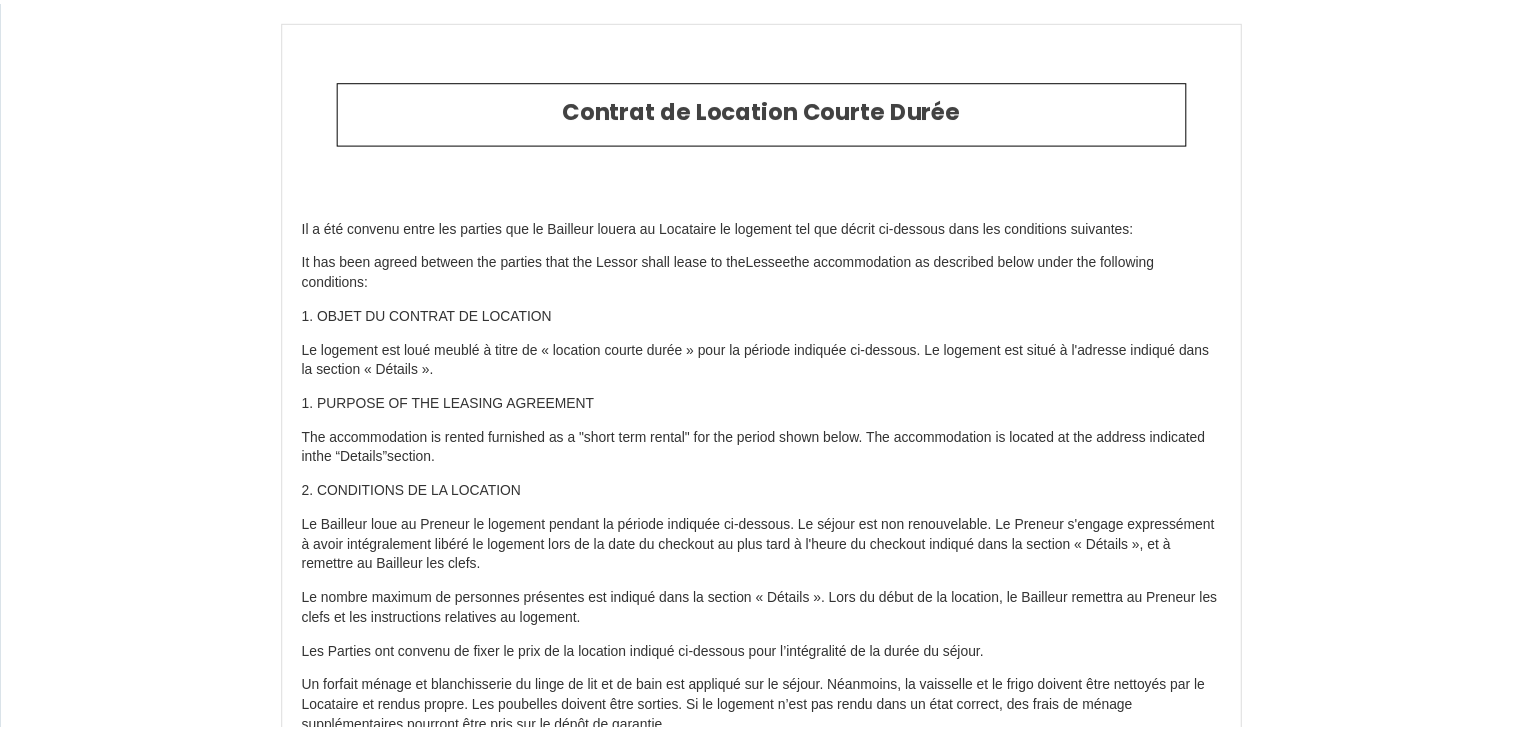 scroll, scrollTop: 5642, scrollLeft: 0, axis: vertical 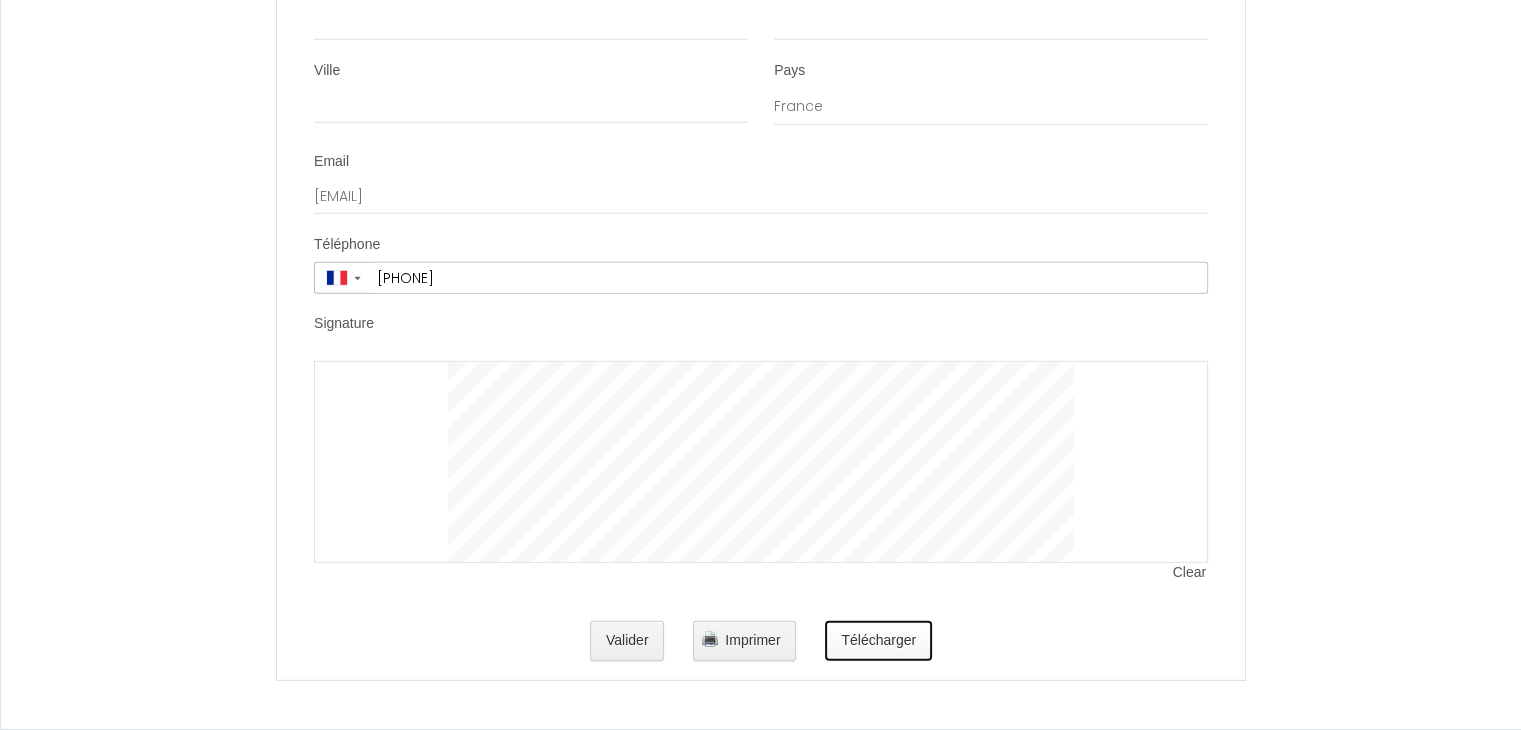 click on "Télécharger" at bounding box center [878, 641] 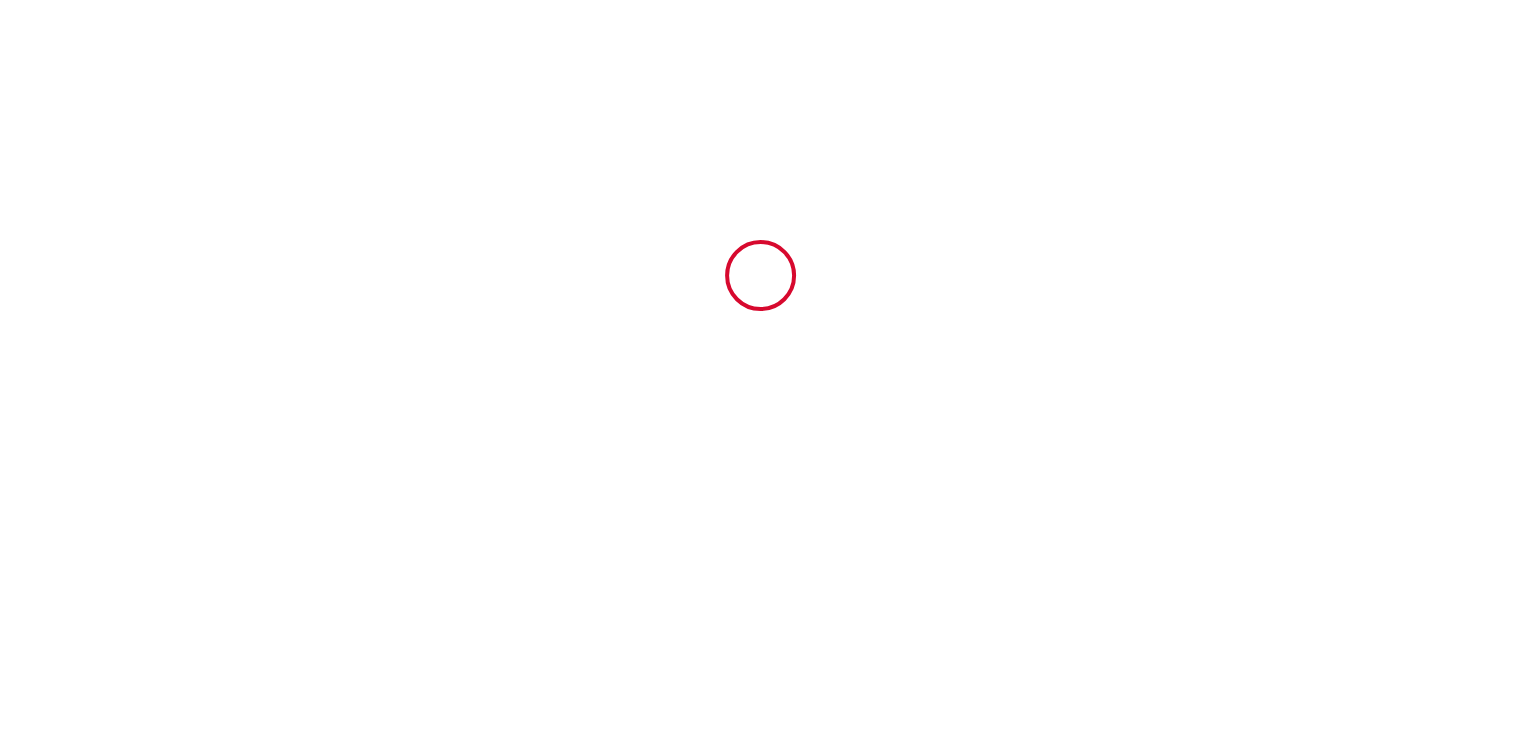 scroll, scrollTop: 0, scrollLeft: 0, axis: both 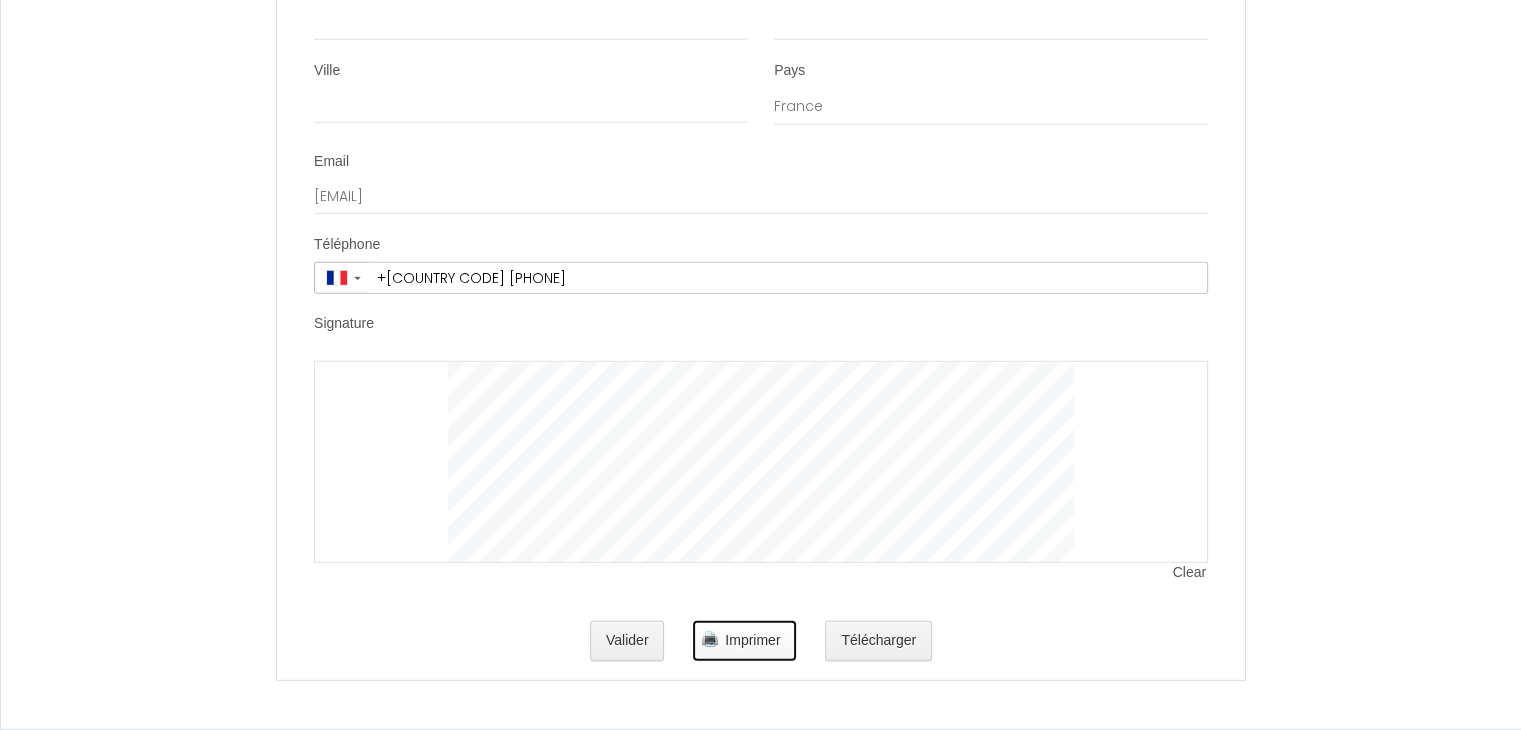 click on "Imprimer" at bounding box center [752, 640] 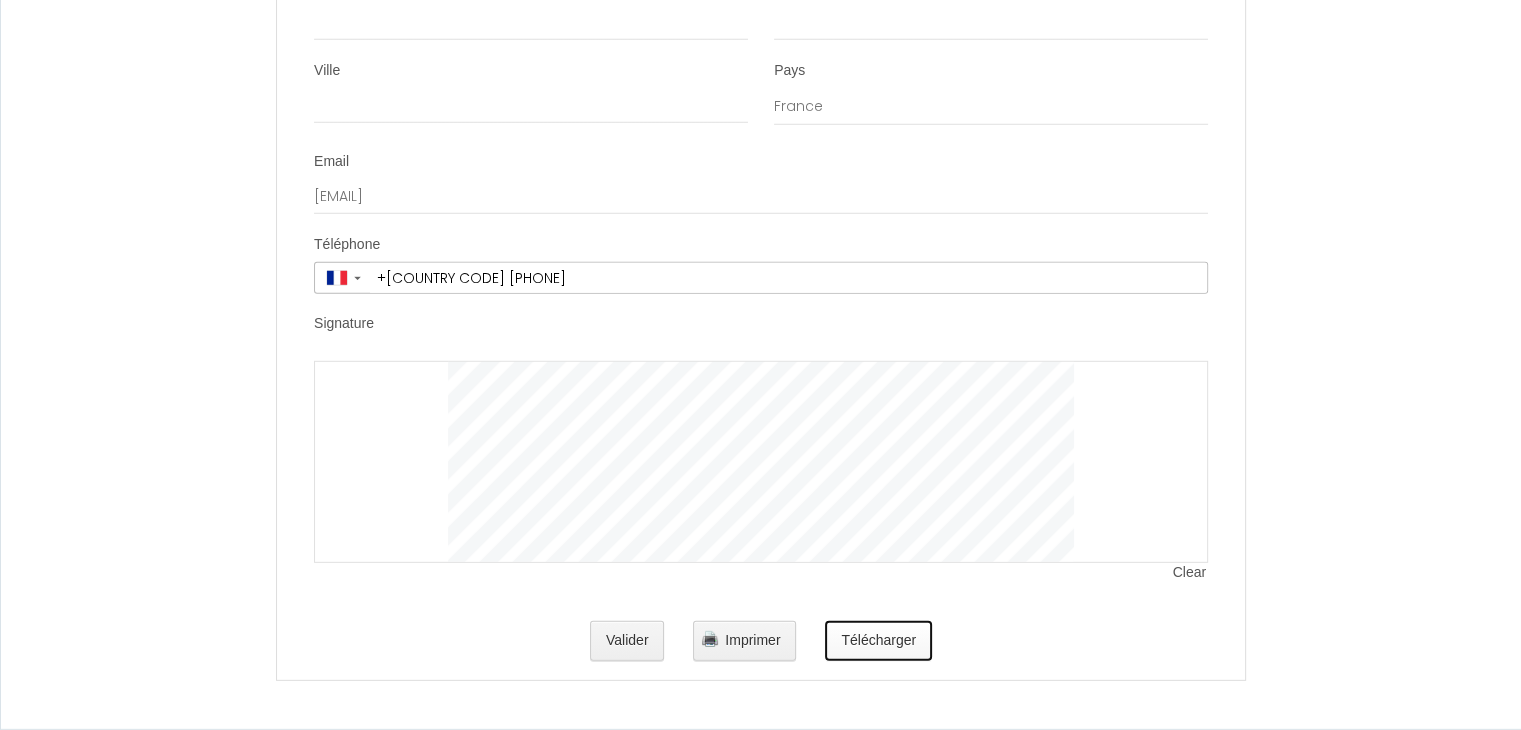 click on "Télécharger" at bounding box center [878, 641] 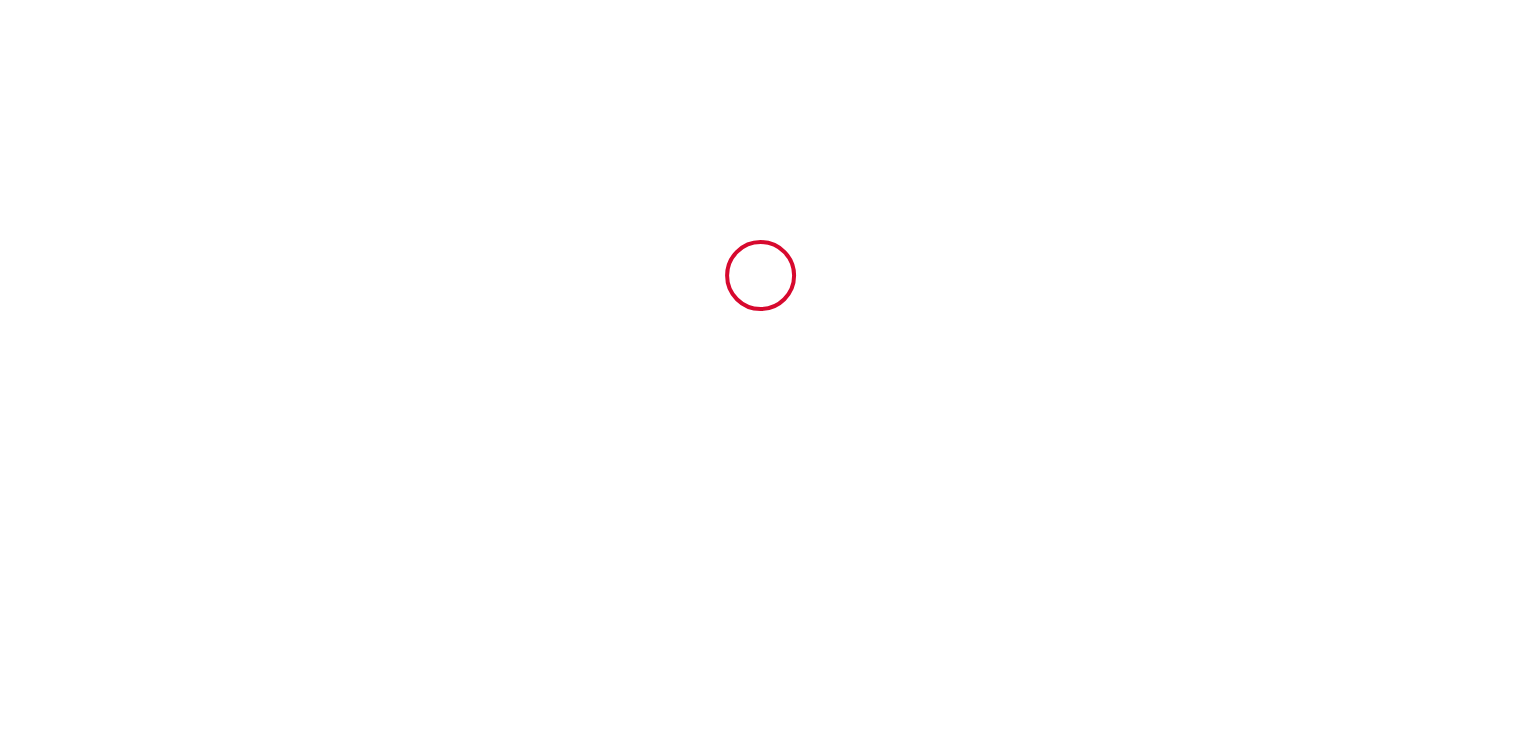 scroll, scrollTop: 0, scrollLeft: 0, axis: both 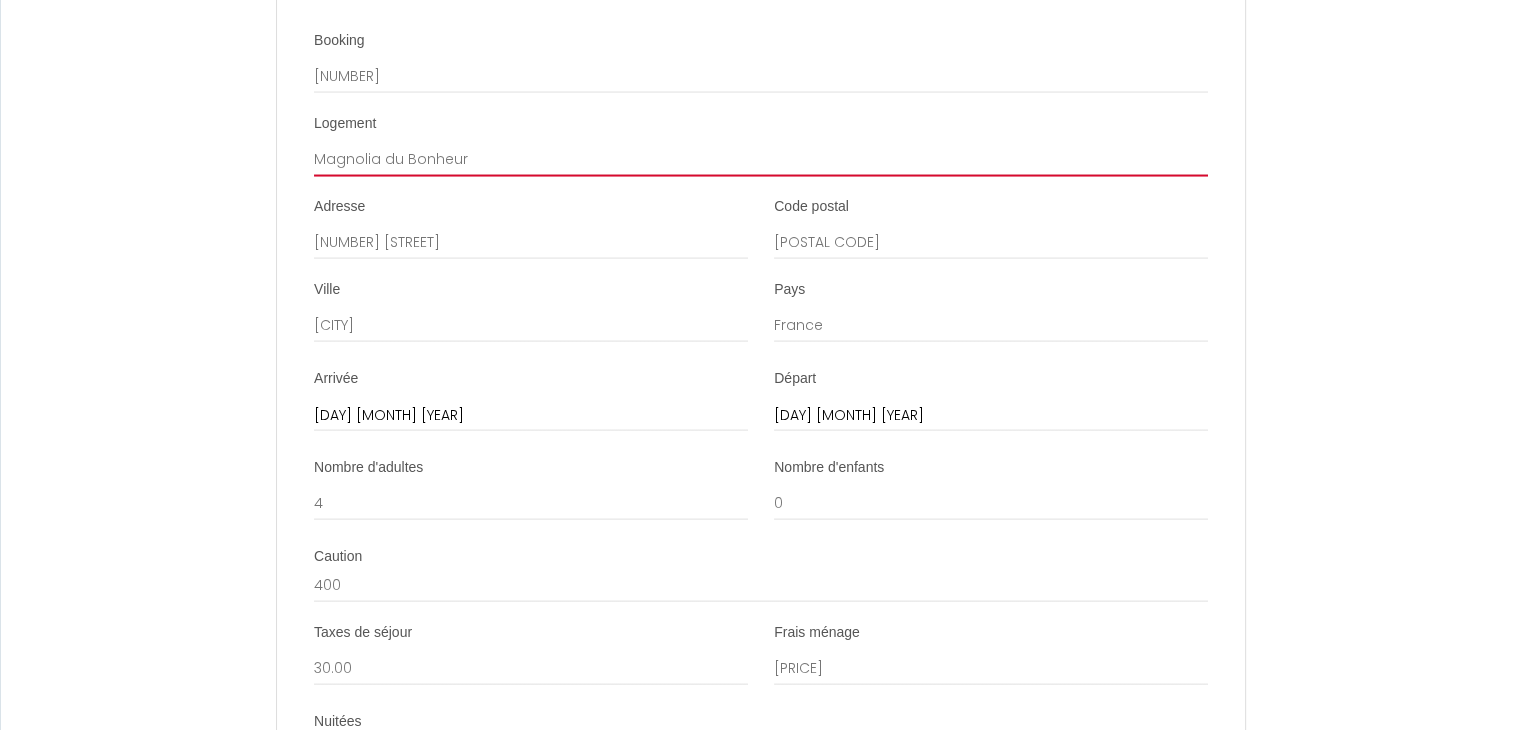 click on "Magnolia du Bonheur" at bounding box center [761, 159] 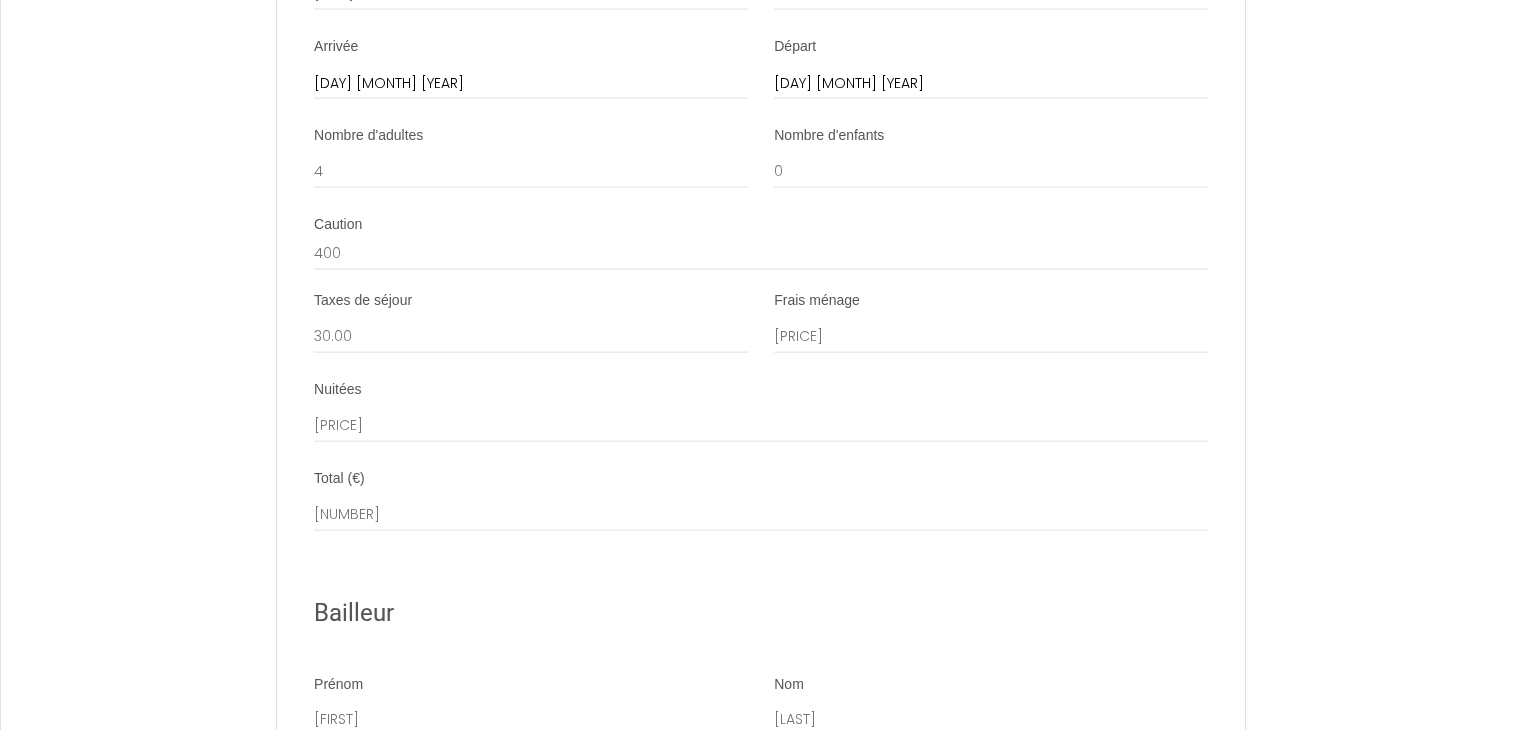 scroll, scrollTop: 4462, scrollLeft: 0, axis: vertical 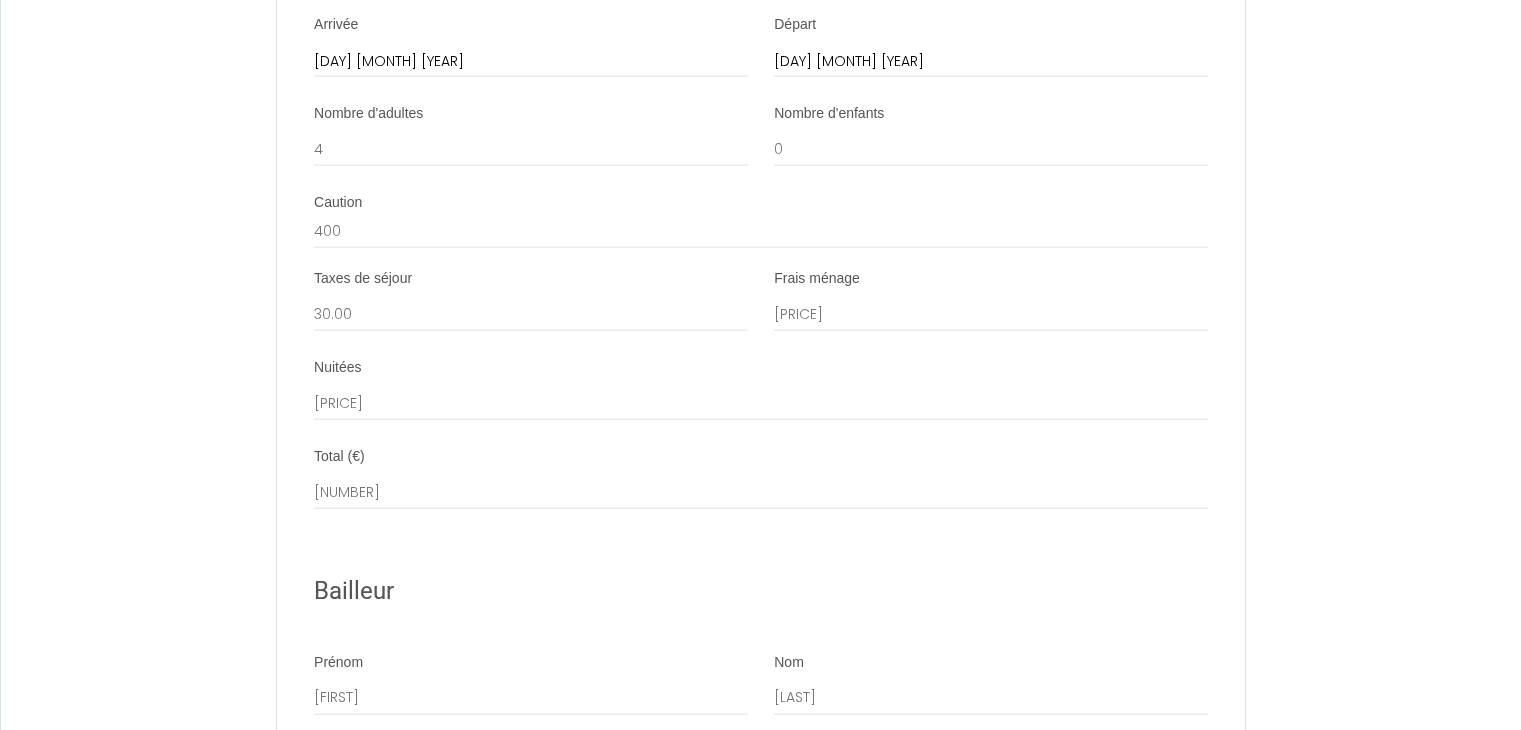 type on "Magnolia du Bonheur + Cèdre Enchanteur + Bouleau Rieur + Chêne attentionné" 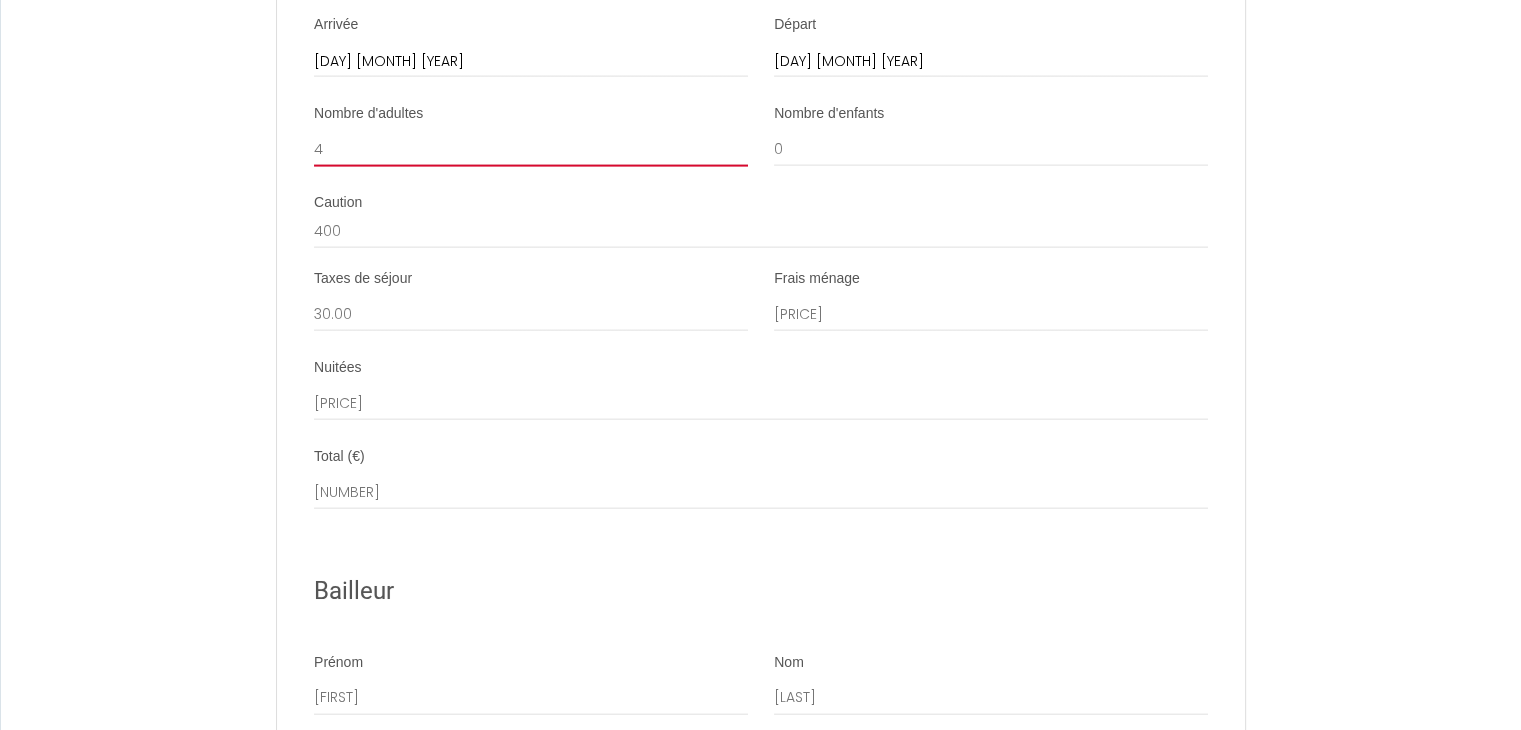 click on "4" at bounding box center [531, 149] 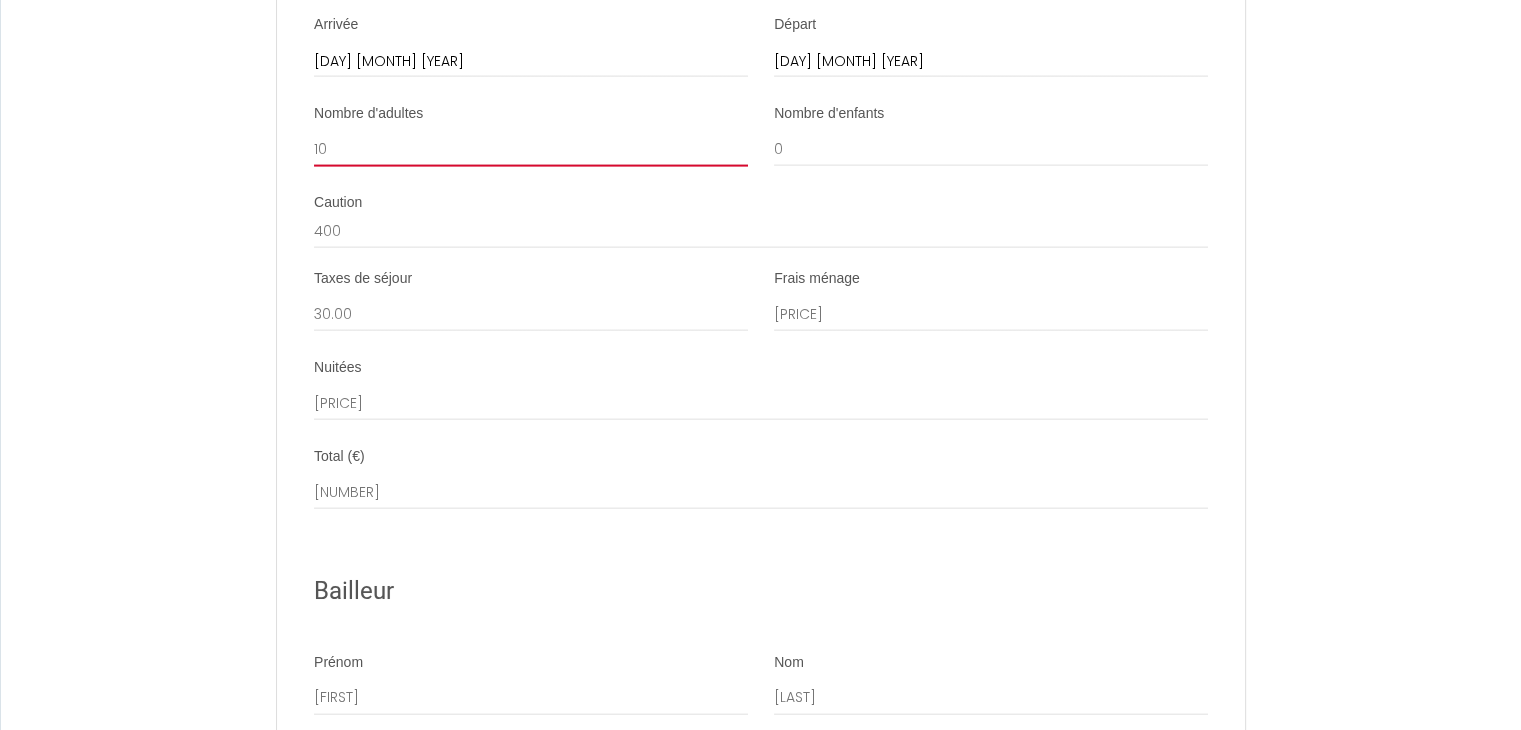 type on "10" 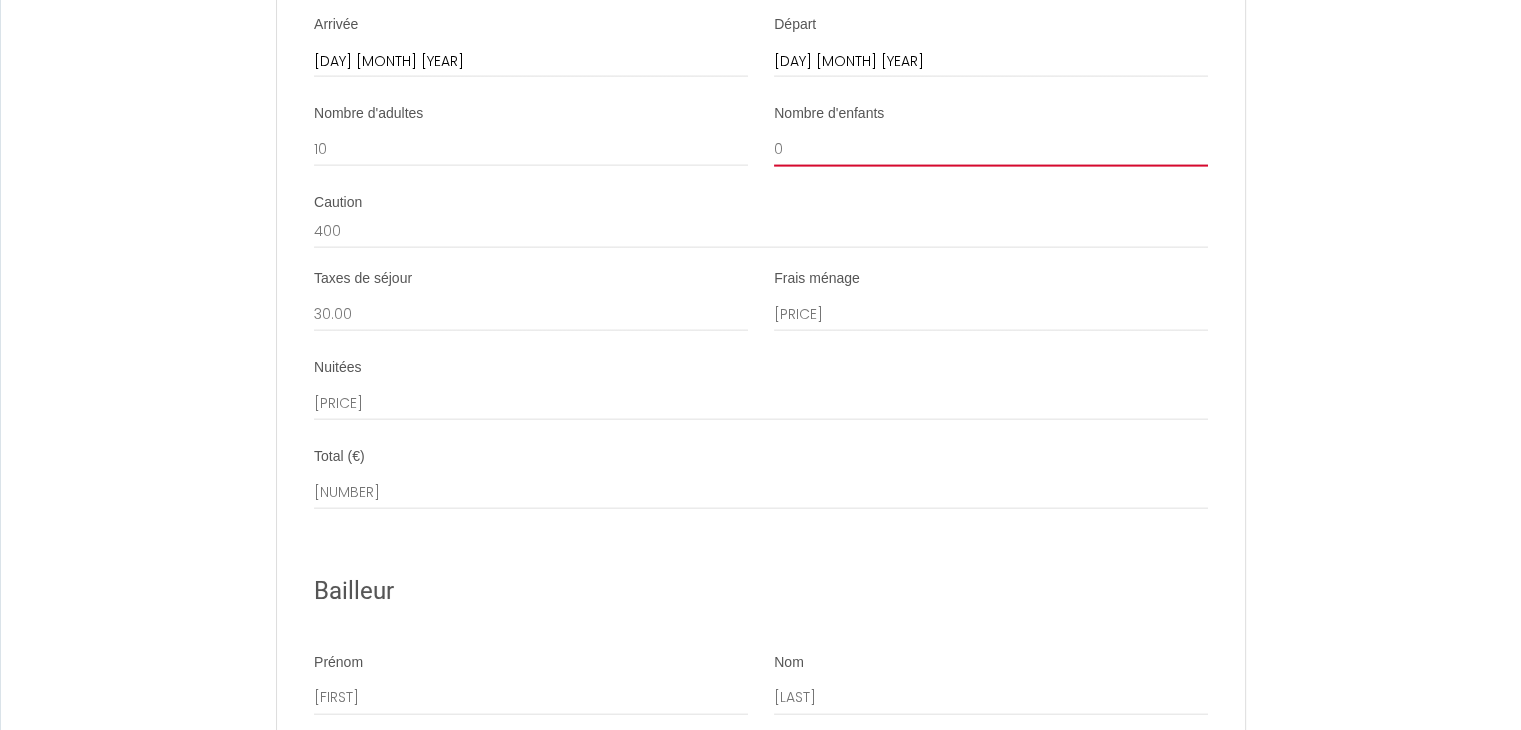 click on "0" at bounding box center (991, 149) 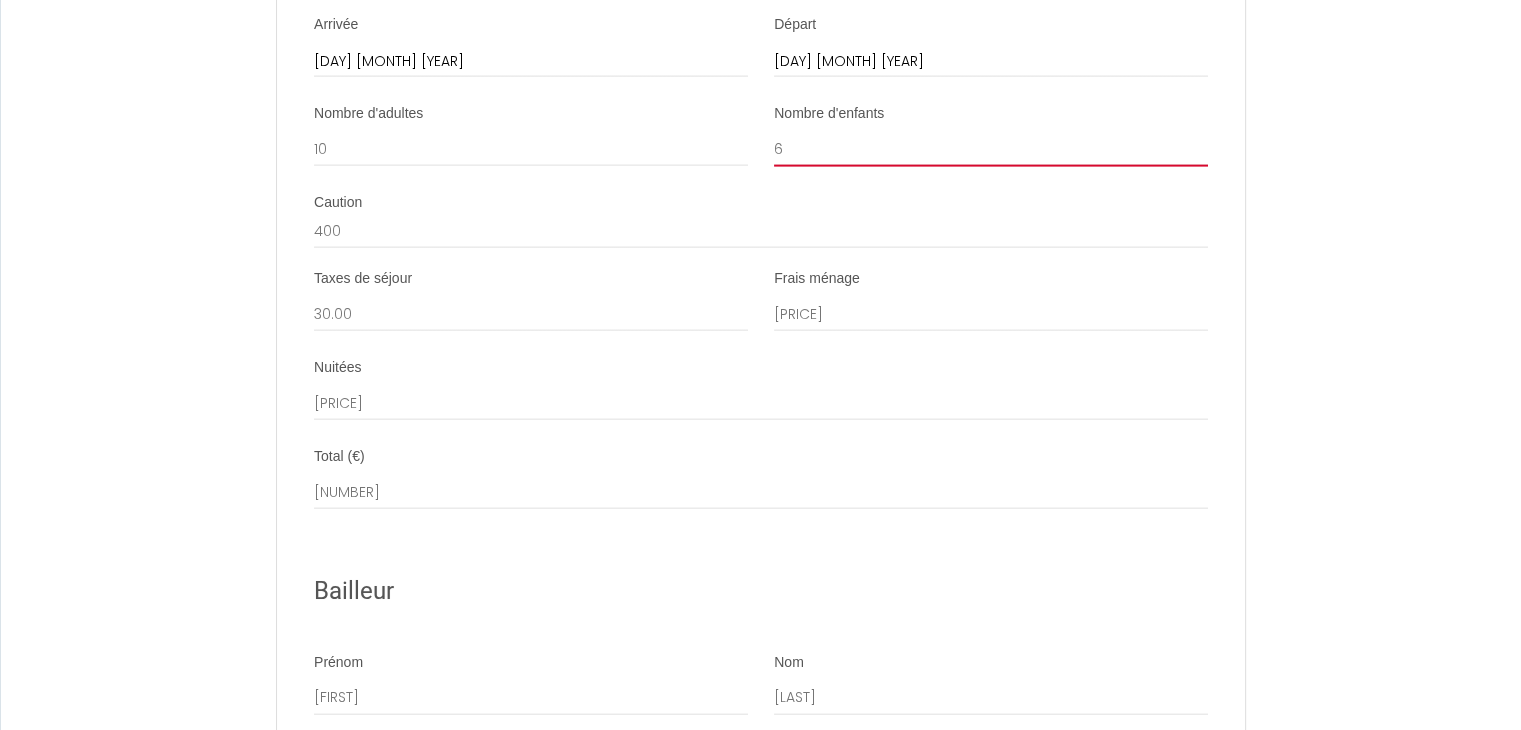 type on "6" 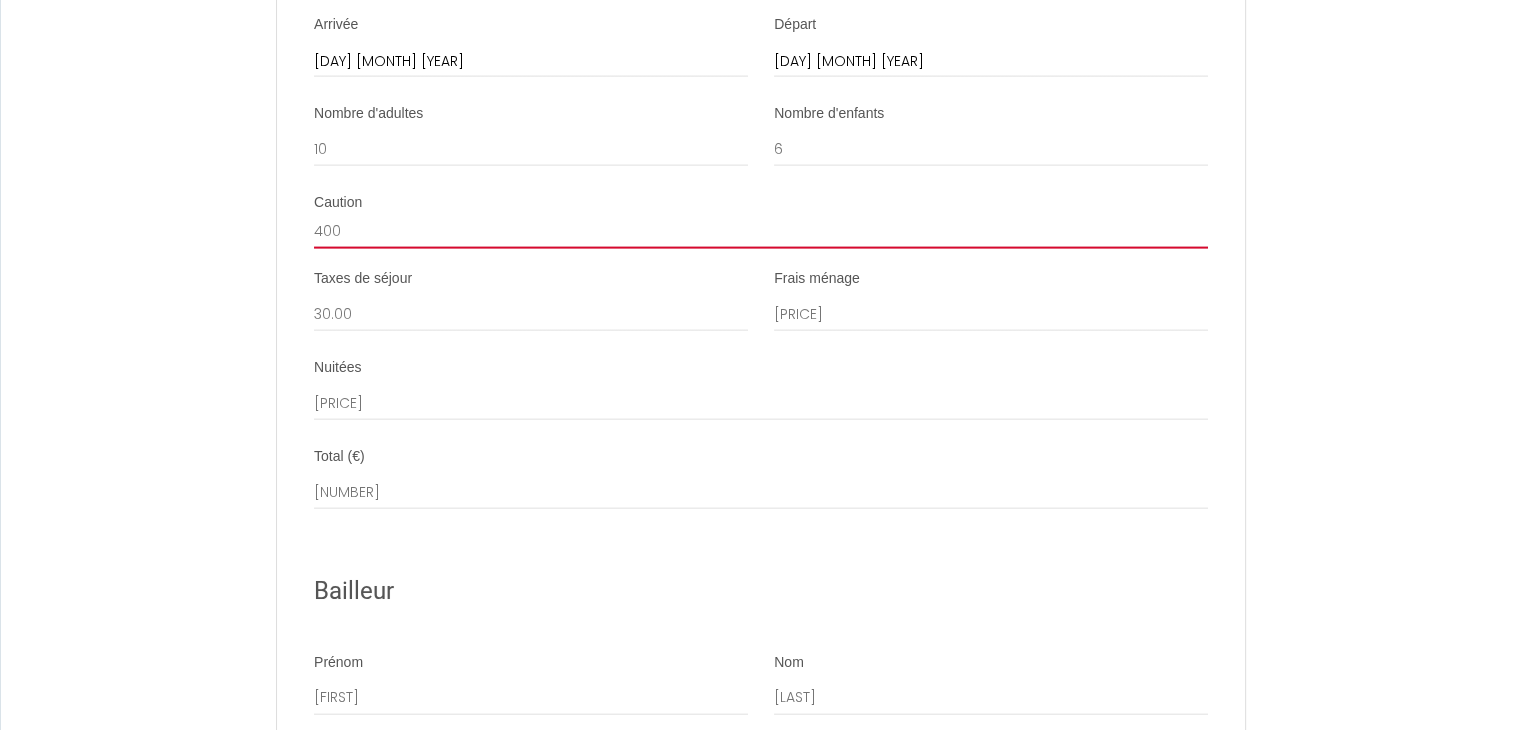 click on "400" at bounding box center [761, 231] 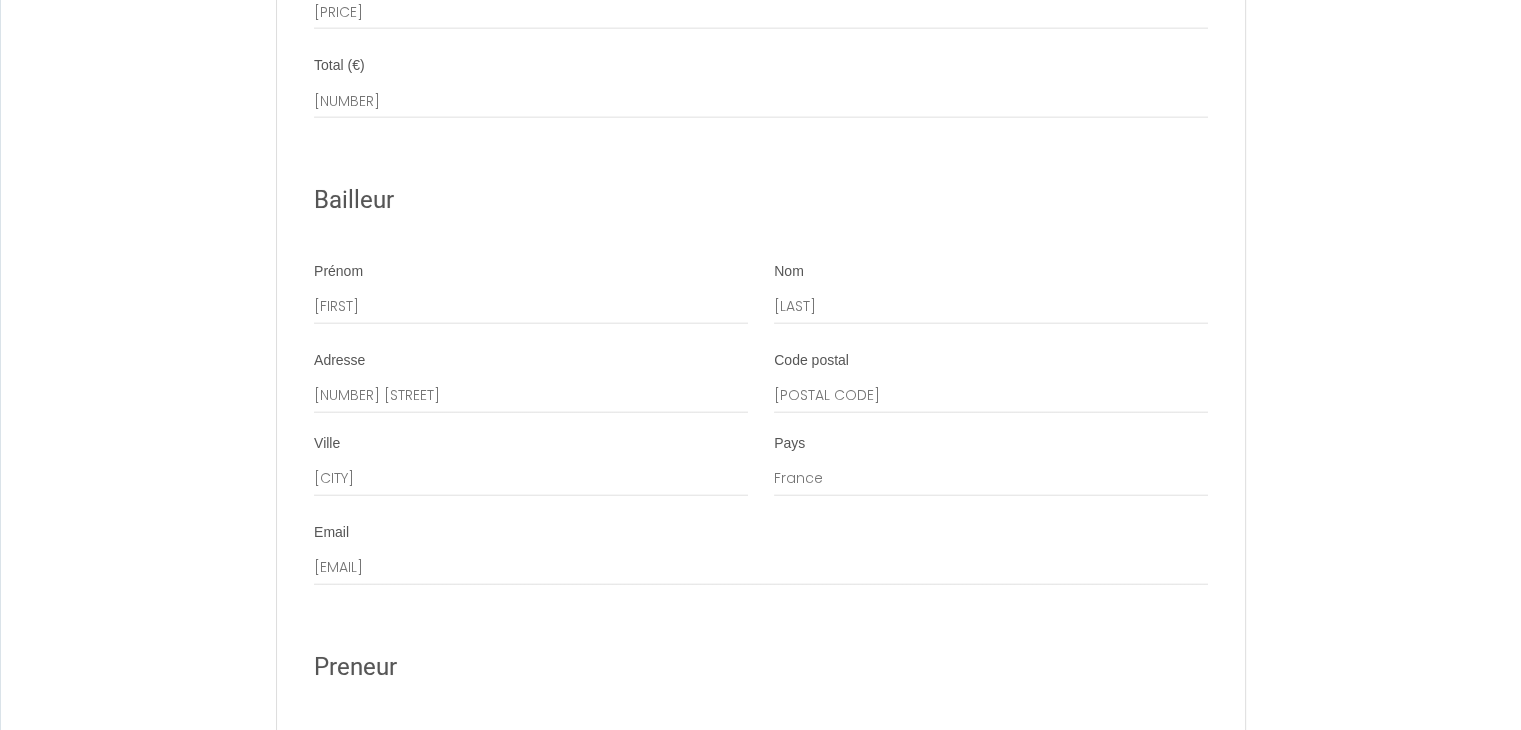 scroll, scrollTop: 4860, scrollLeft: 0, axis: vertical 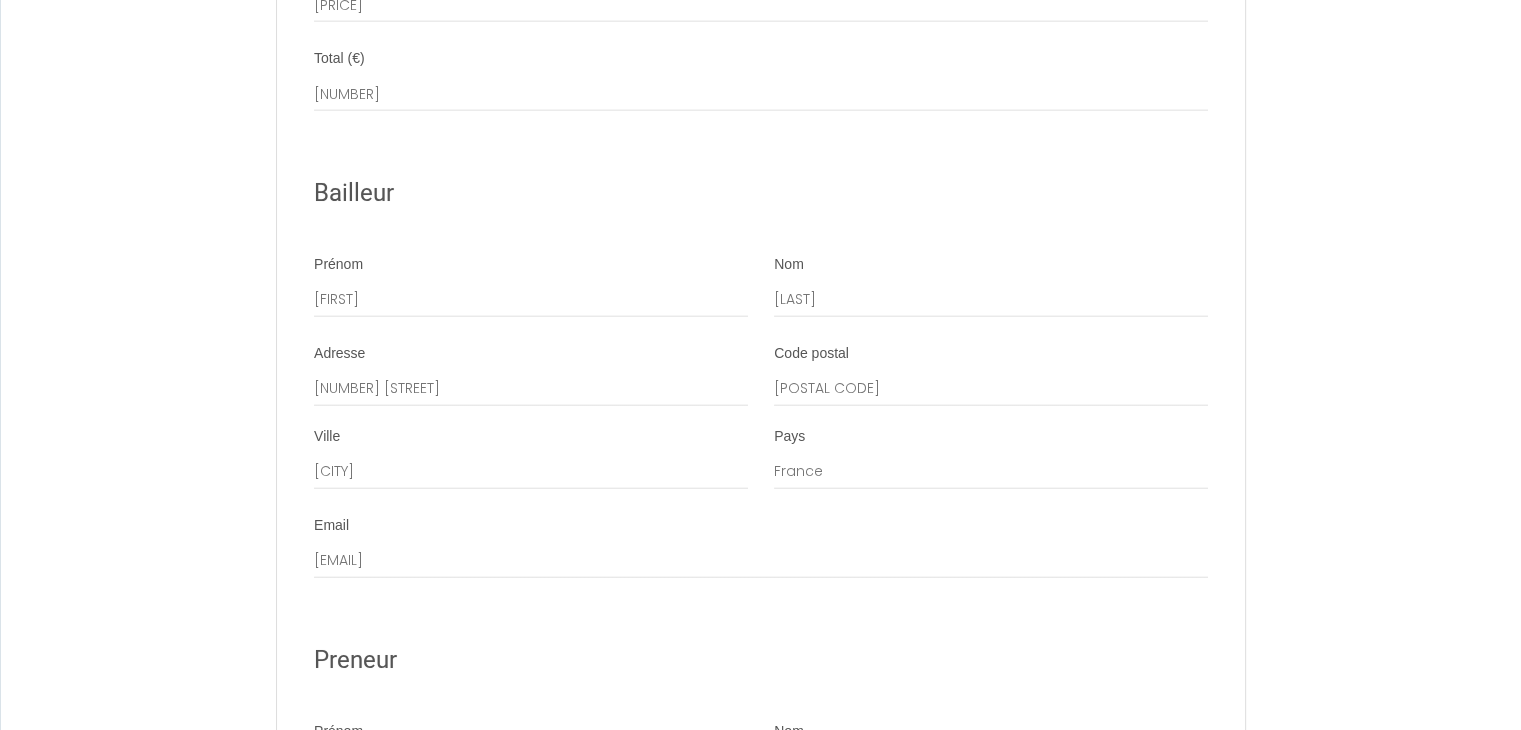 type on "1500 (chèque à l'arrivée)" 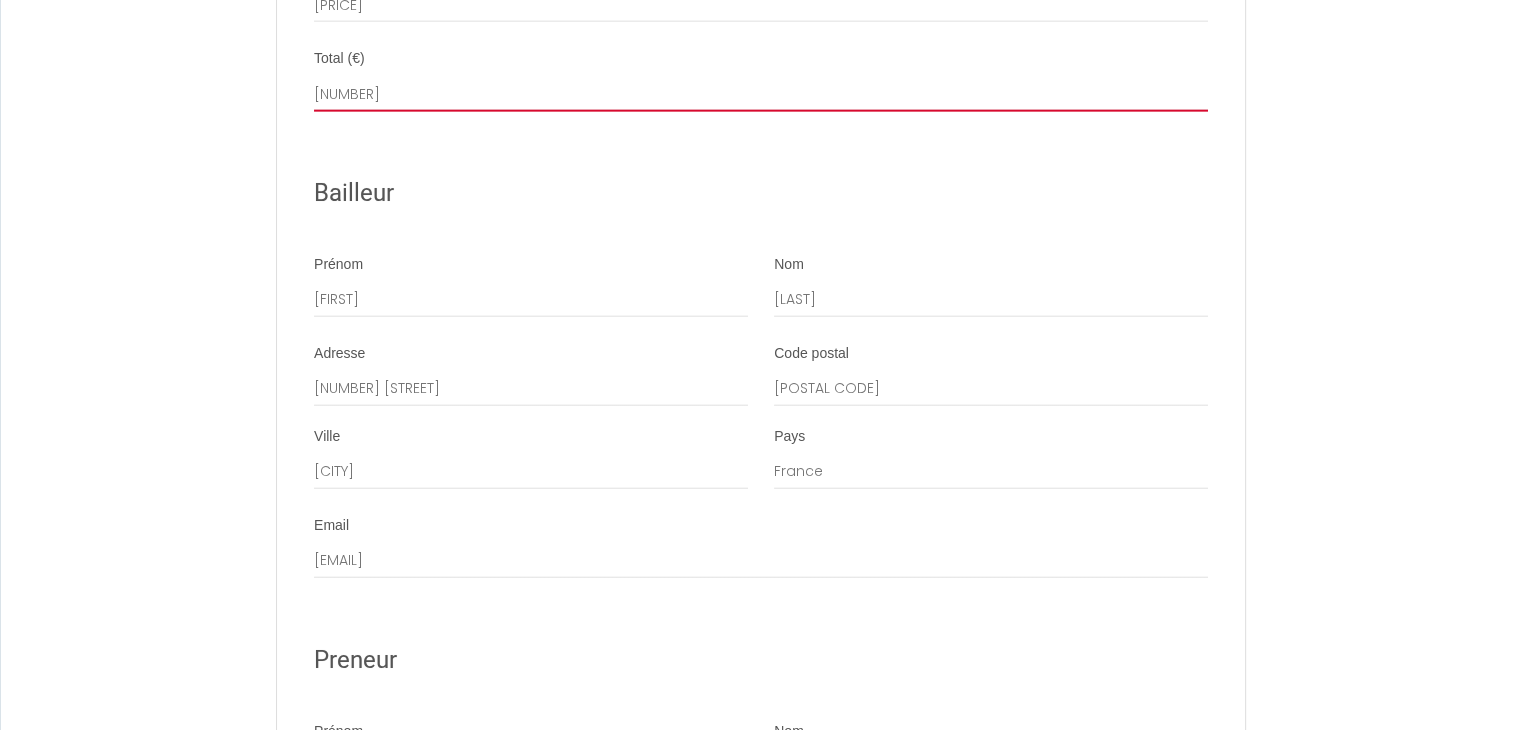 click on "[NUMBER]" at bounding box center [761, 94] 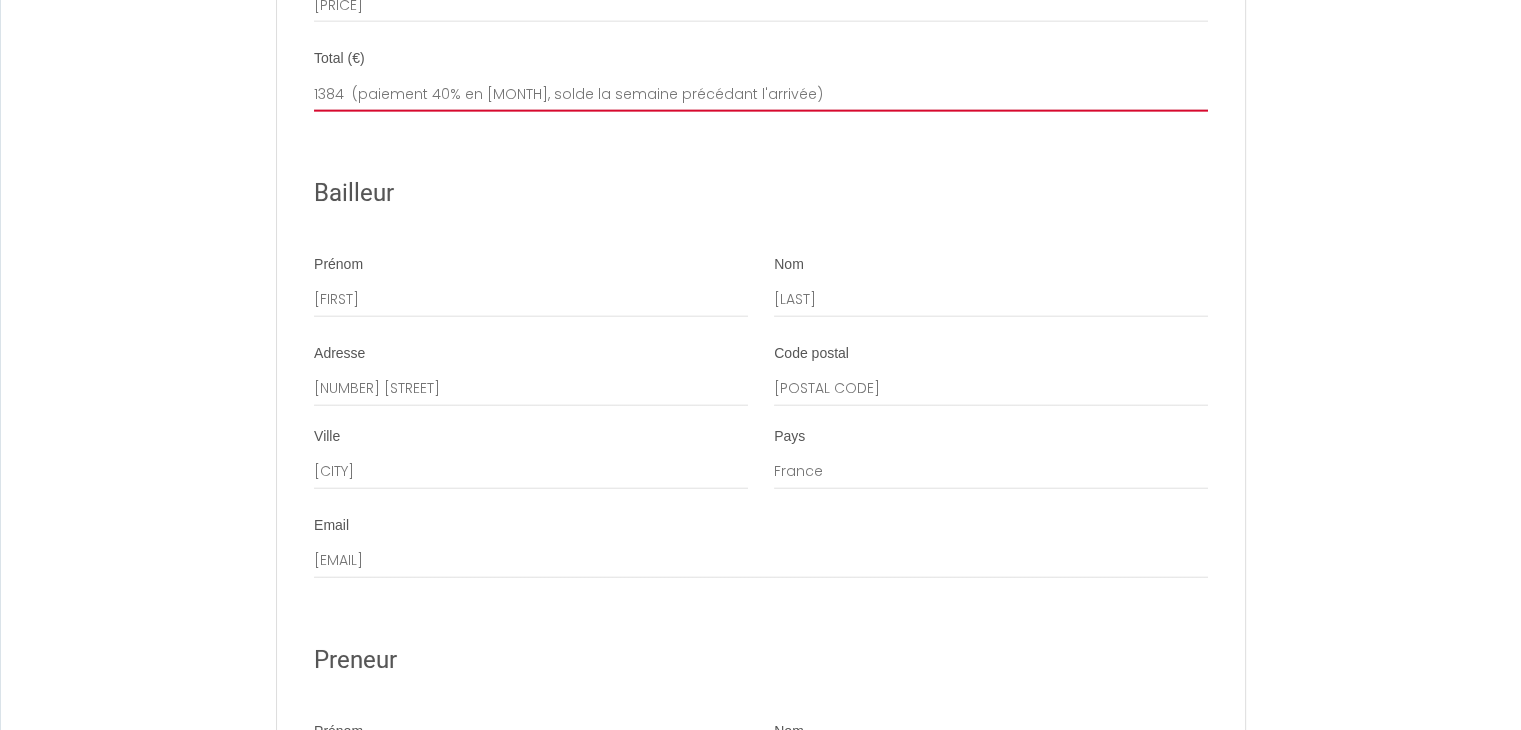click on "1384  (paiement 40% en janvier, solde la semaine précédant l'arrivée)" at bounding box center [761, 94] 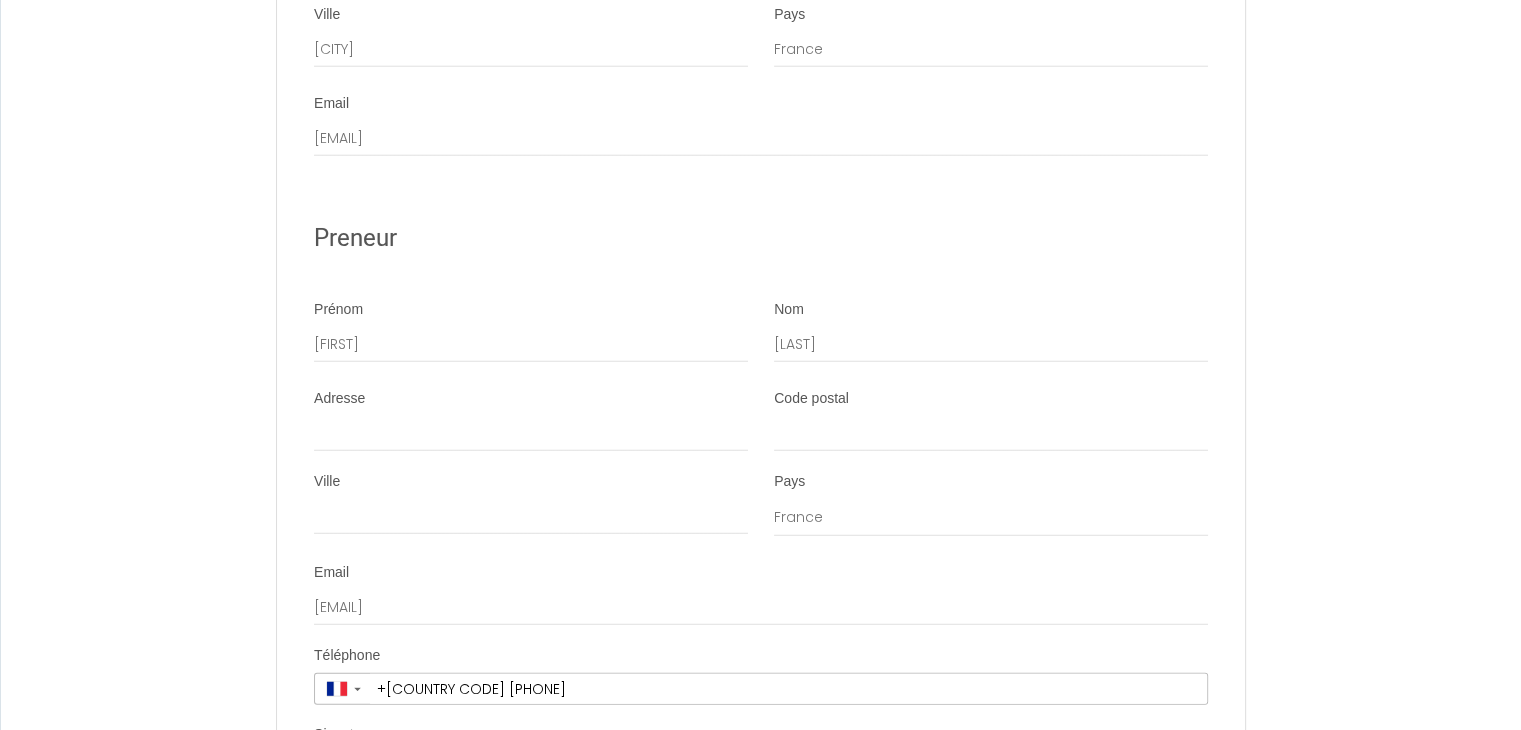scroll, scrollTop: 5304, scrollLeft: 0, axis: vertical 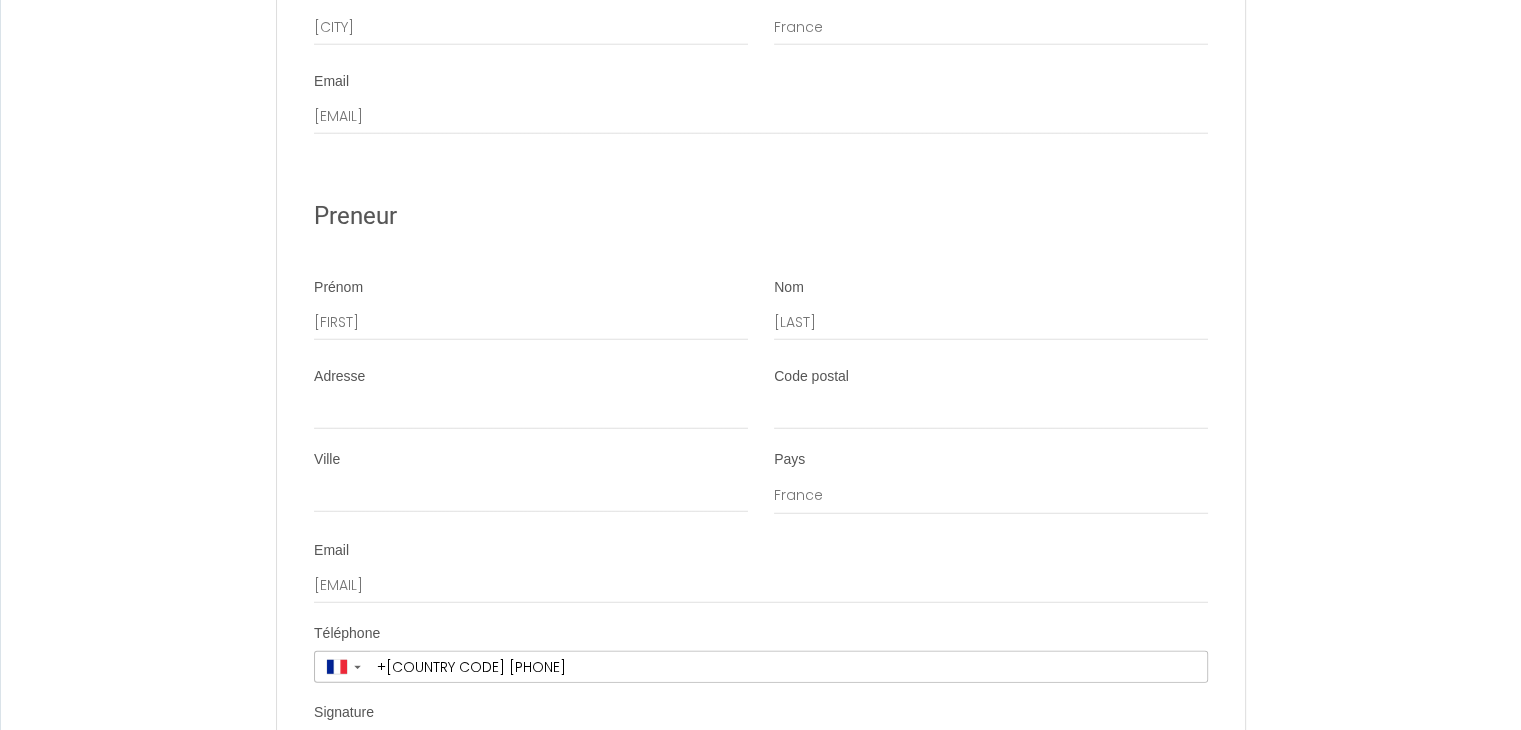 type on "1384  (paiement 40% en janvier, solde la semaine précédant l'arrivée)" 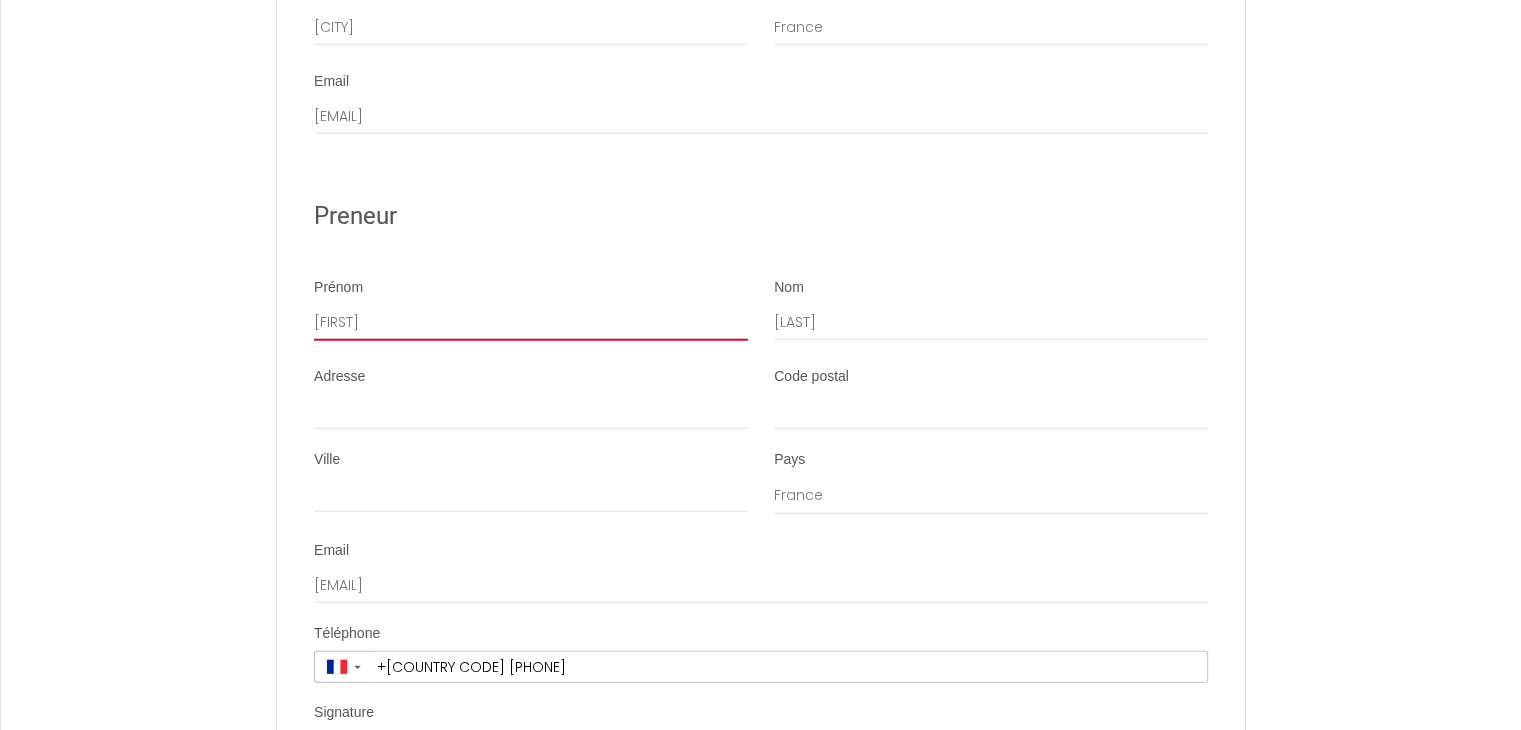 click on "[FIRST]" at bounding box center (531, 323) 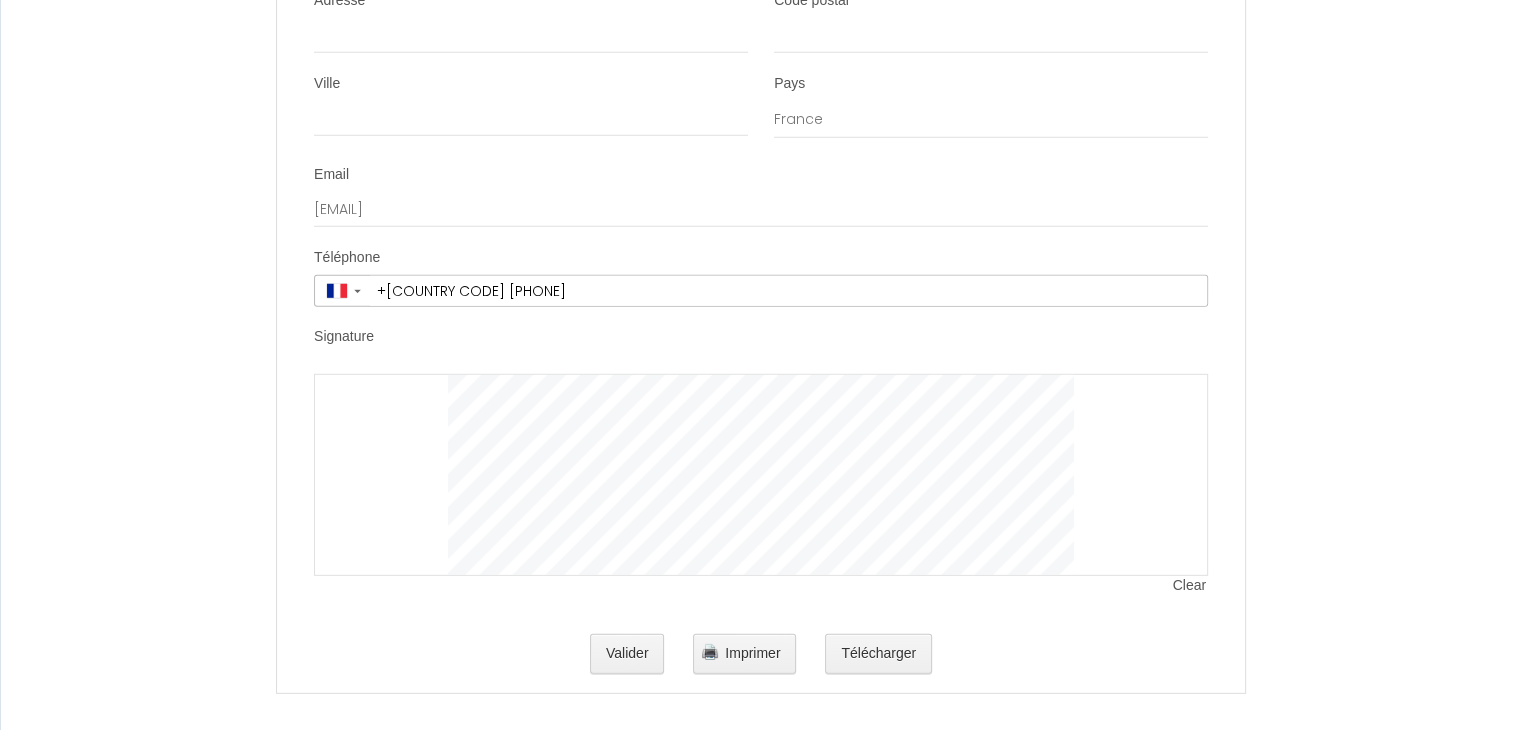 scroll, scrollTop: 5811, scrollLeft: 0, axis: vertical 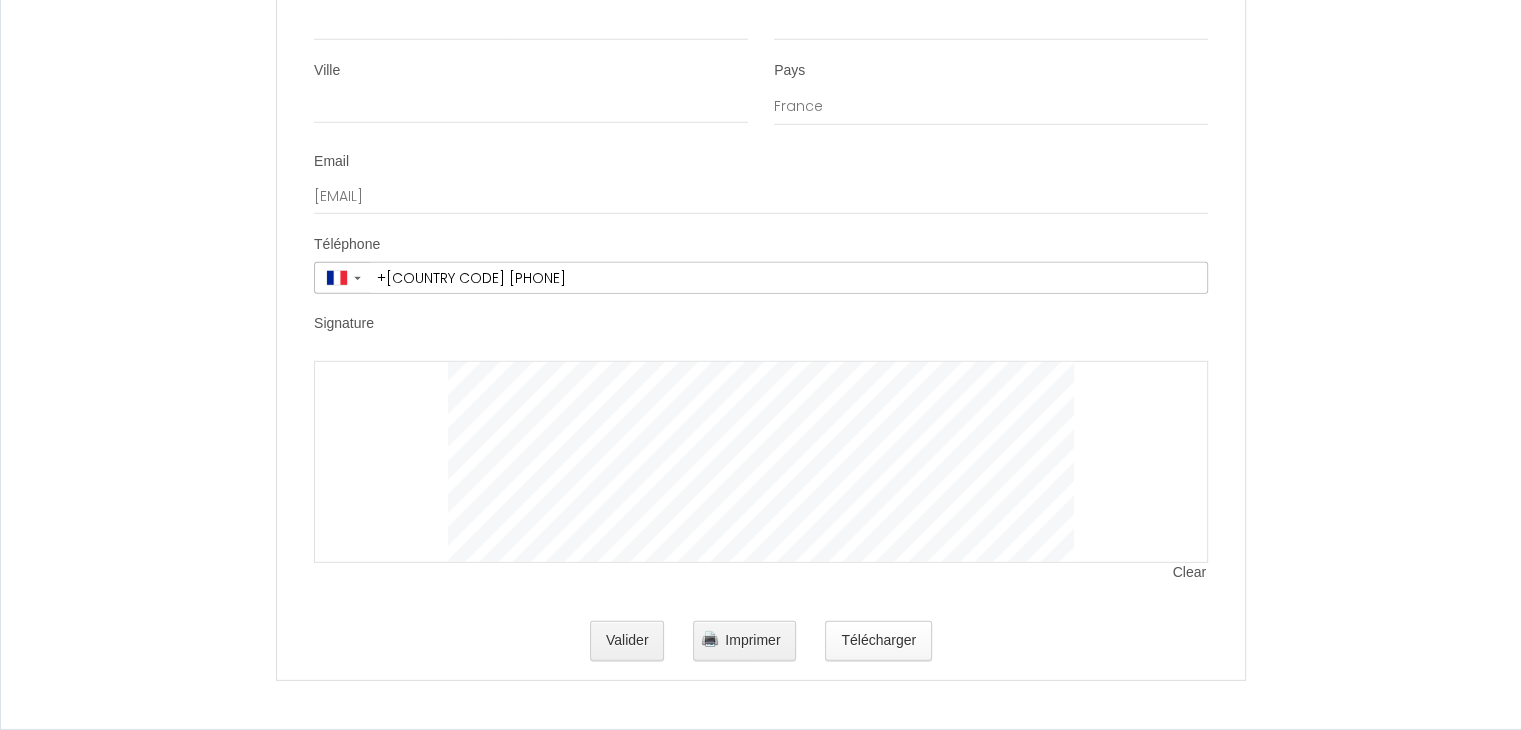 type on "Véronique et Pierre" 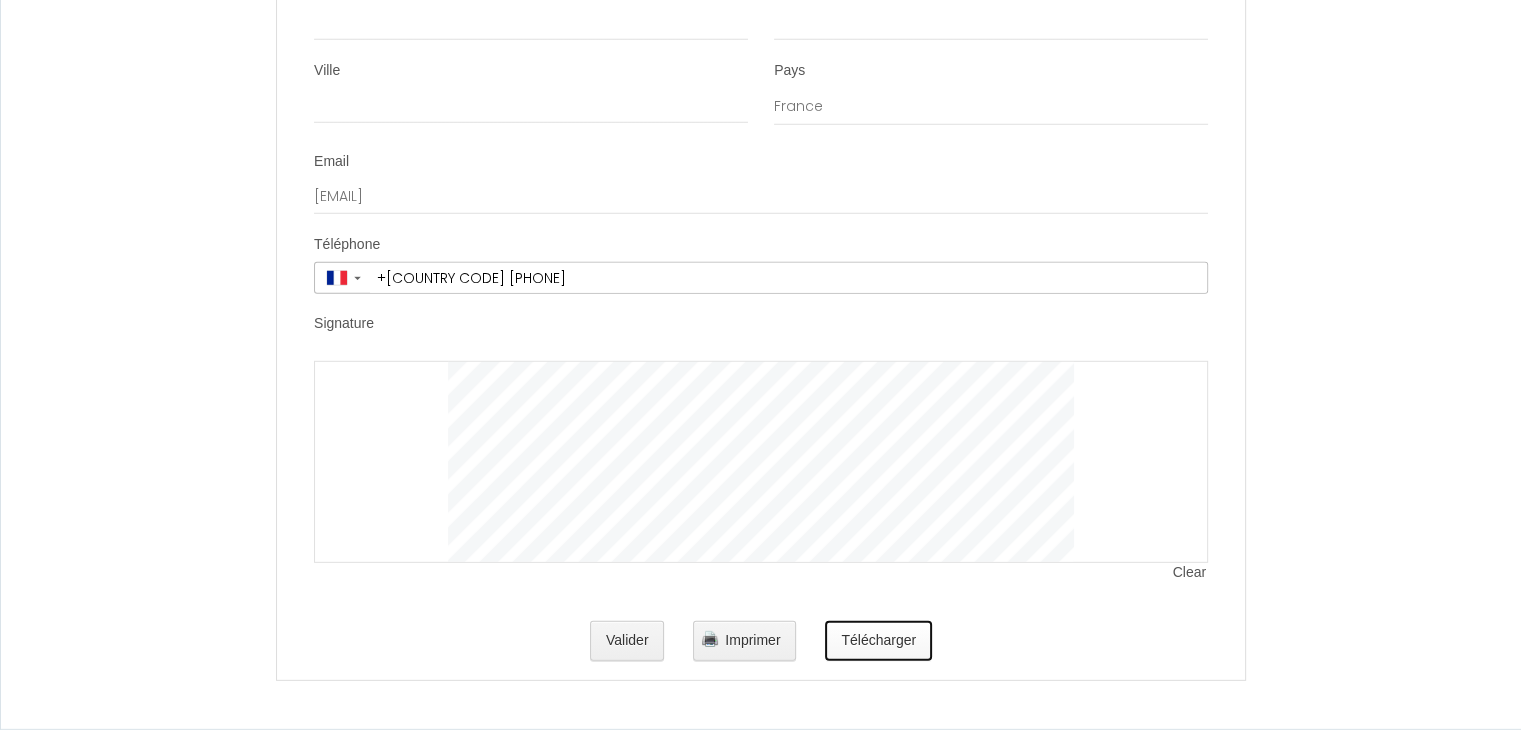 click on "Télécharger" at bounding box center (878, 641) 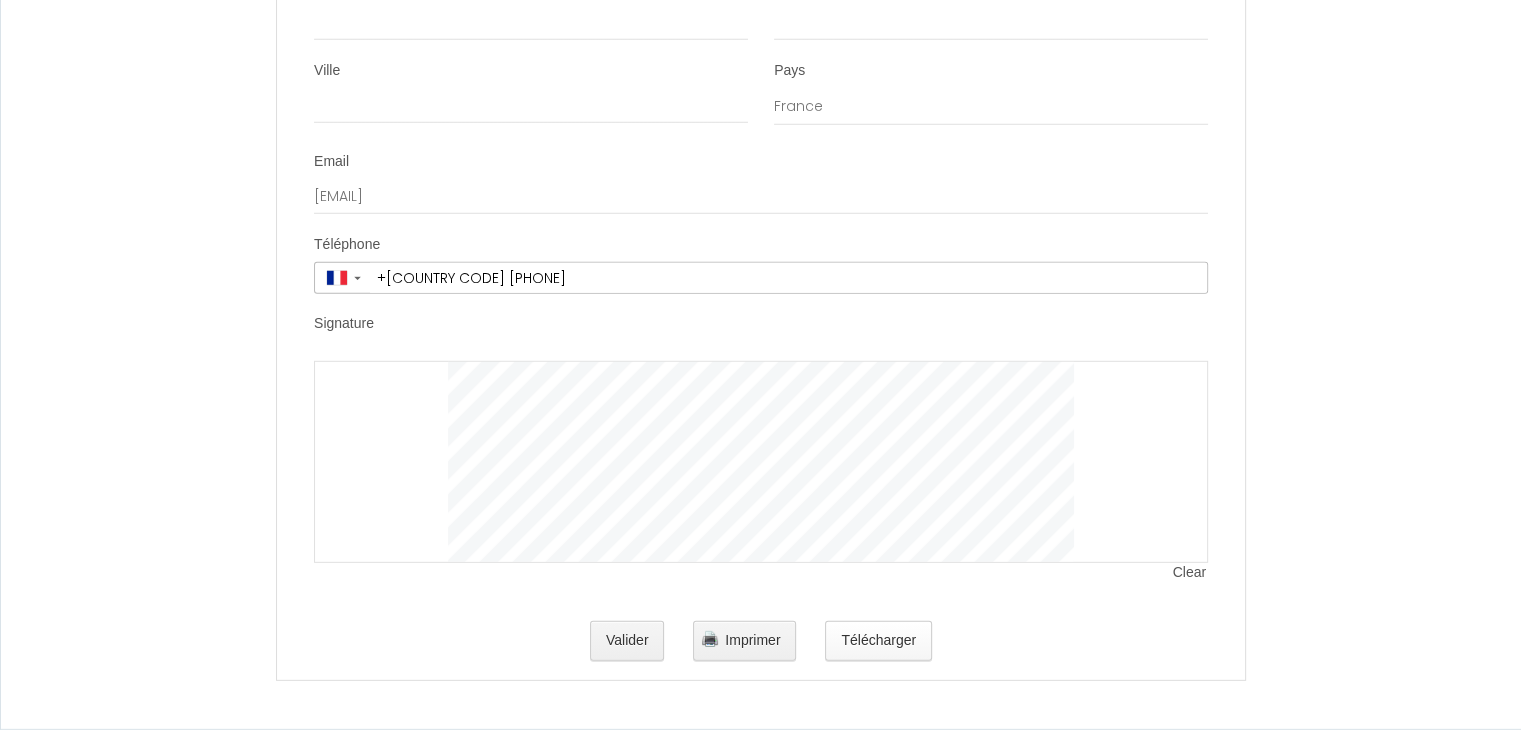 scroll, scrollTop: 0, scrollLeft: 0, axis: both 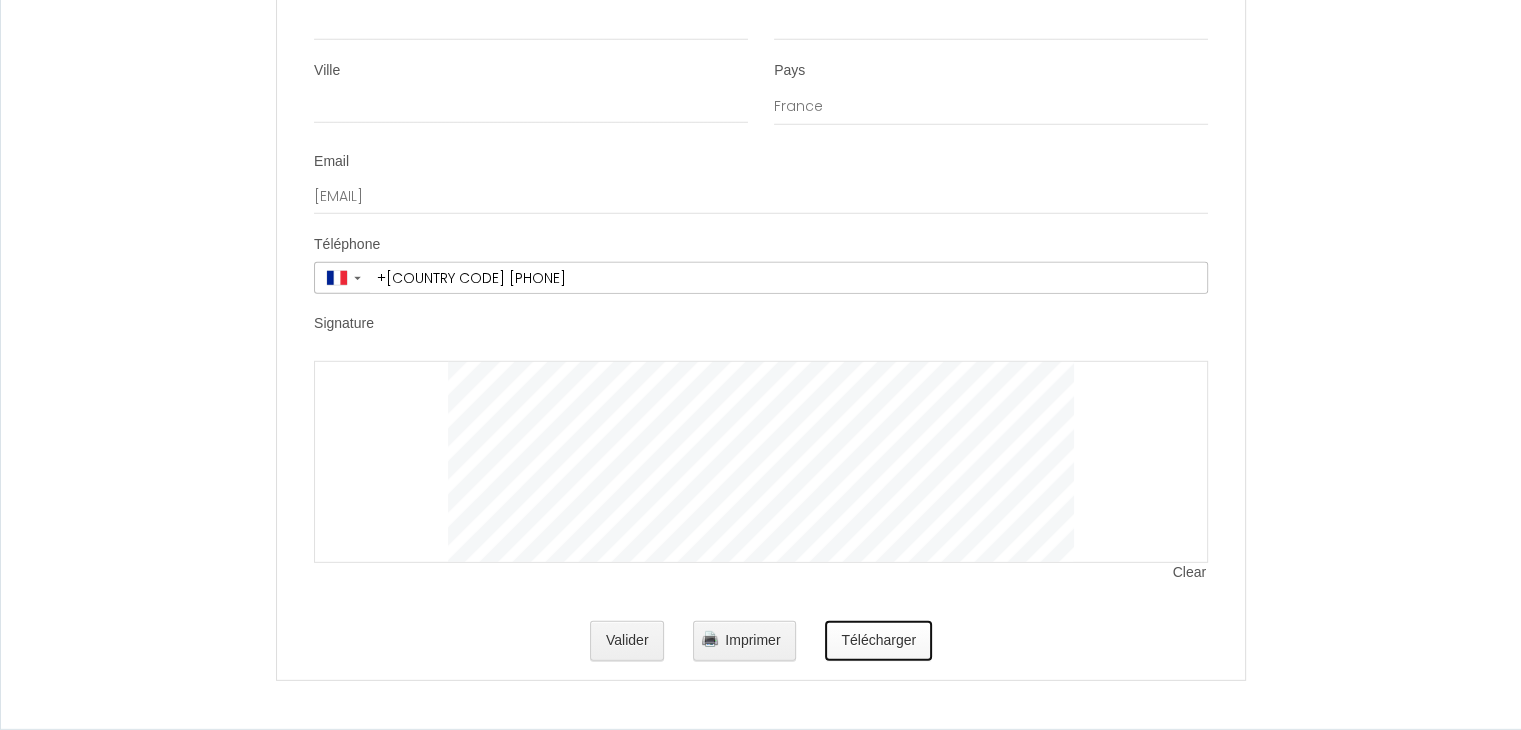 click on "Télécharger" at bounding box center [878, 641] 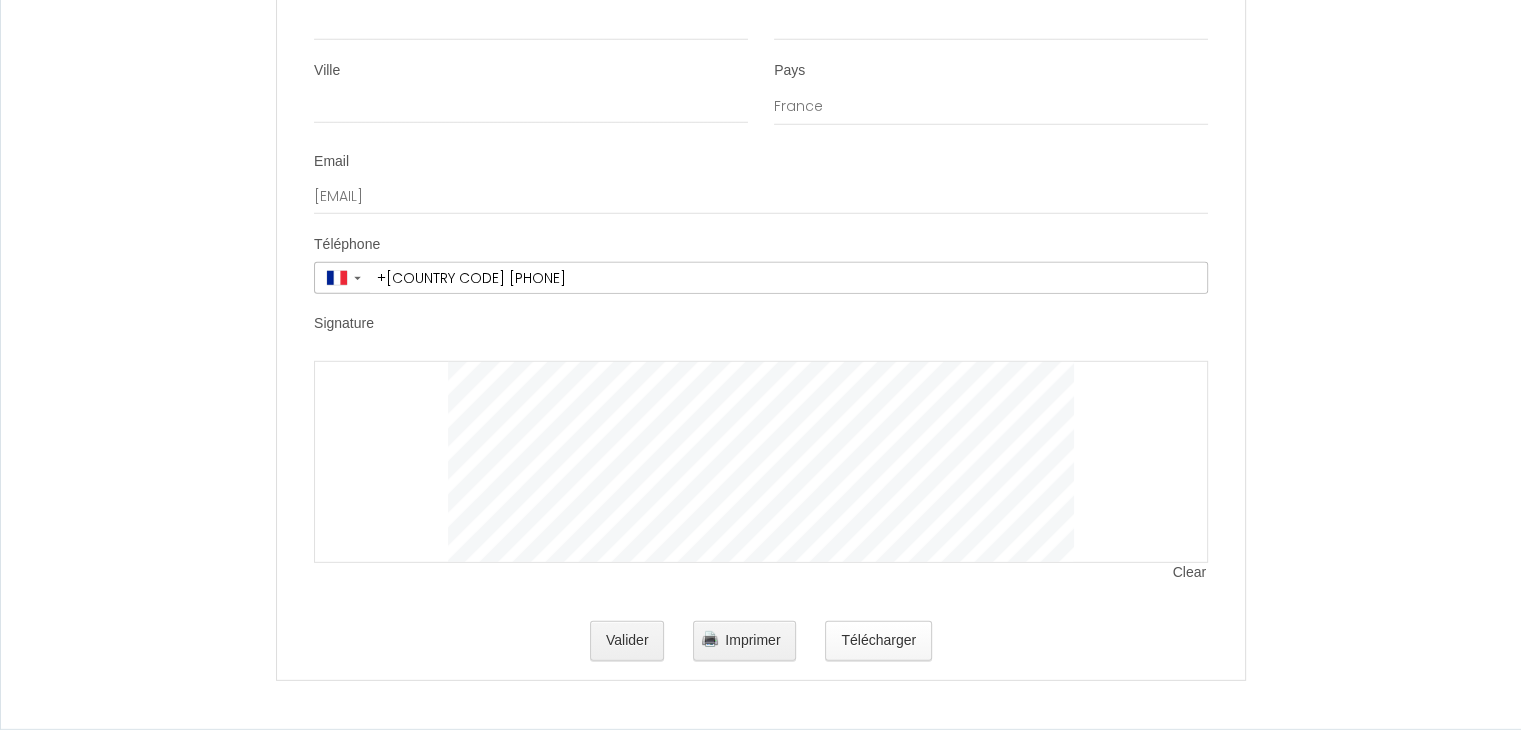 scroll, scrollTop: 0, scrollLeft: 0, axis: both 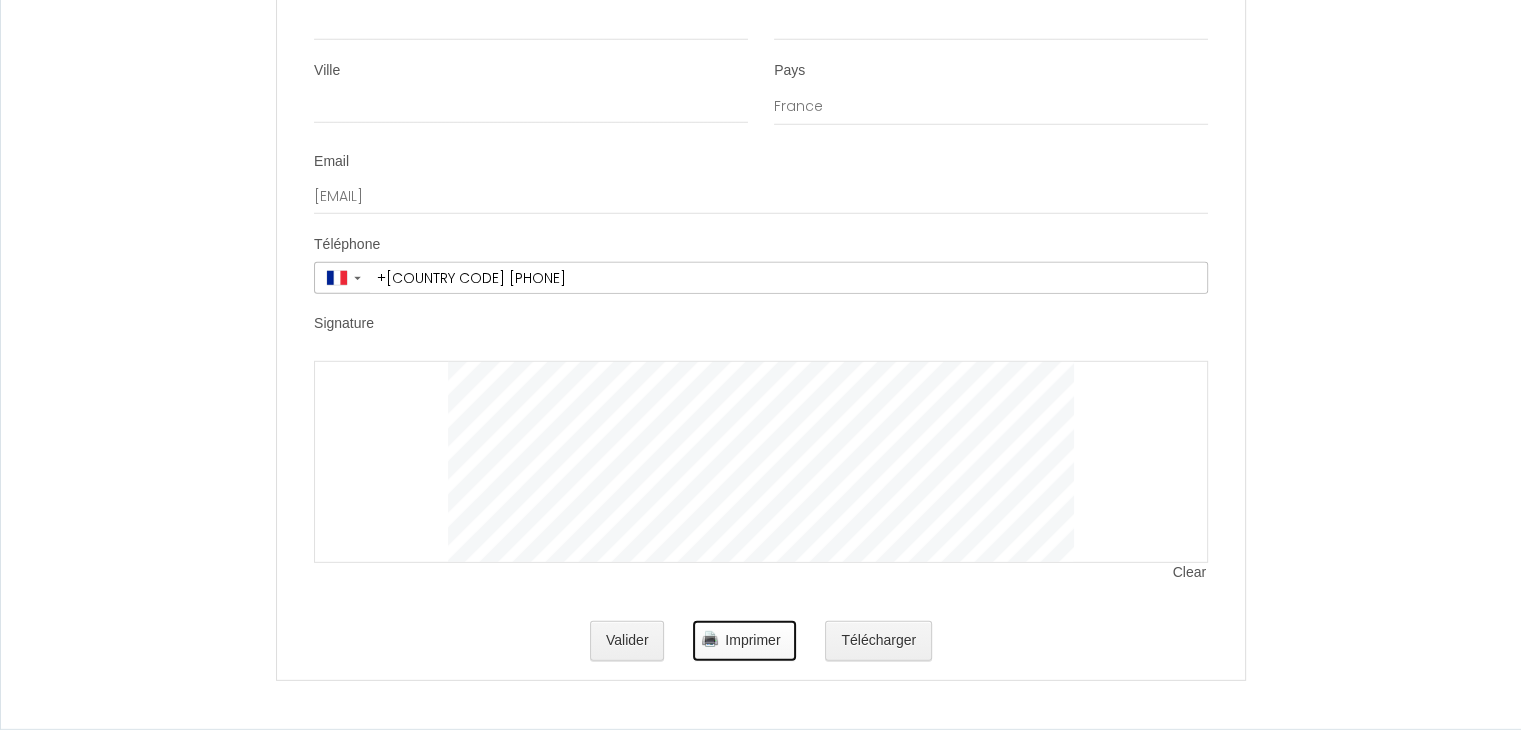 click on "Imprimer" at bounding box center [744, 641] 